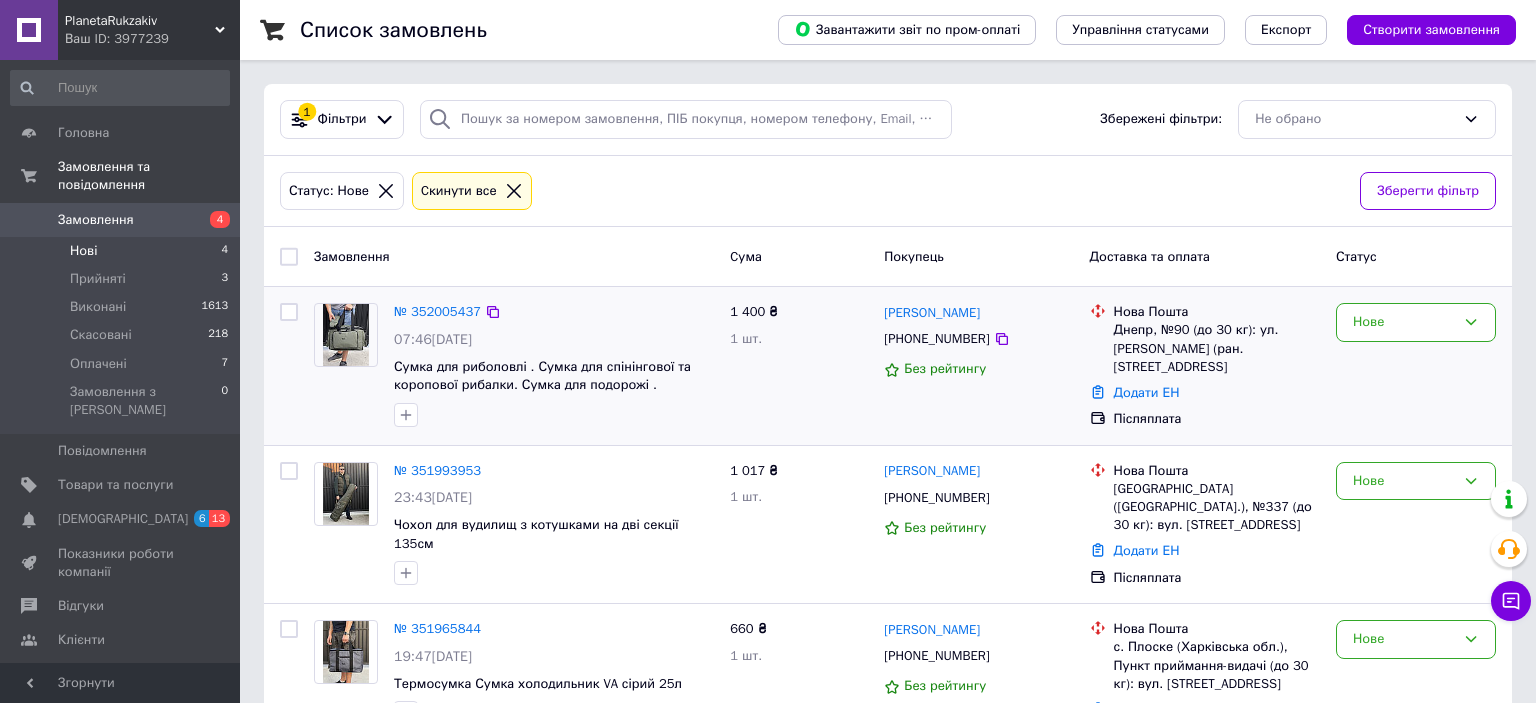scroll, scrollTop: 221, scrollLeft: 0, axis: vertical 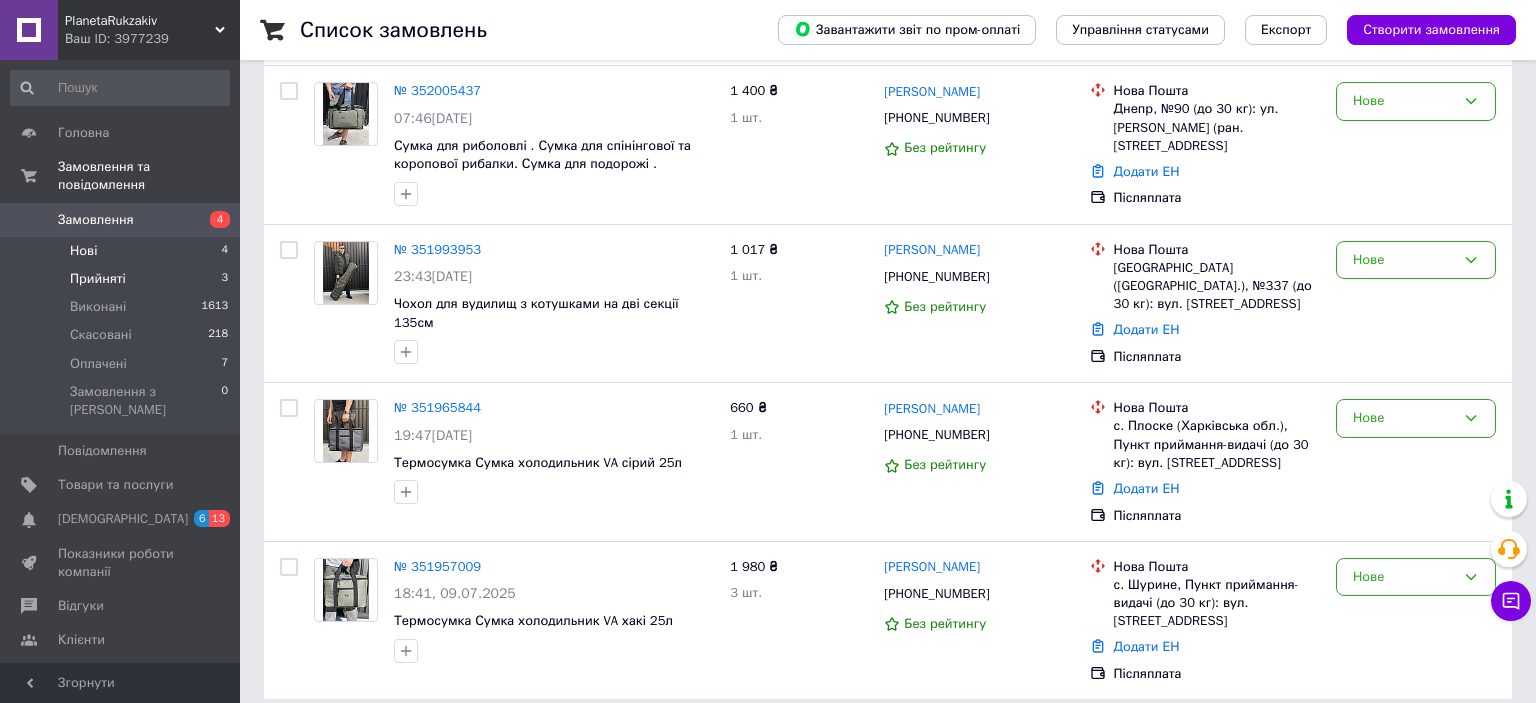 click on "Прийняті" at bounding box center [98, 279] 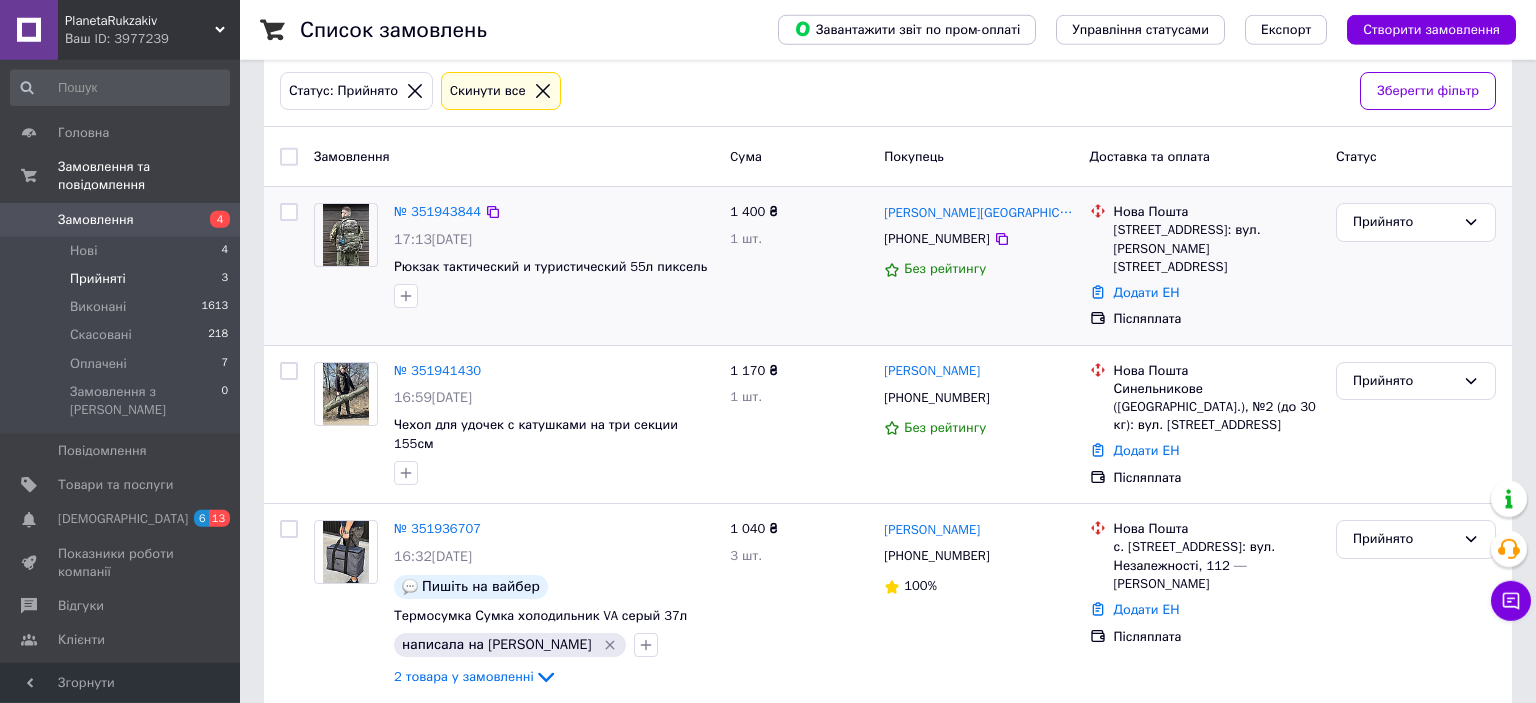 scroll, scrollTop: 104, scrollLeft: 0, axis: vertical 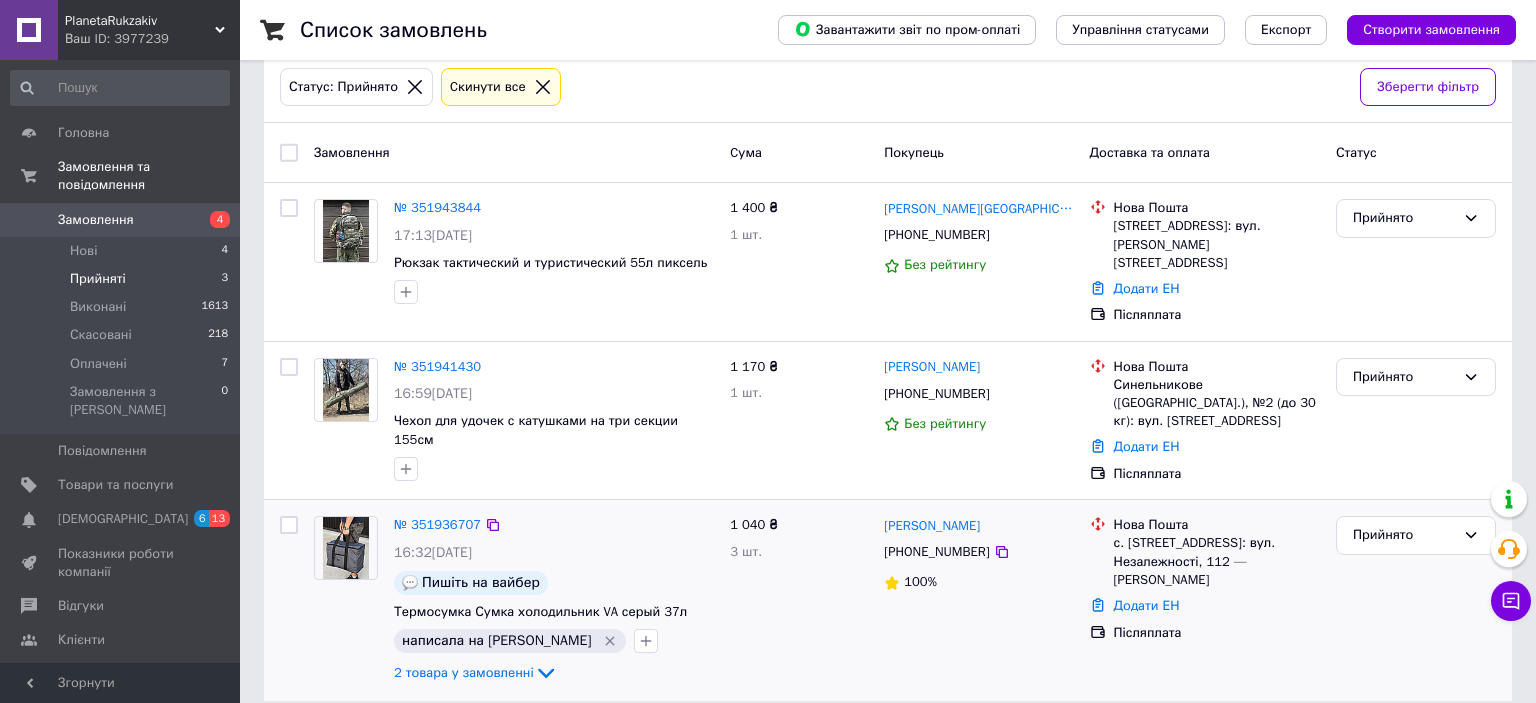 click 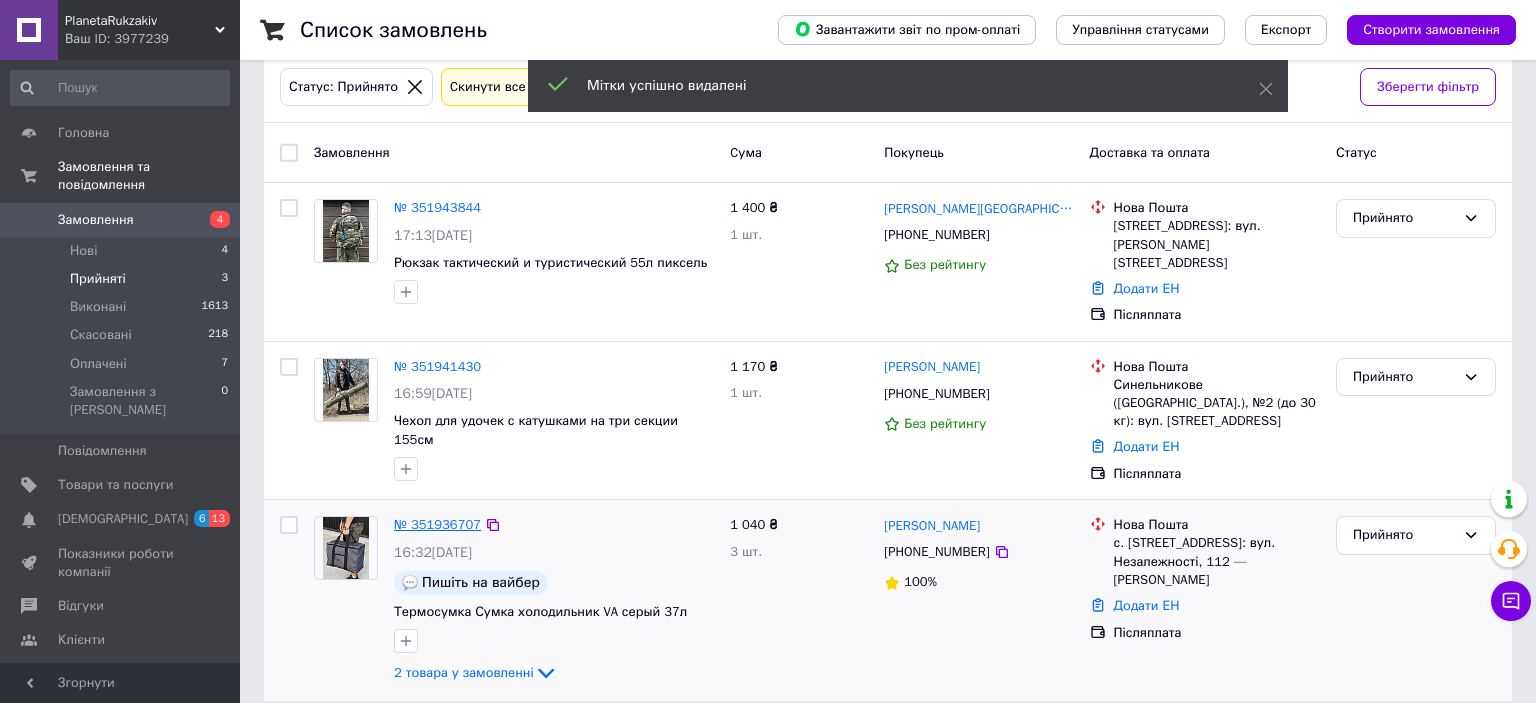 click on "№ 351936707" at bounding box center (437, 524) 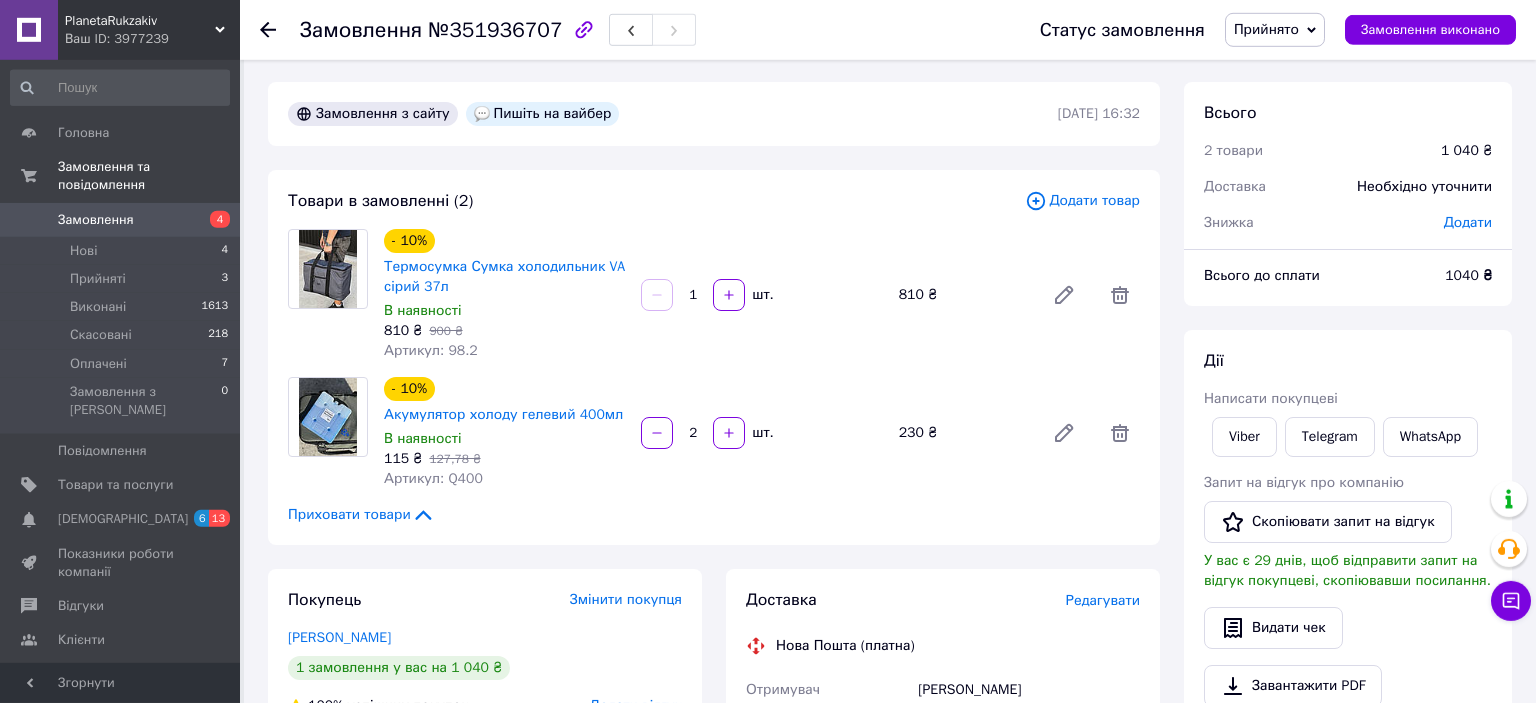 scroll, scrollTop: 0, scrollLeft: 0, axis: both 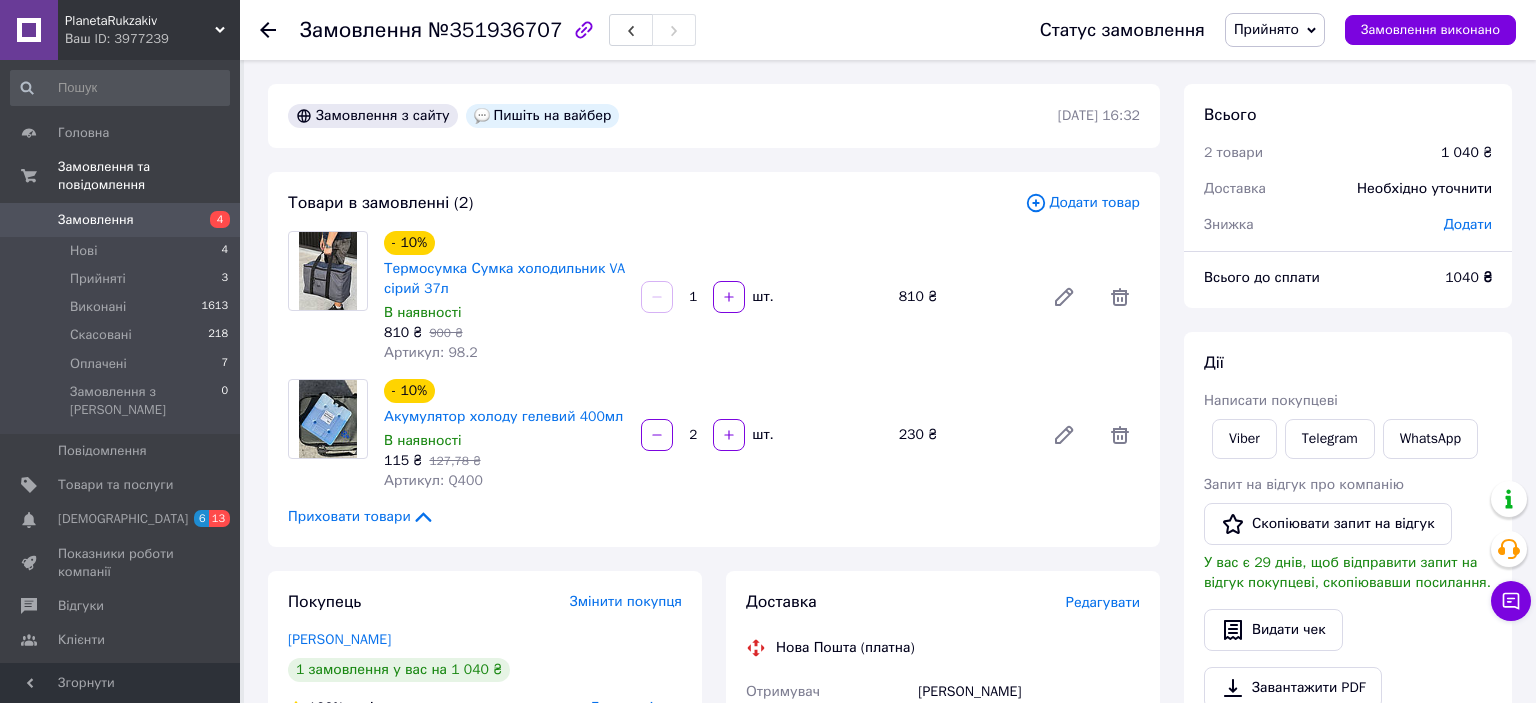click on "Редагувати" at bounding box center (1103, 602) 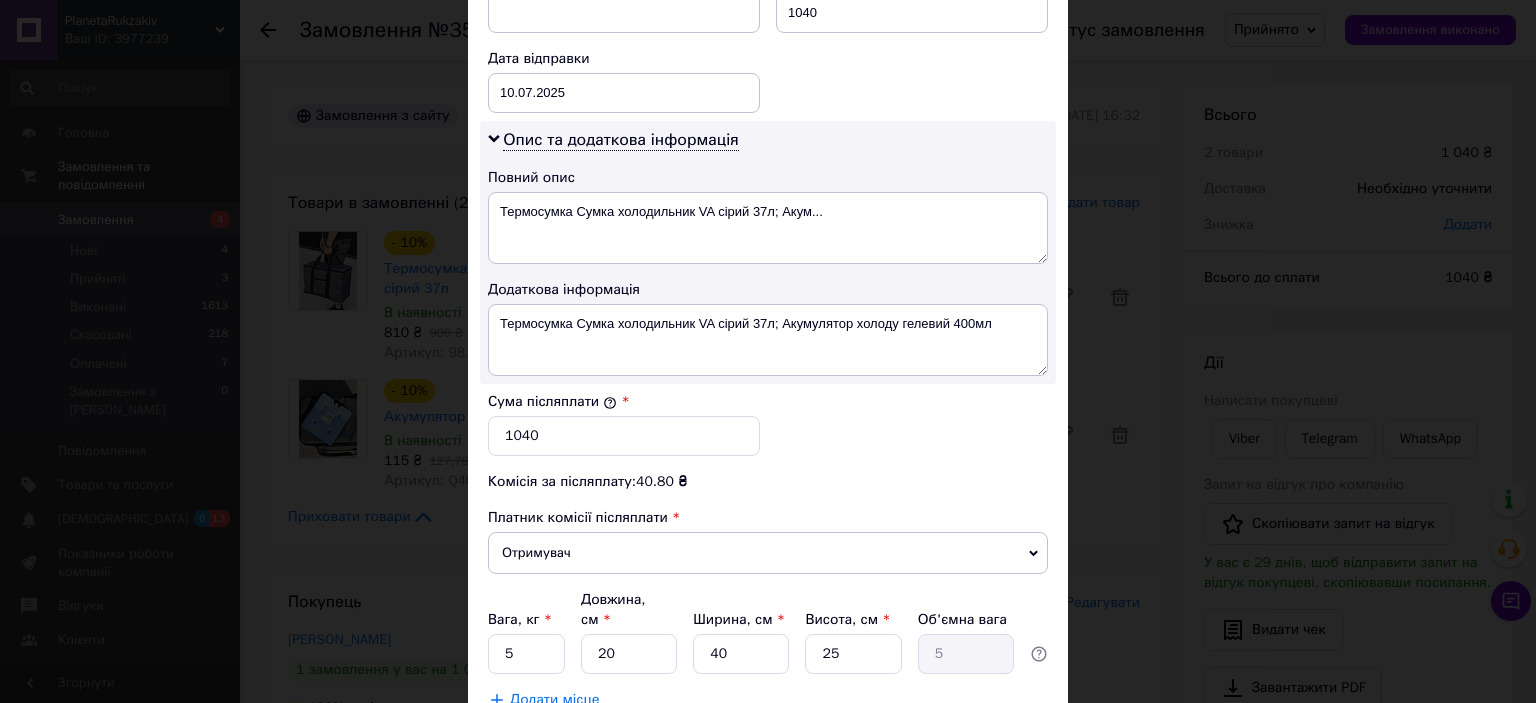 scroll, scrollTop: 994, scrollLeft: 0, axis: vertical 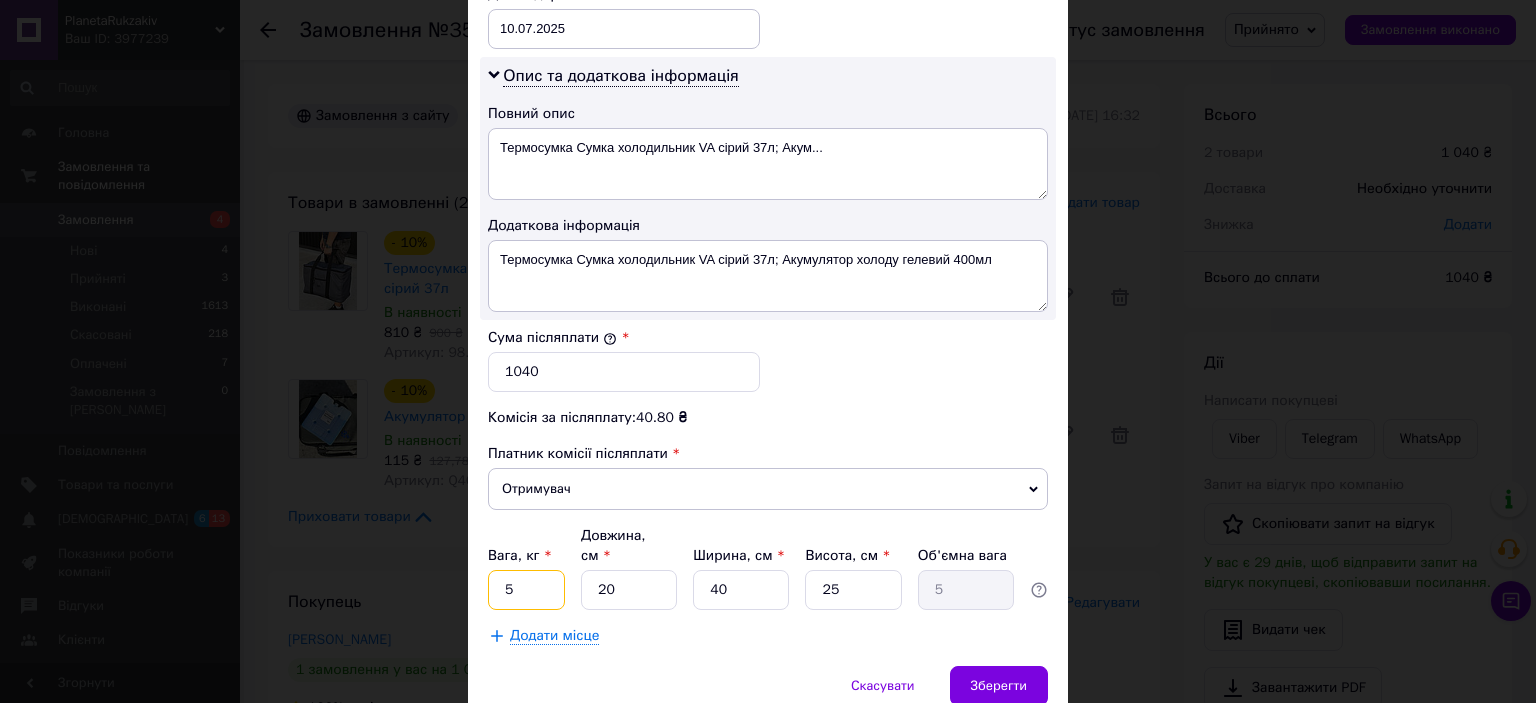 click on "5" at bounding box center (526, 590) 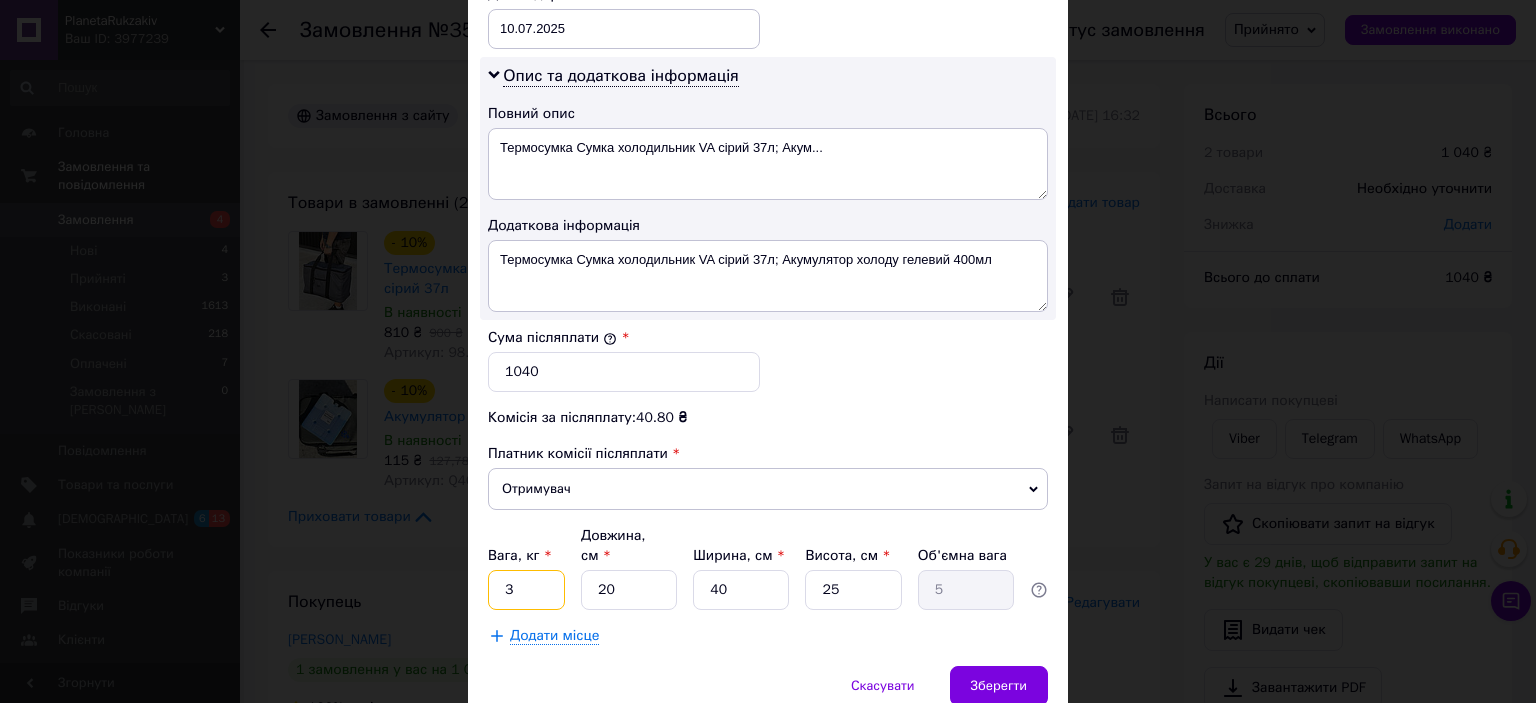 type on "3" 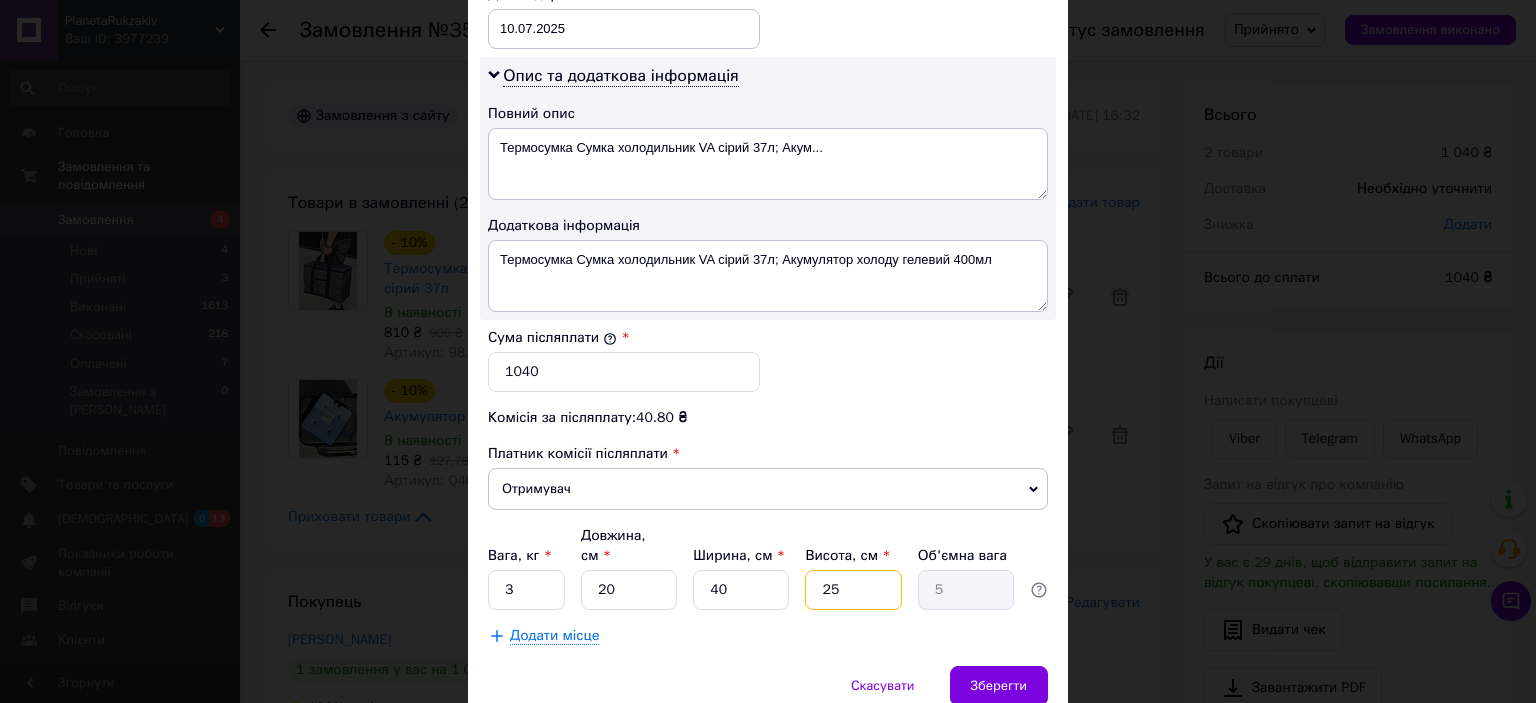 drag, startPoint x: 857, startPoint y: 539, endPoint x: 812, endPoint y: 548, distance: 45.891174 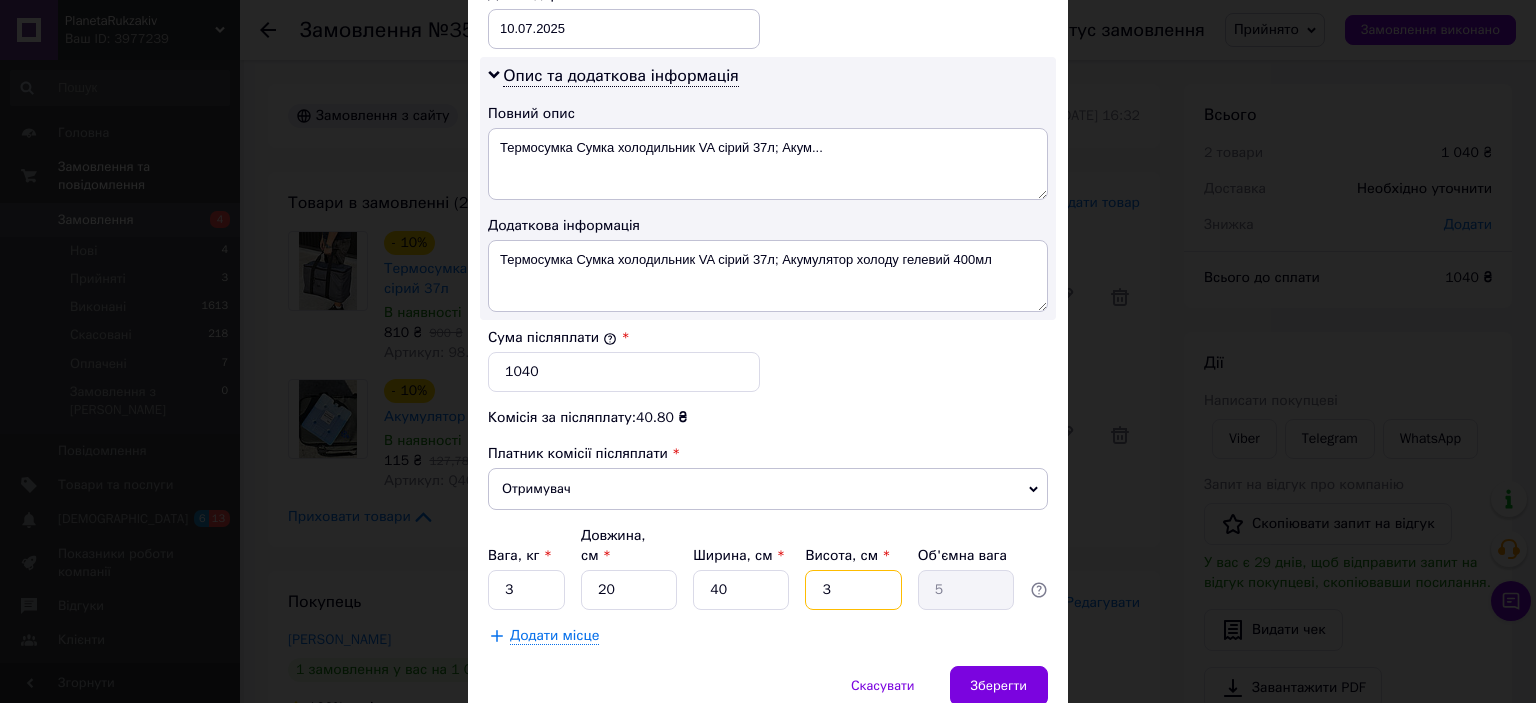 type on "0.6" 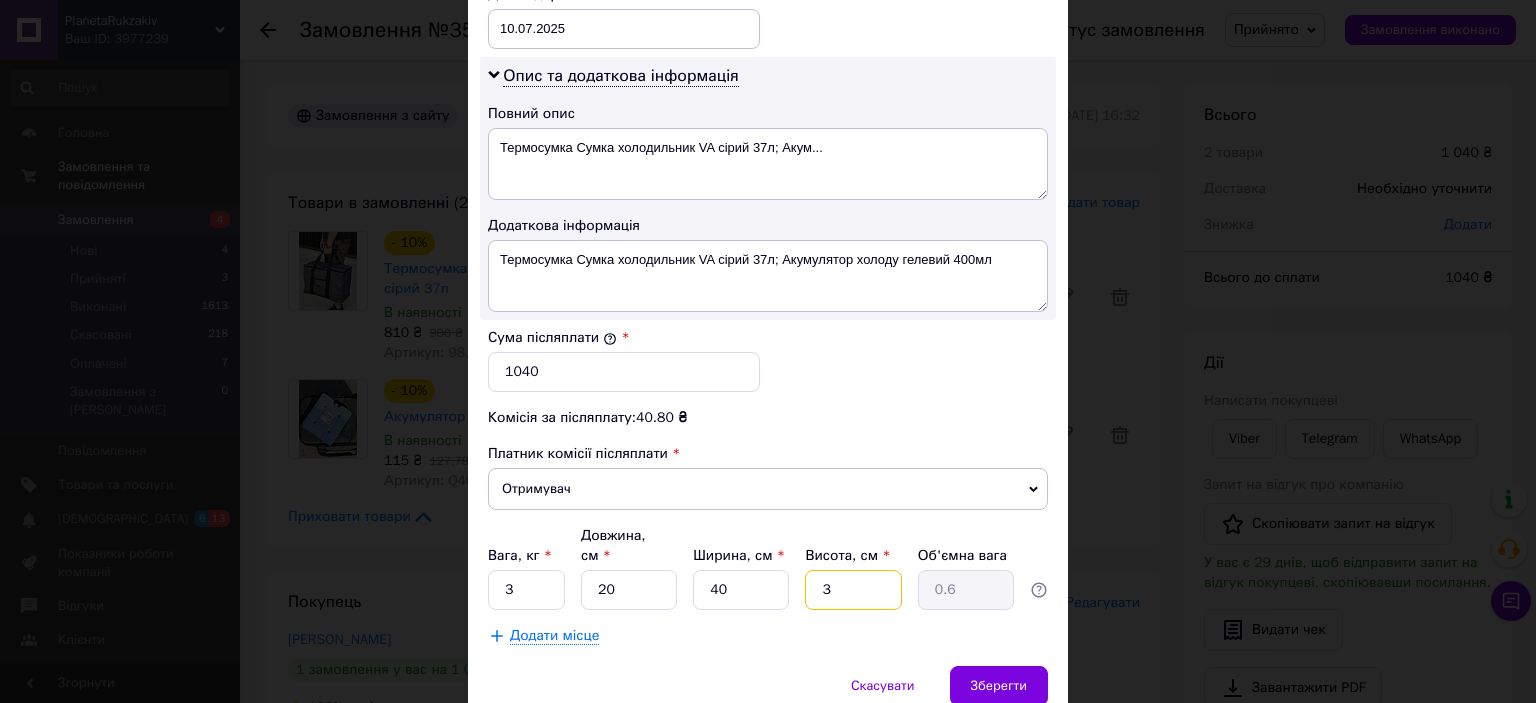 type on "30" 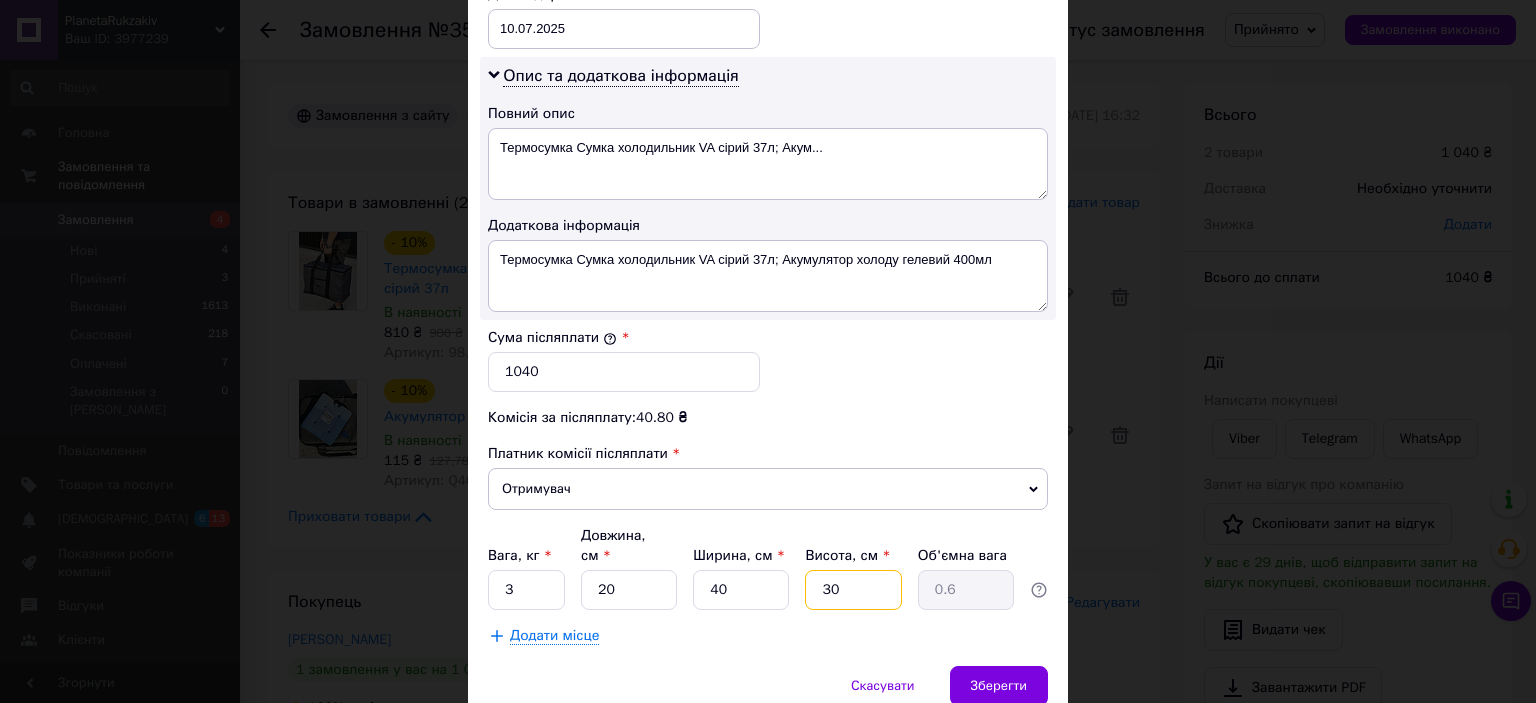 type on "6" 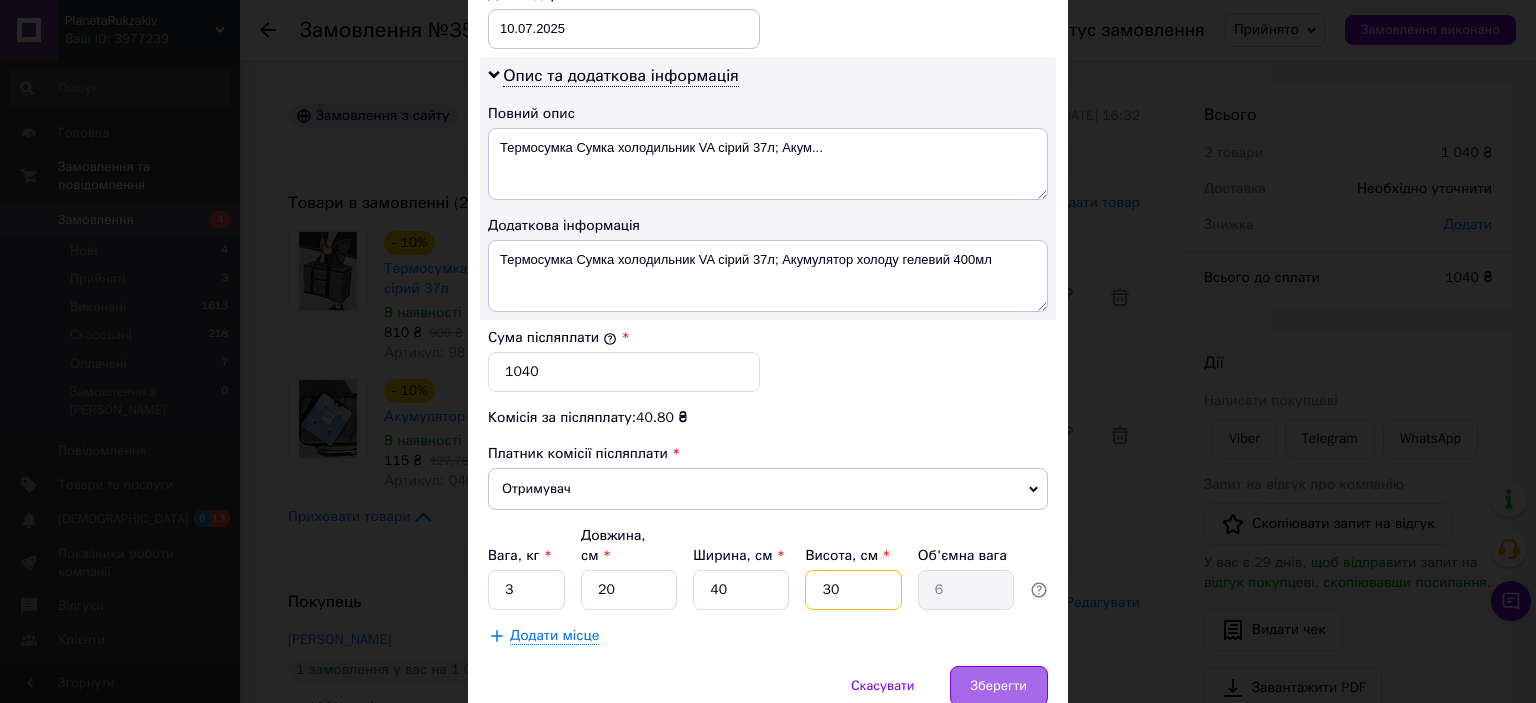 type on "30" 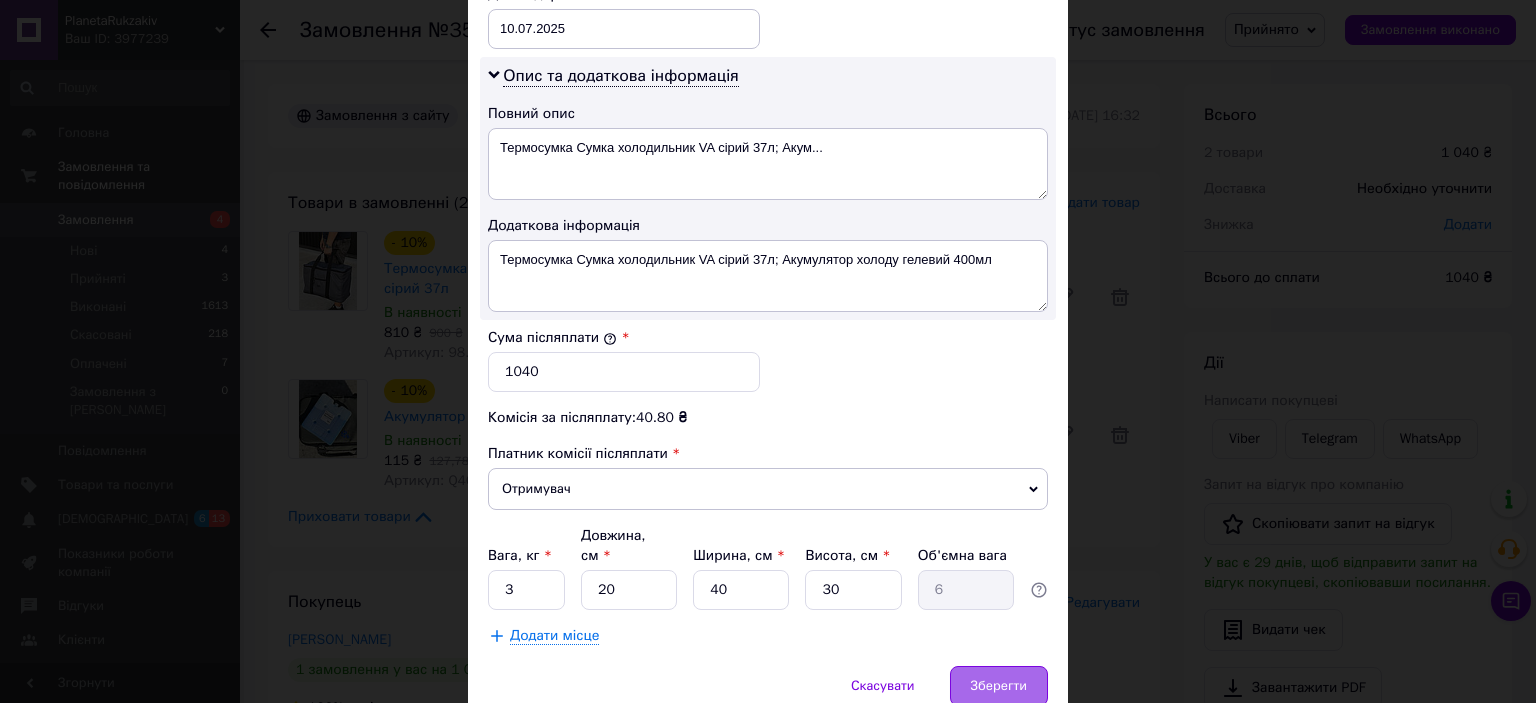 click on "Зберегти" at bounding box center (999, 686) 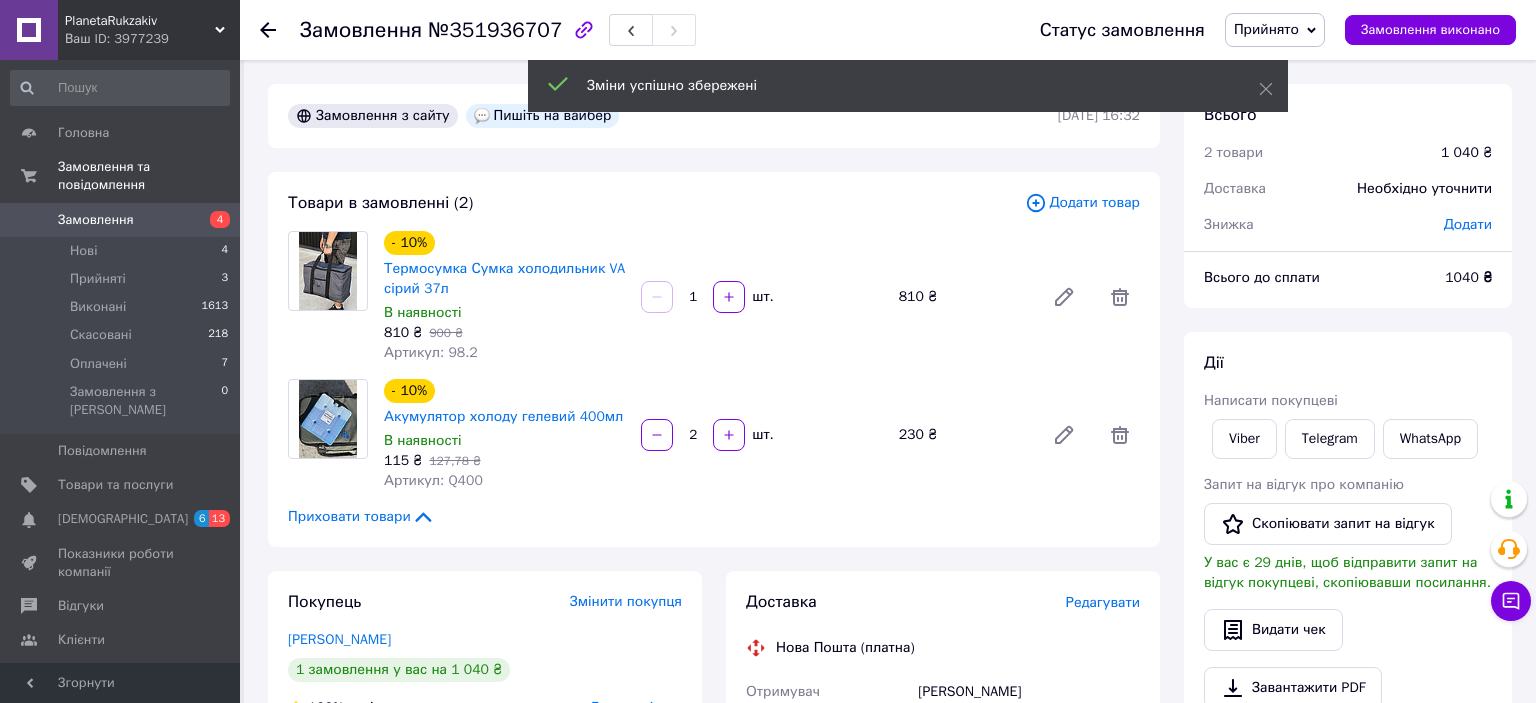 scroll, scrollTop: 528, scrollLeft: 0, axis: vertical 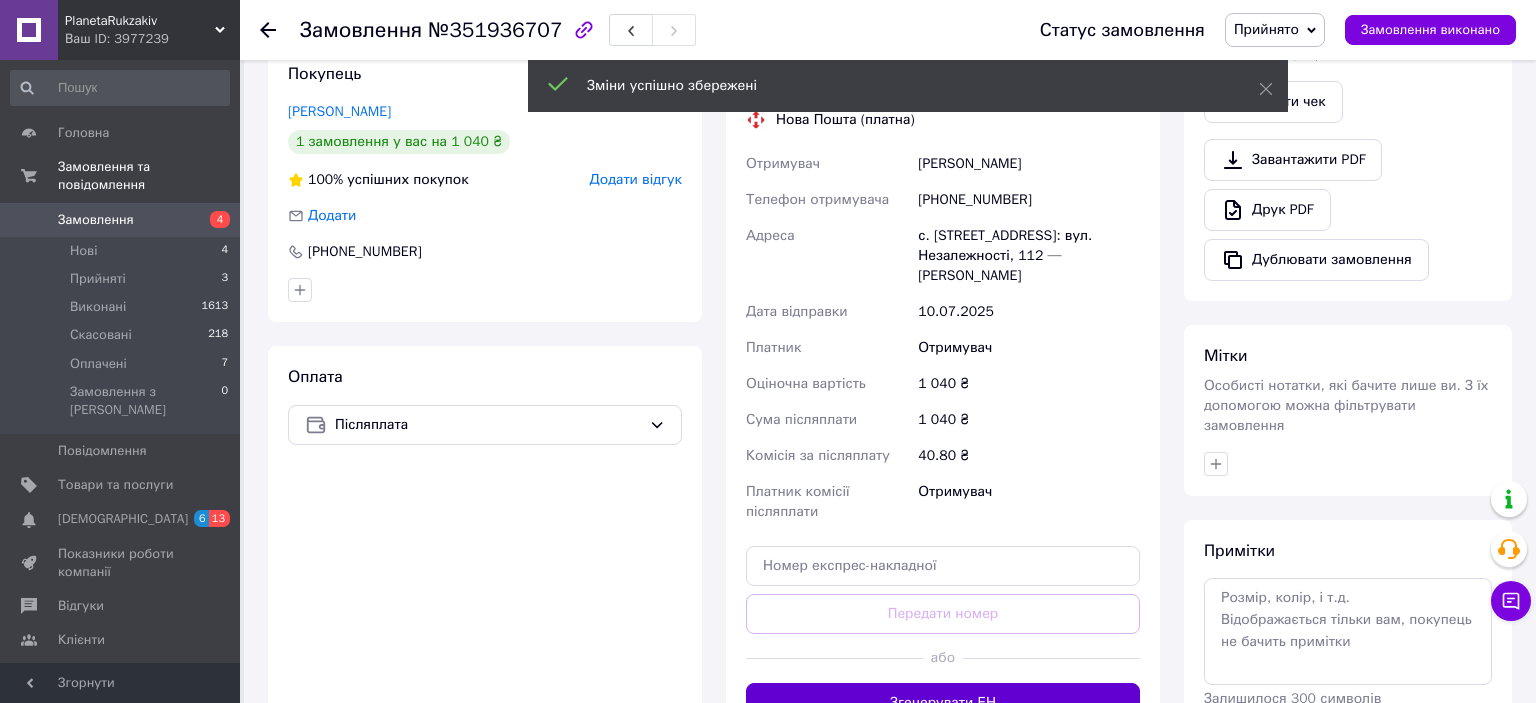 click on "Згенерувати ЕН" at bounding box center (943, 703) 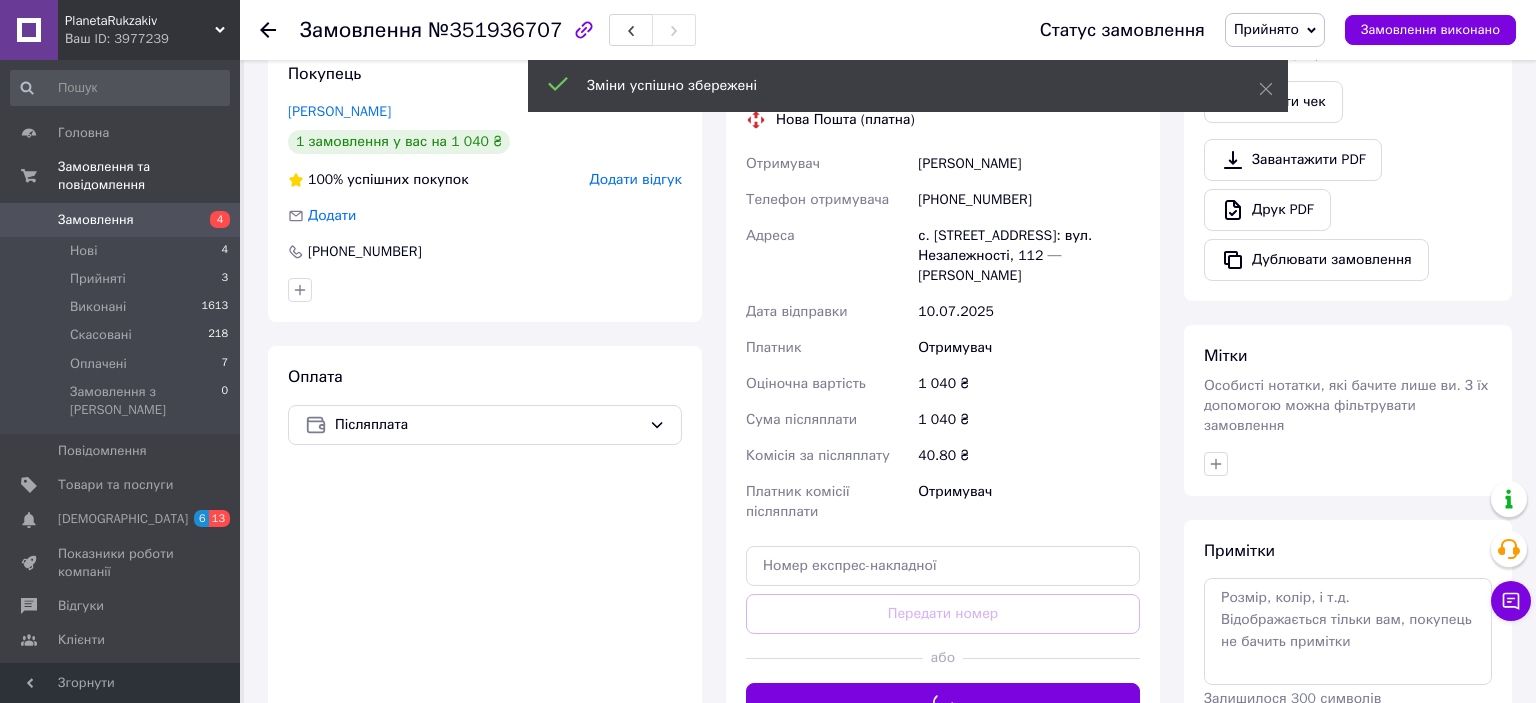 scroll, scrollTop: 211, scrollLeft: 0, axis: vertical 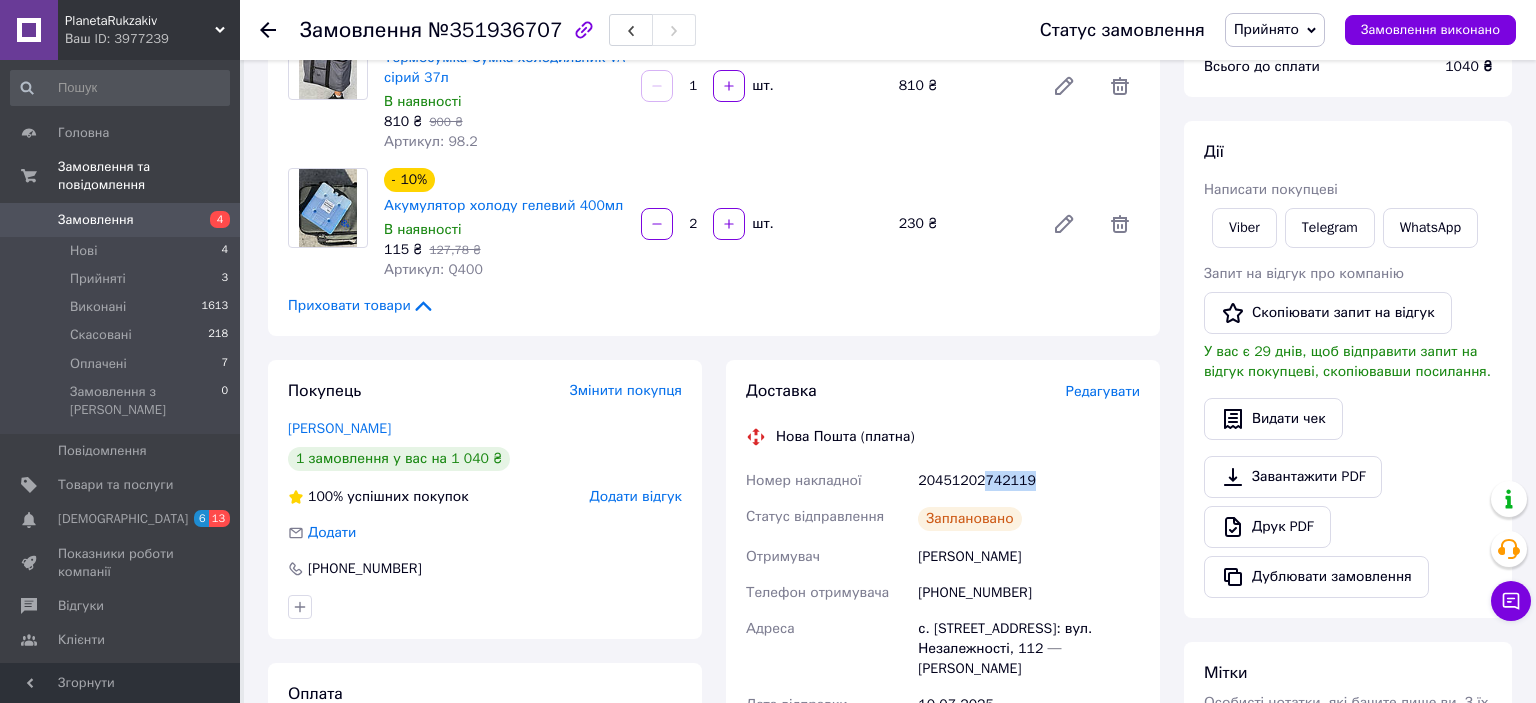 drag, startPoint x: 1026, startPoint y: 490, endPoint x: 982, endPoint y: 497, distance: 44.553337 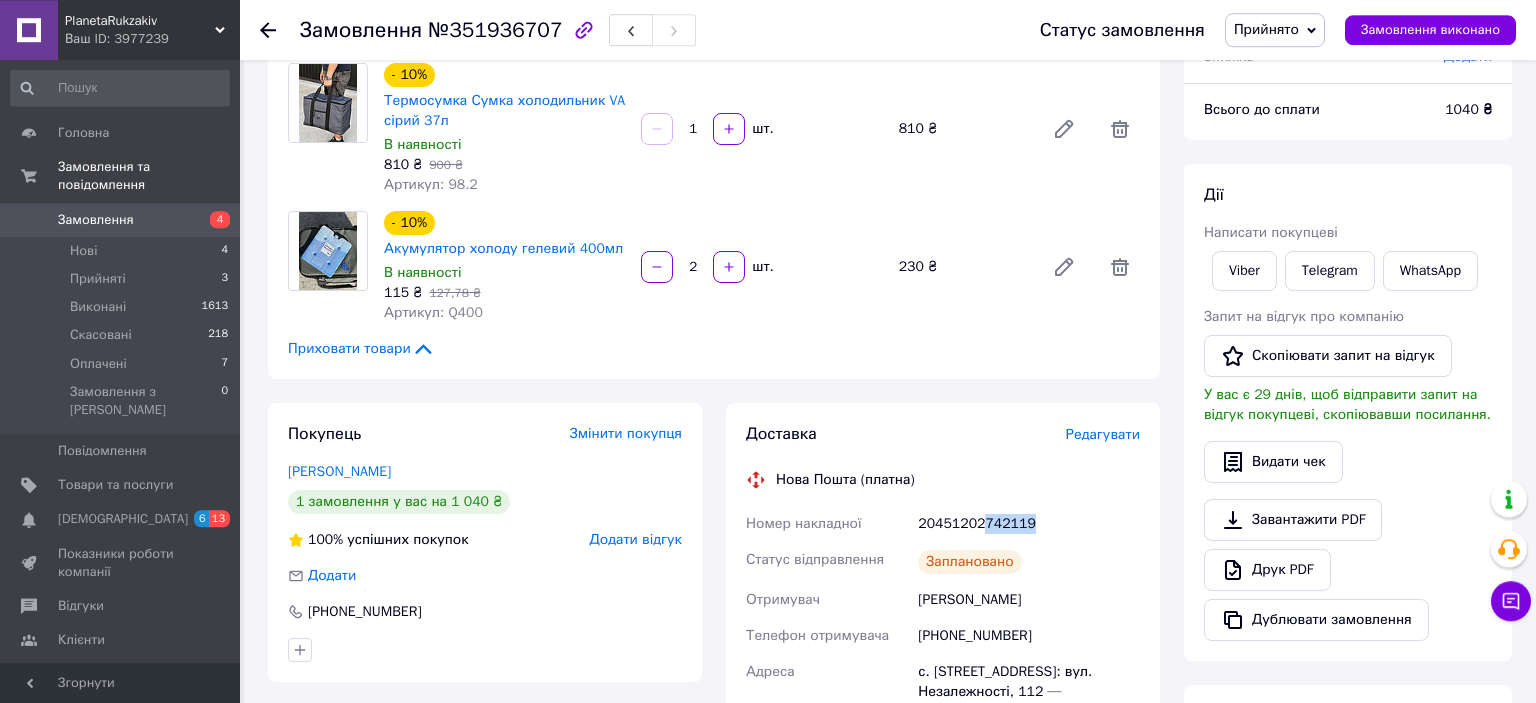 scroll, scrollTop: 316, scrollLeft: 0, axis: vertical 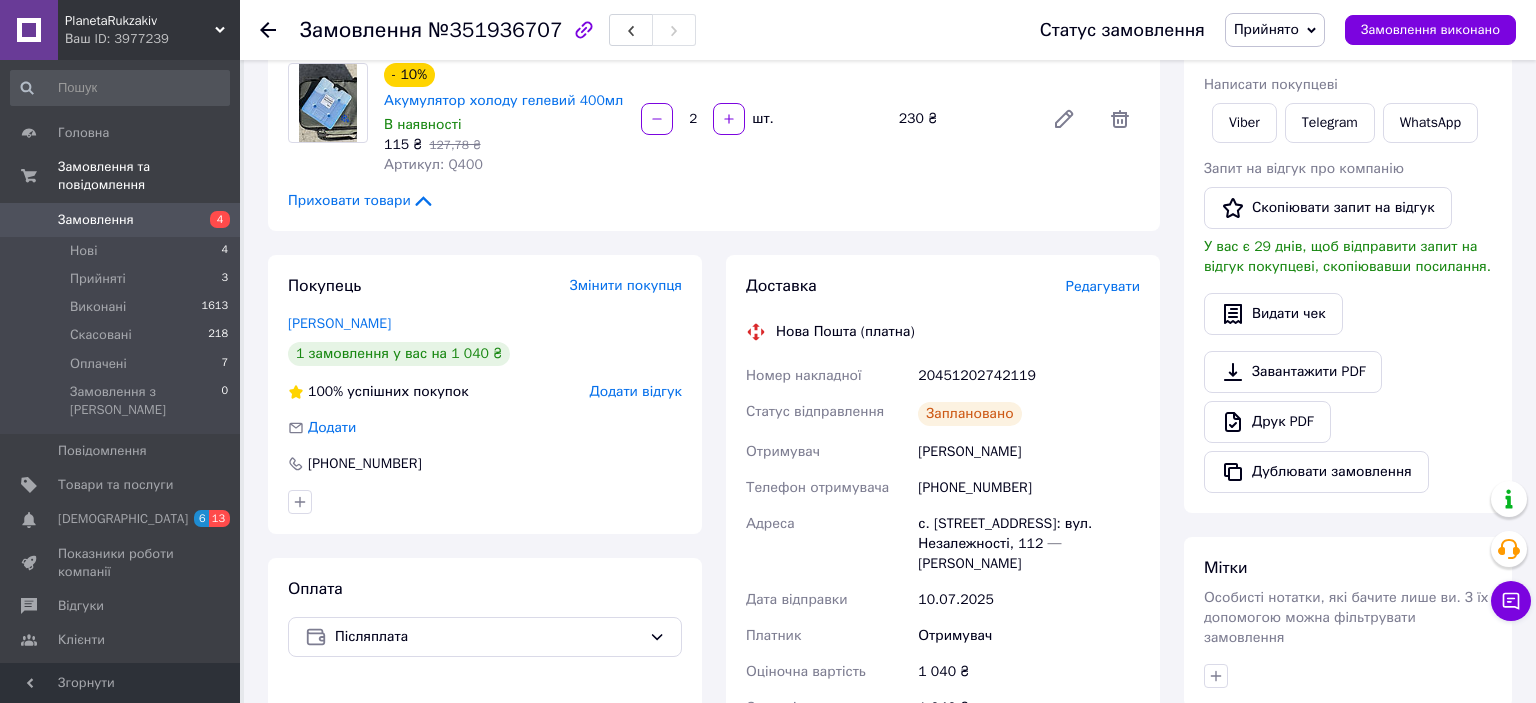 click on "Заплановано" at bounding box center [1029, 414] 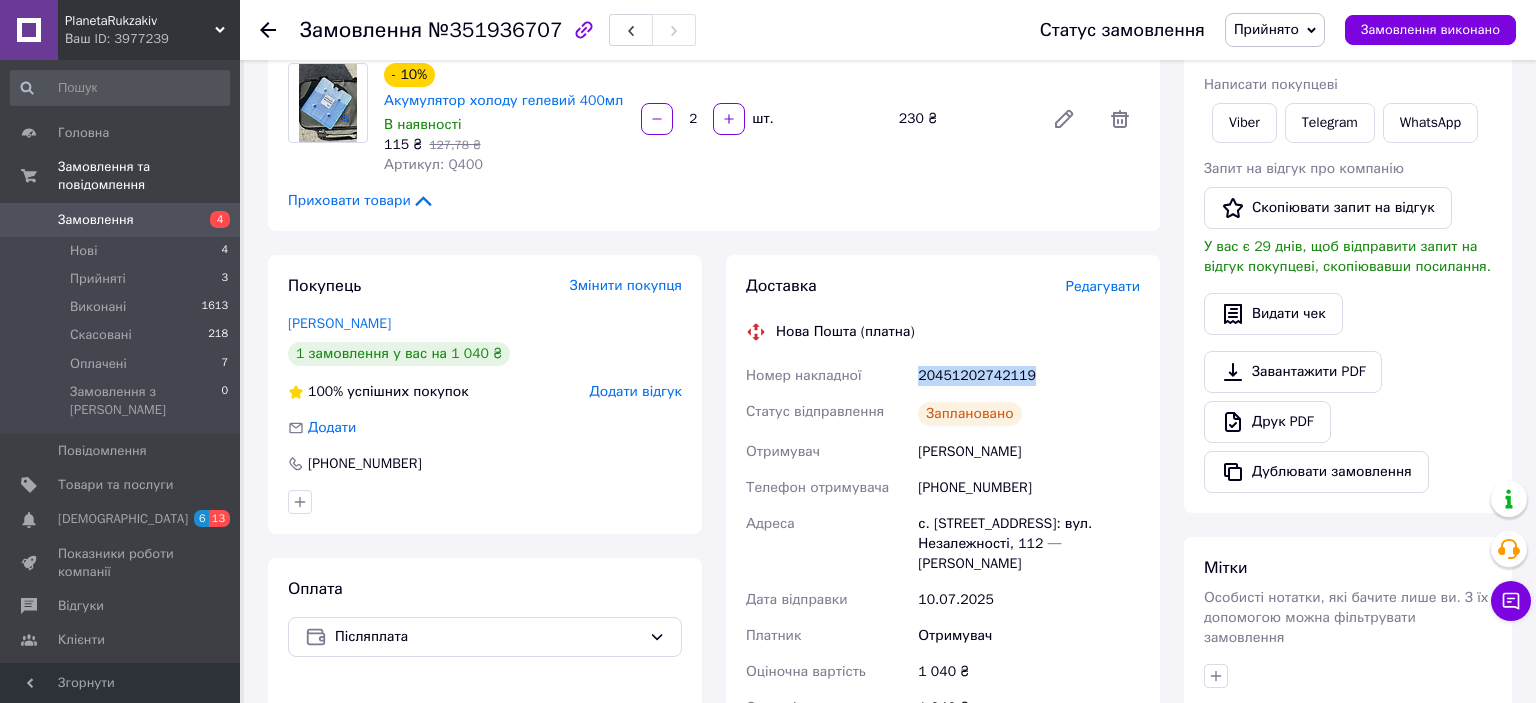 drag, startPoint x: 1028, startPoint y: 376, endPoint x: 914, endPoint y: 384, distance: 114.28036 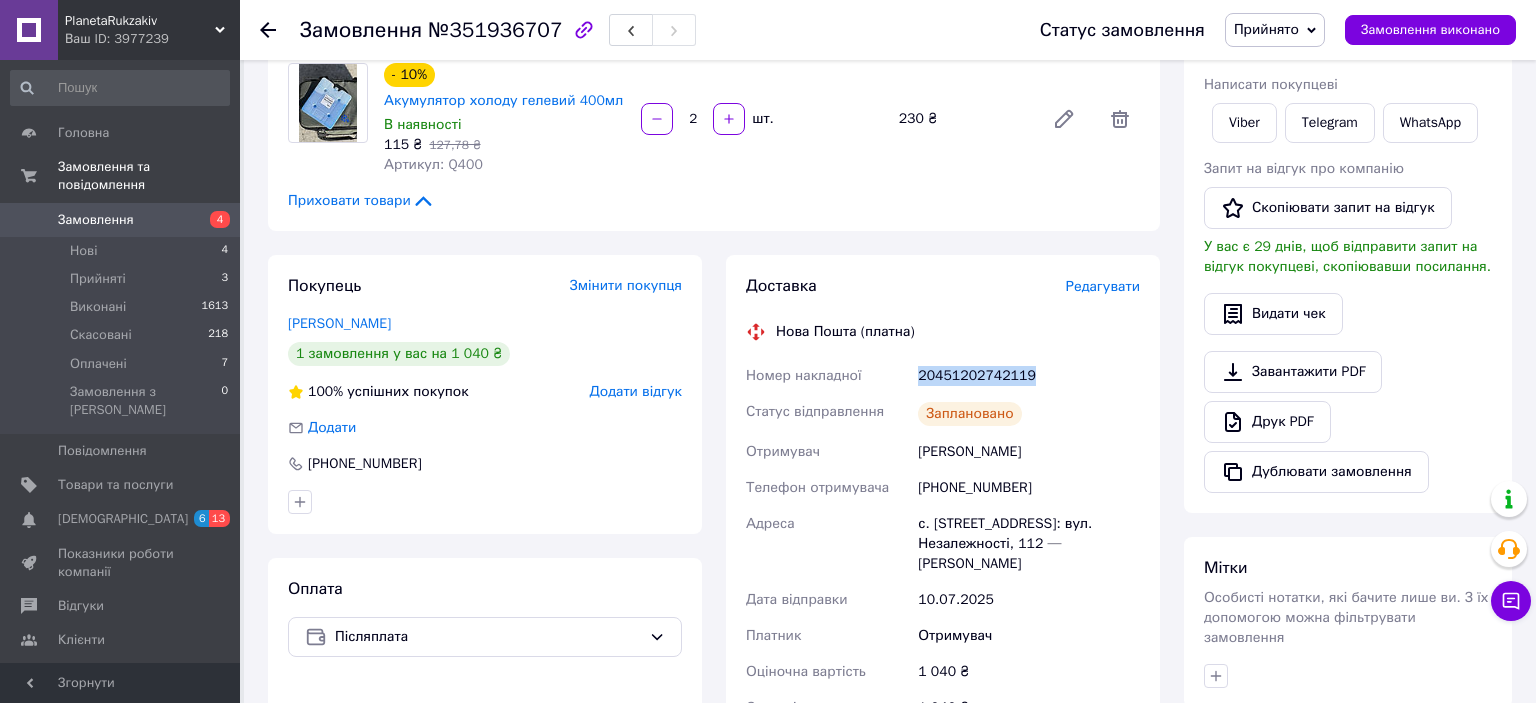 click 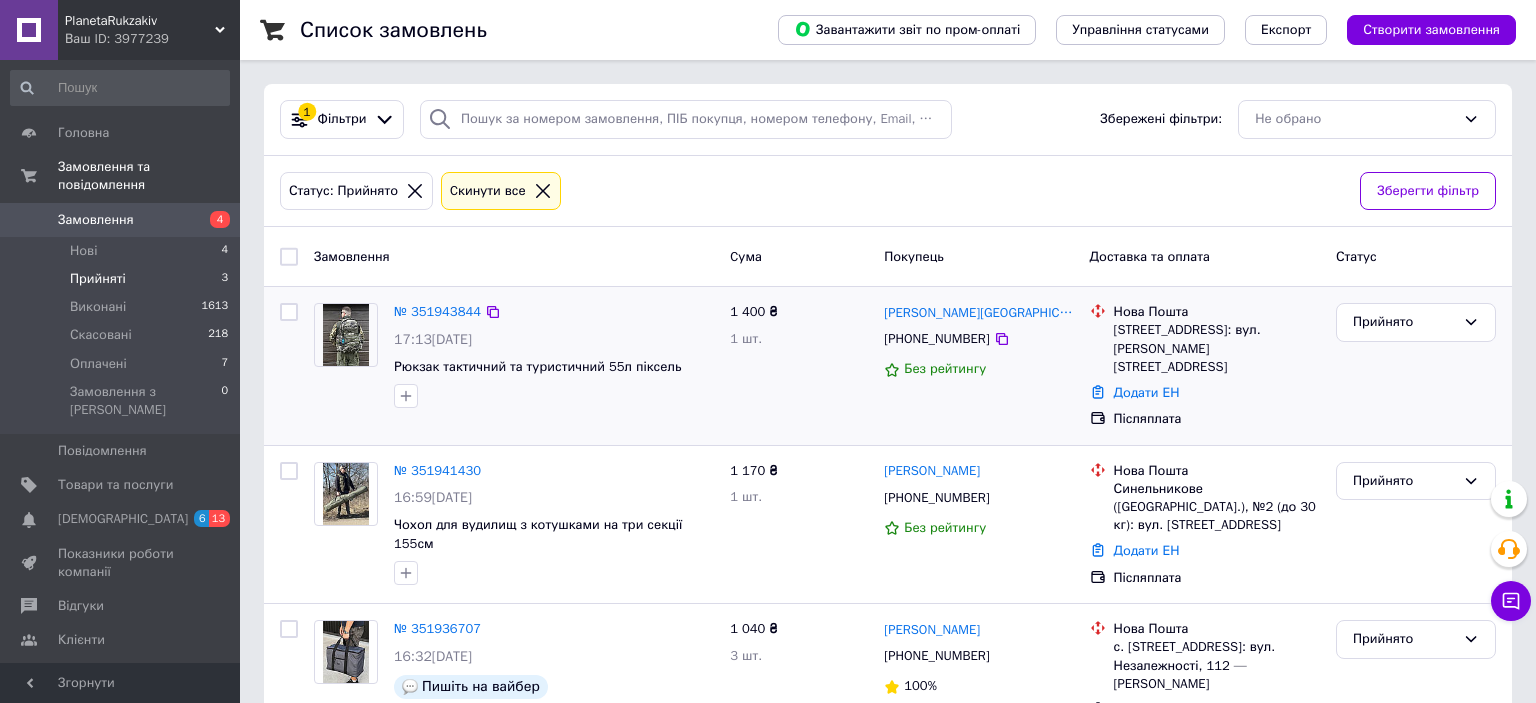 scroll, scrollTop: 104, scrollLeft: 0, axis: vertical 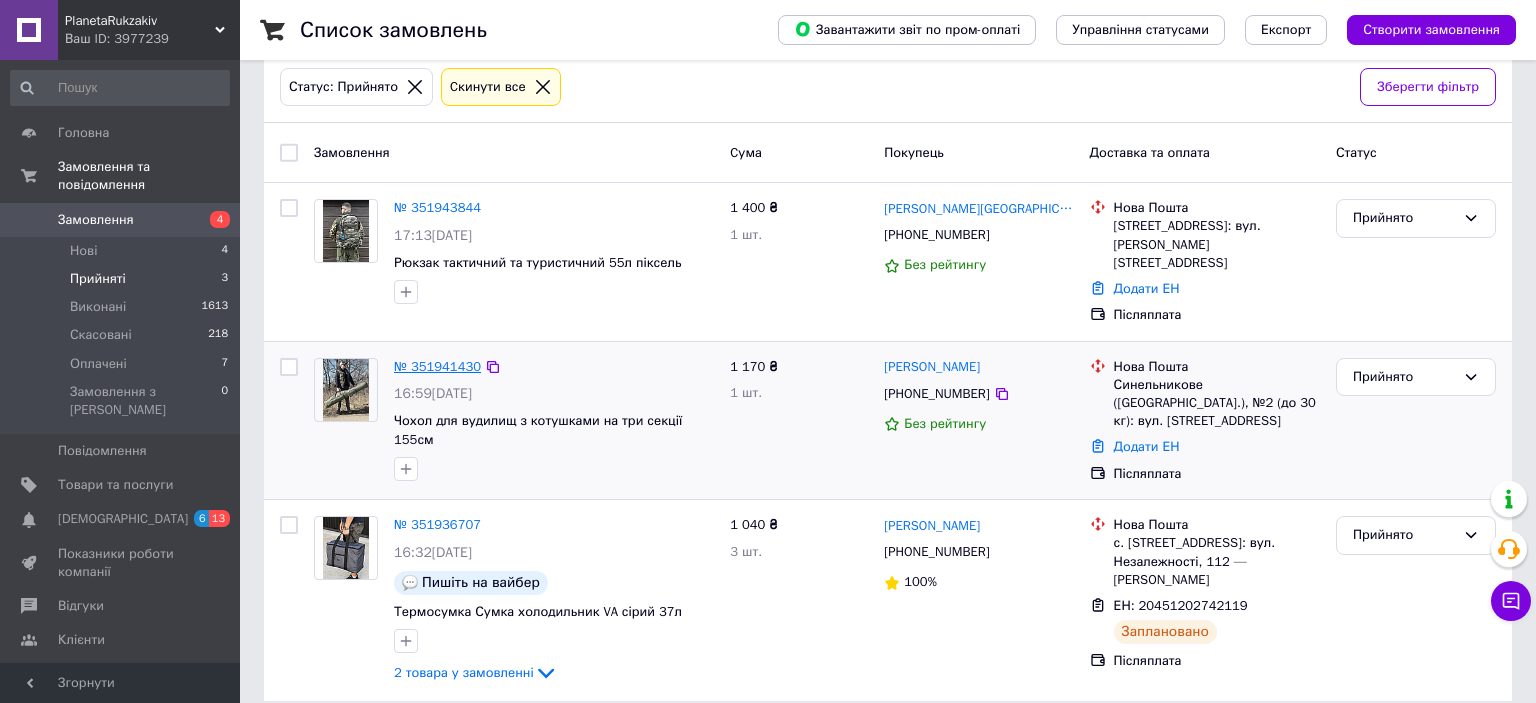 click on "№ 351941430" at bounding box center (437, 366) 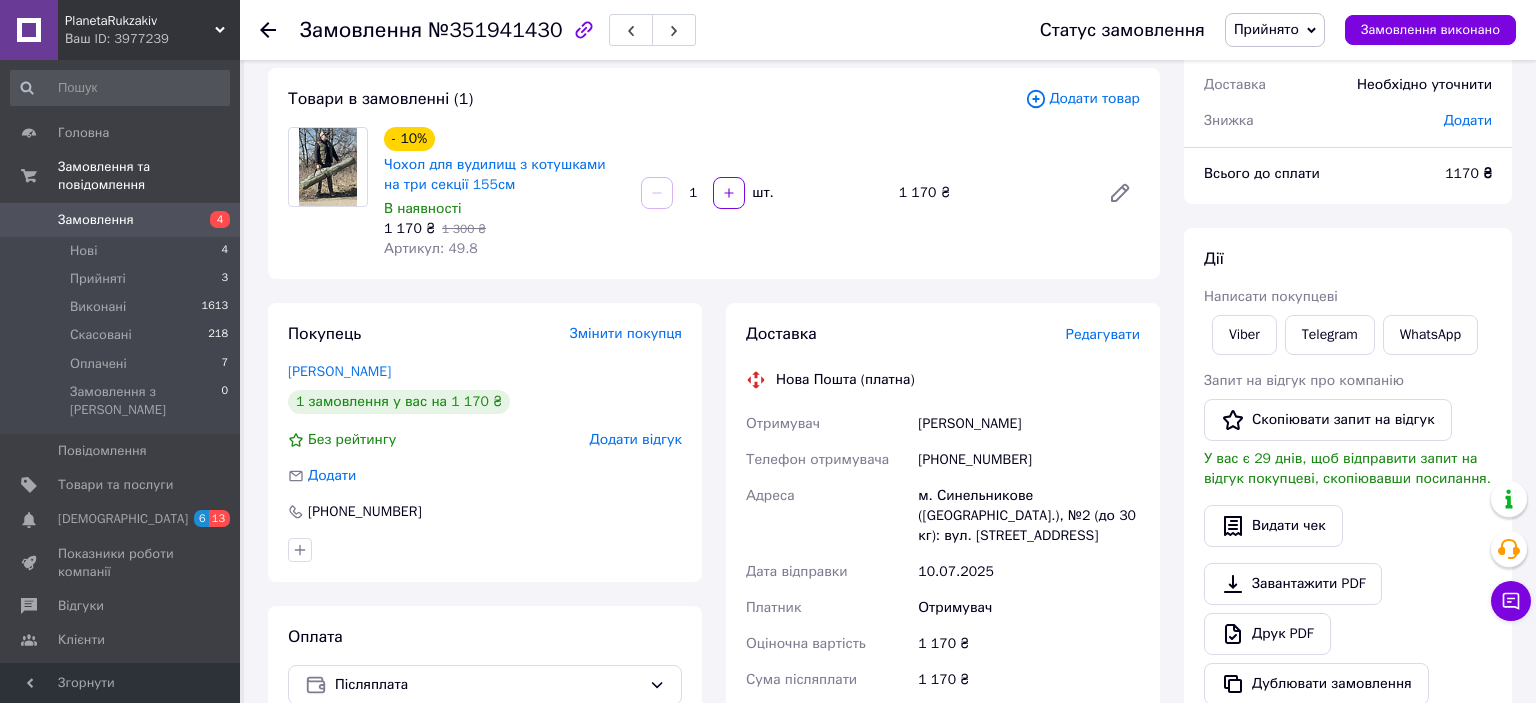 click on "Редагувати" at bounding box center [1103, 334] 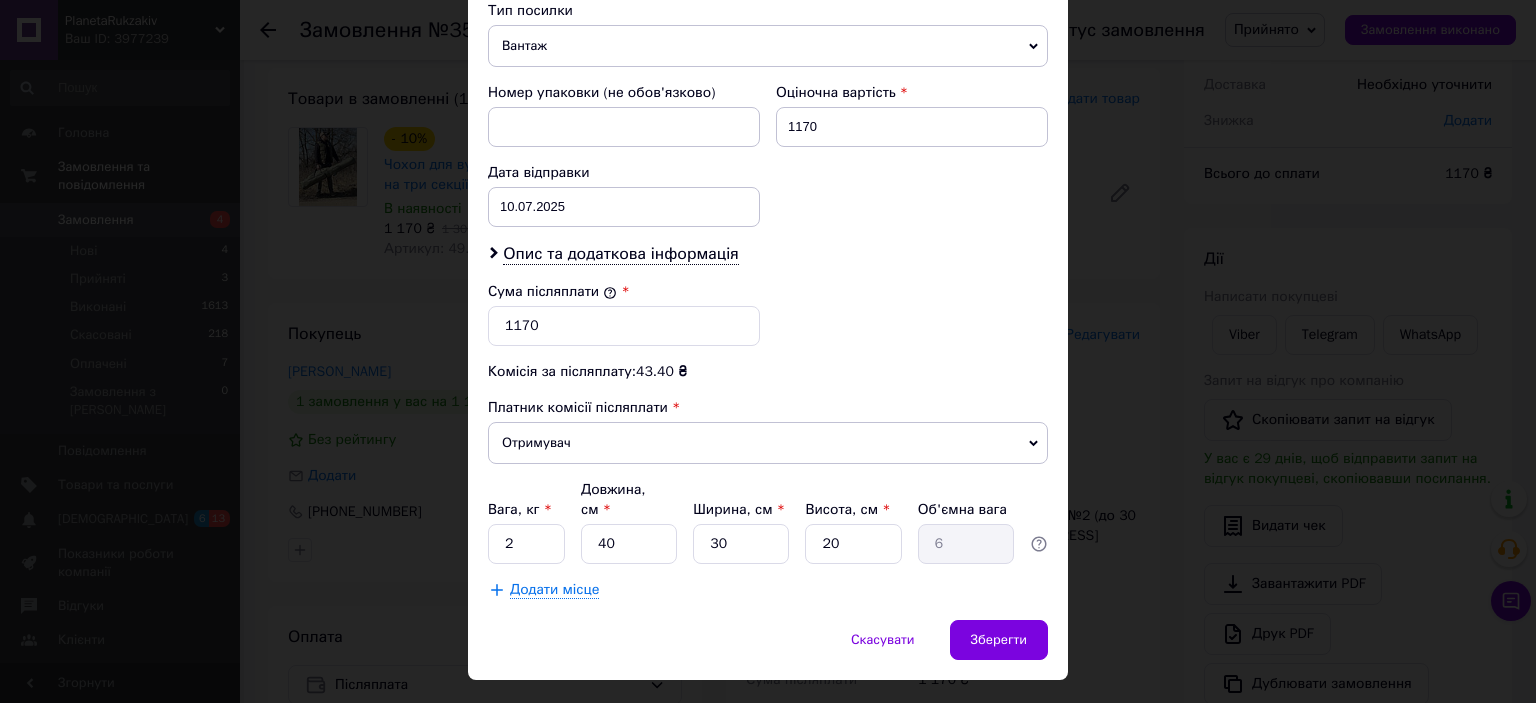 scroll, scrollTop: 817, scrollLeft: 0, axis: vertical 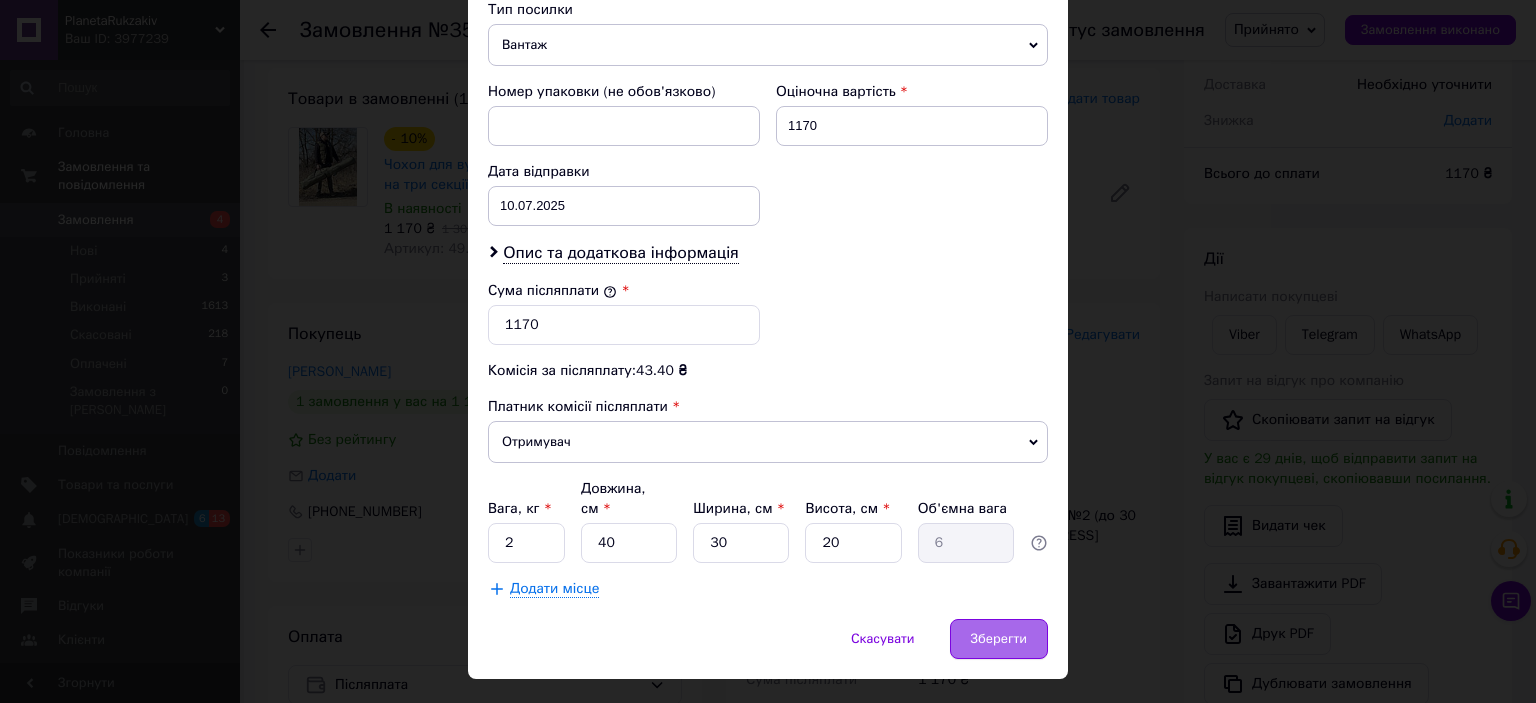 click on "Зберегти" at bounding box center (999, 639) 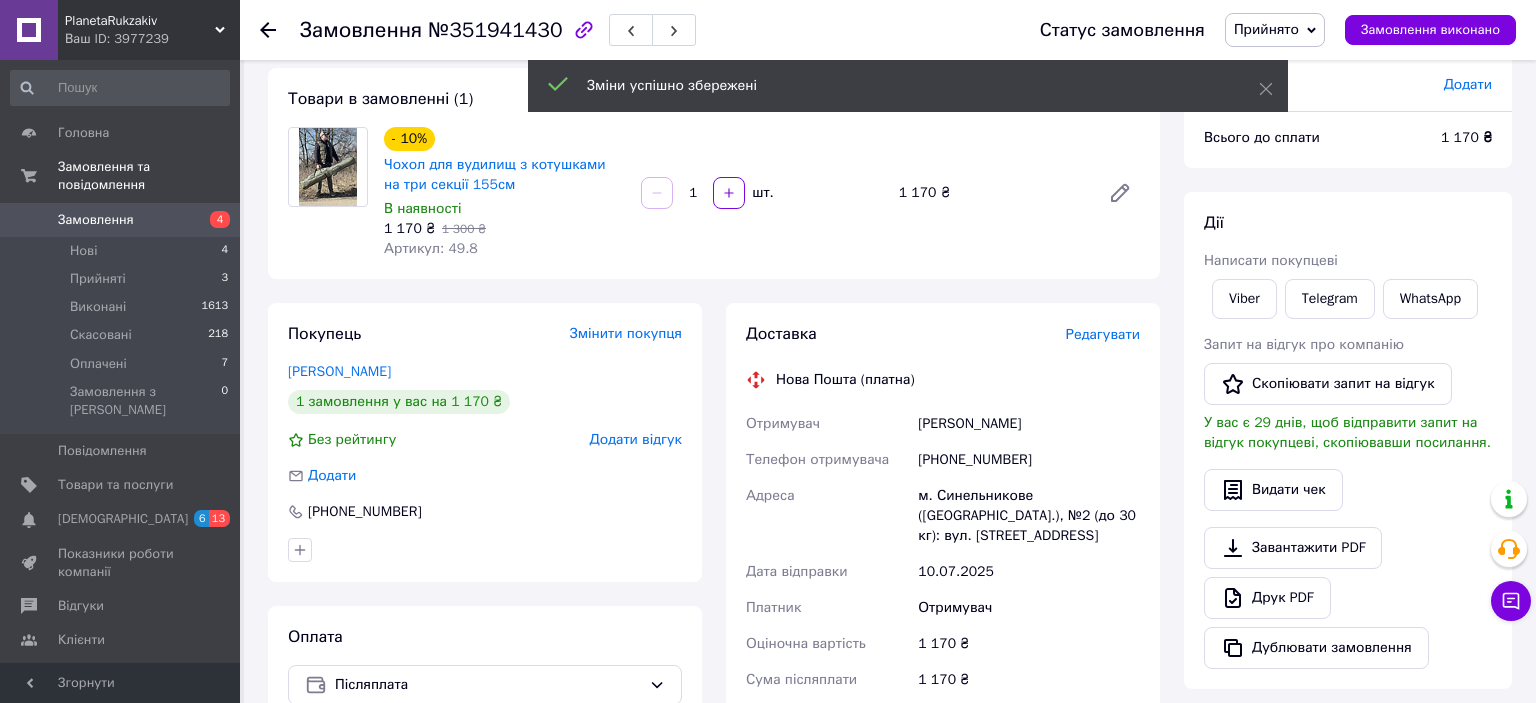 scroll, scrollTop: 526, scrollLeft: 0, axis: vertical 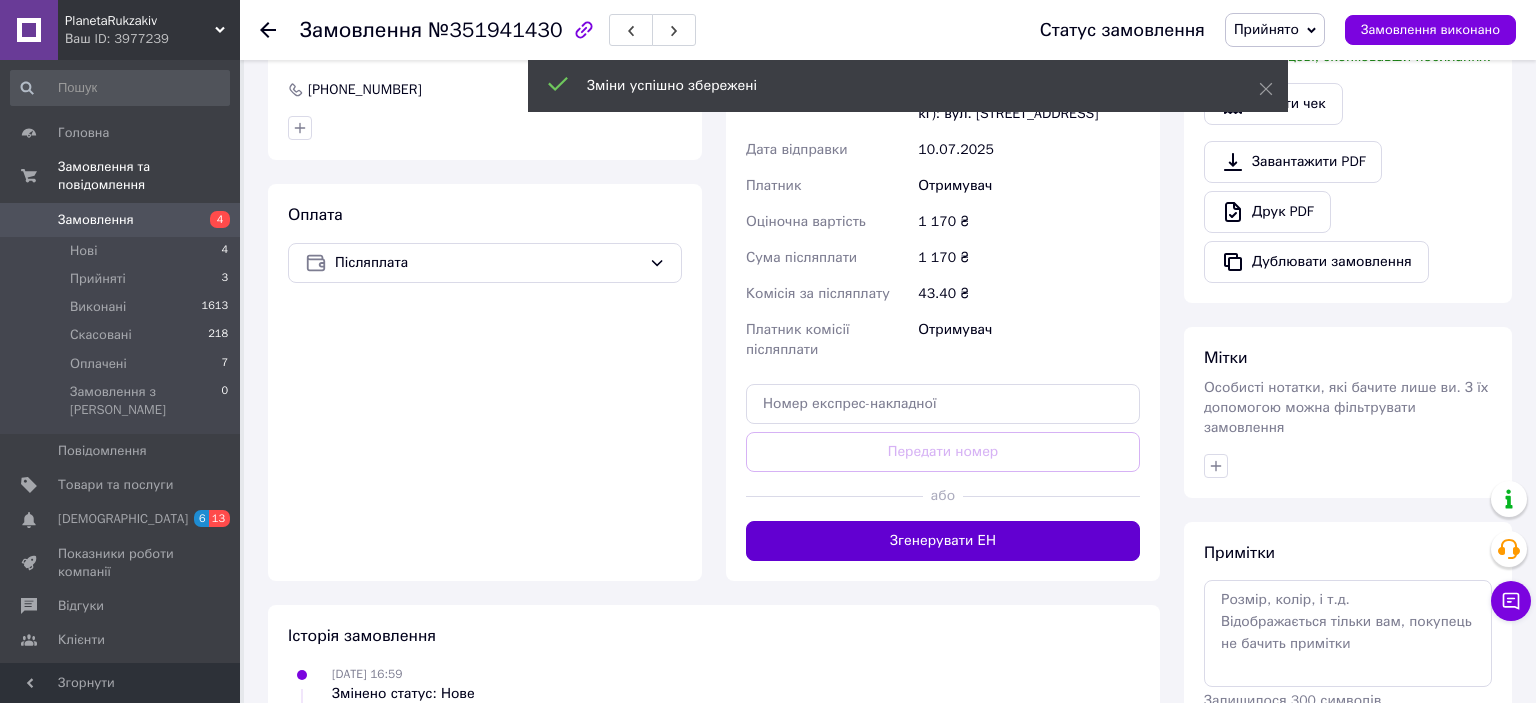 click on "Згенерувати ЕН" at bounding box center (943, 541) 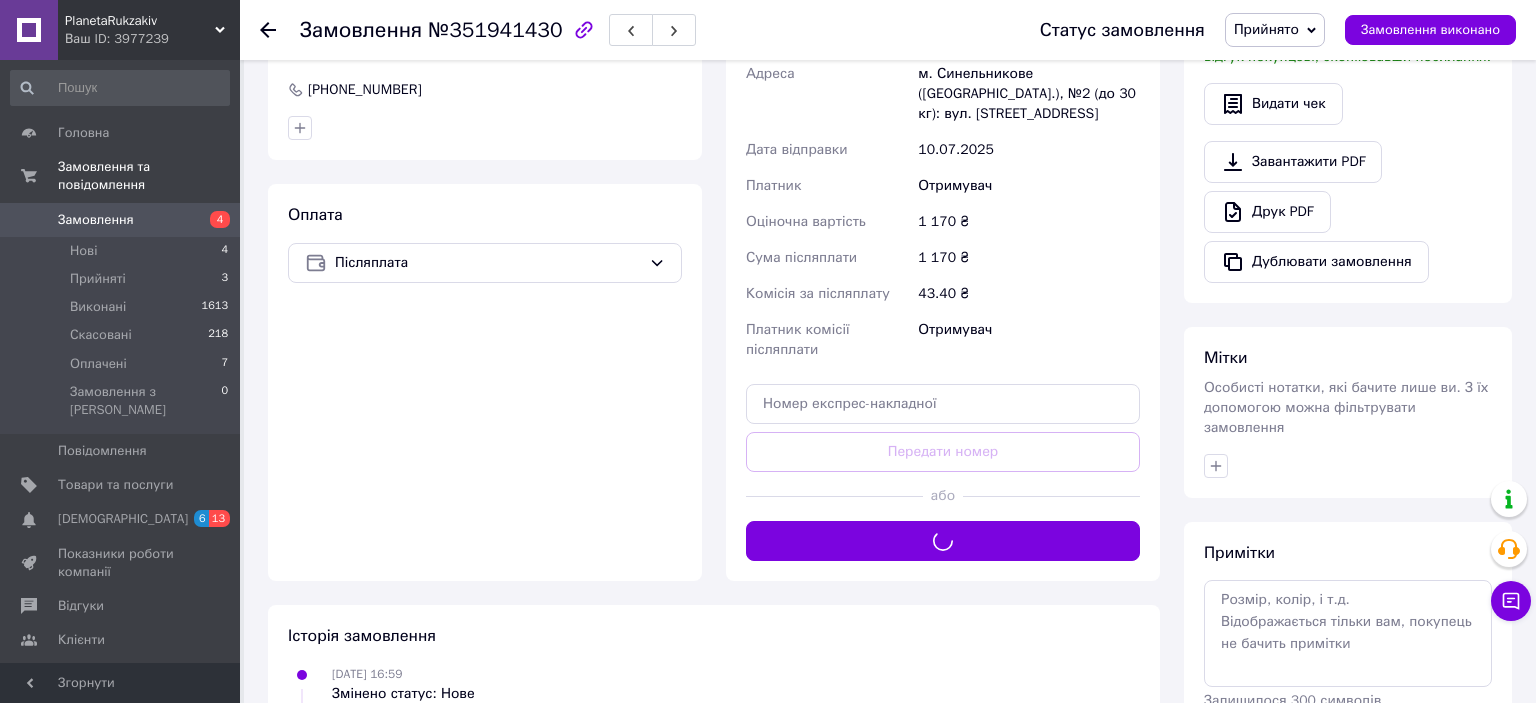 scroll, scrollTop: 209, scrollLeft: 0, axis: vertical 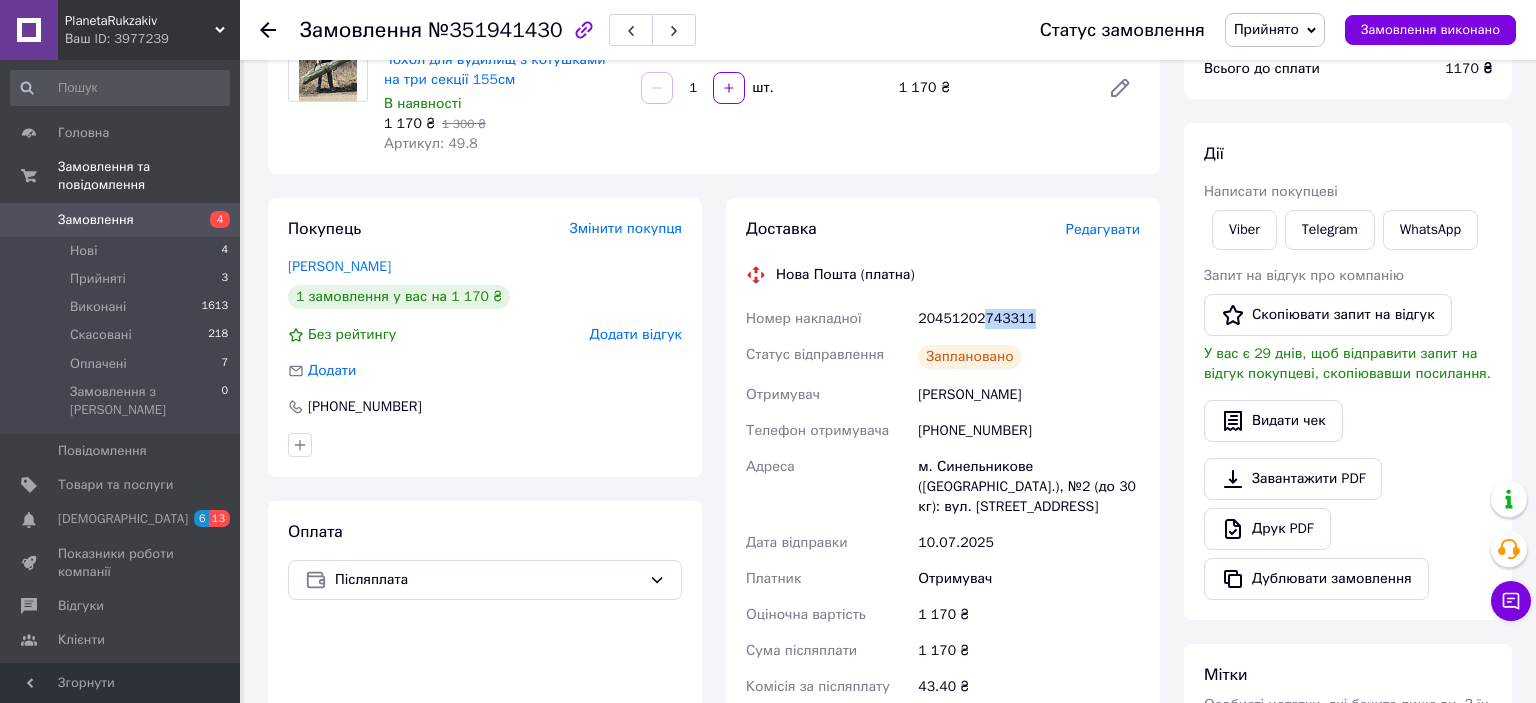 drag, startPoint x: 1018, startPoint y: 321, endPoint x: 978, endPoint y: 336, distance: 42.72002 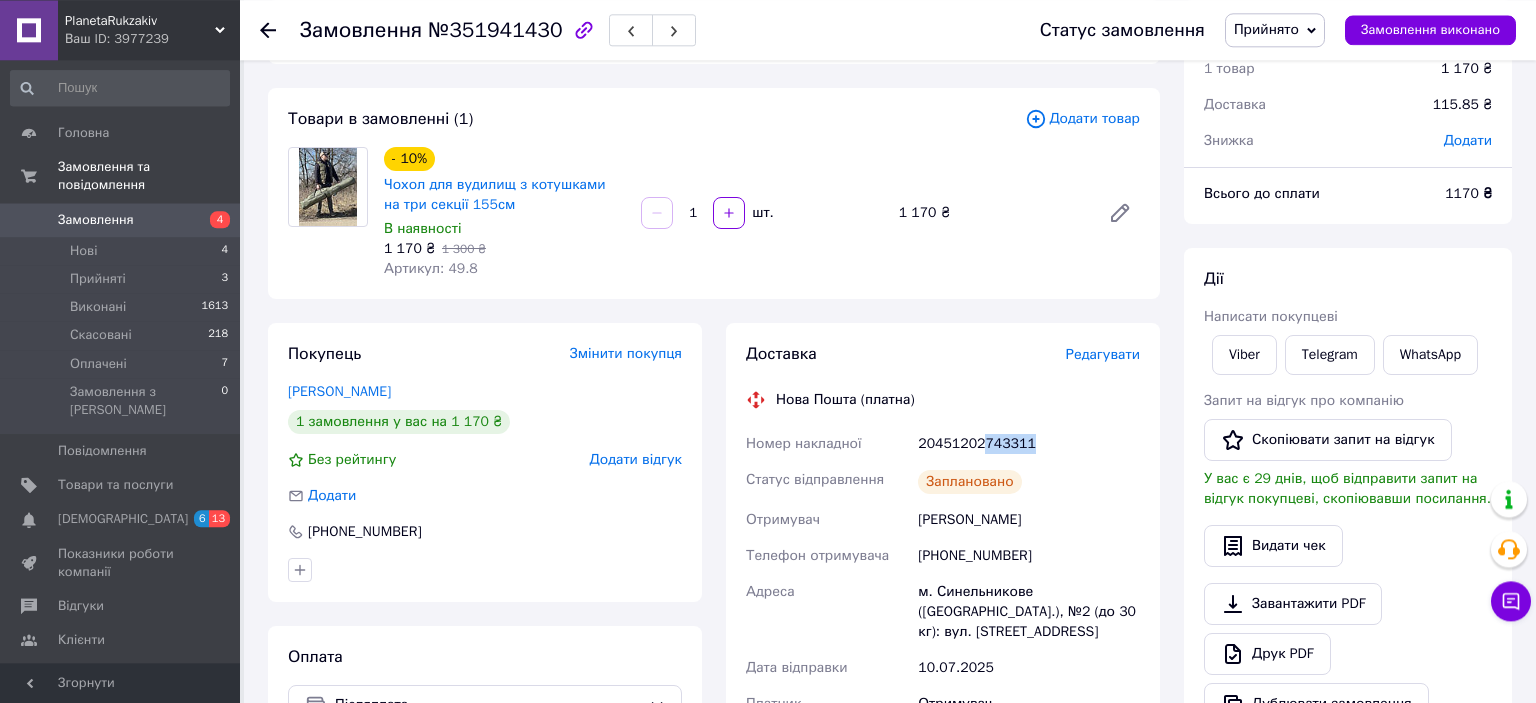 scroll, scrollTop: 0, scrollLeft: 0, axis: both 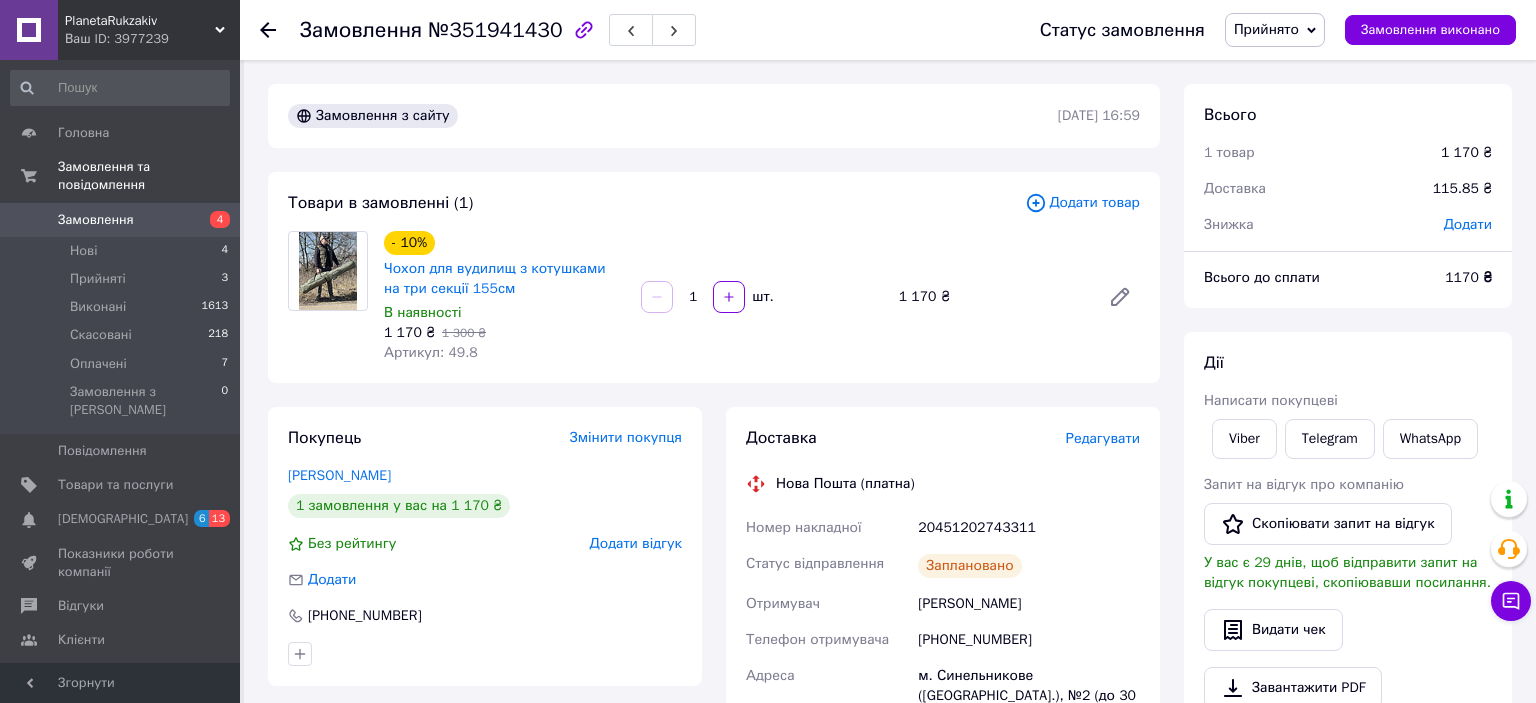 click at bounding box center (280, 30) 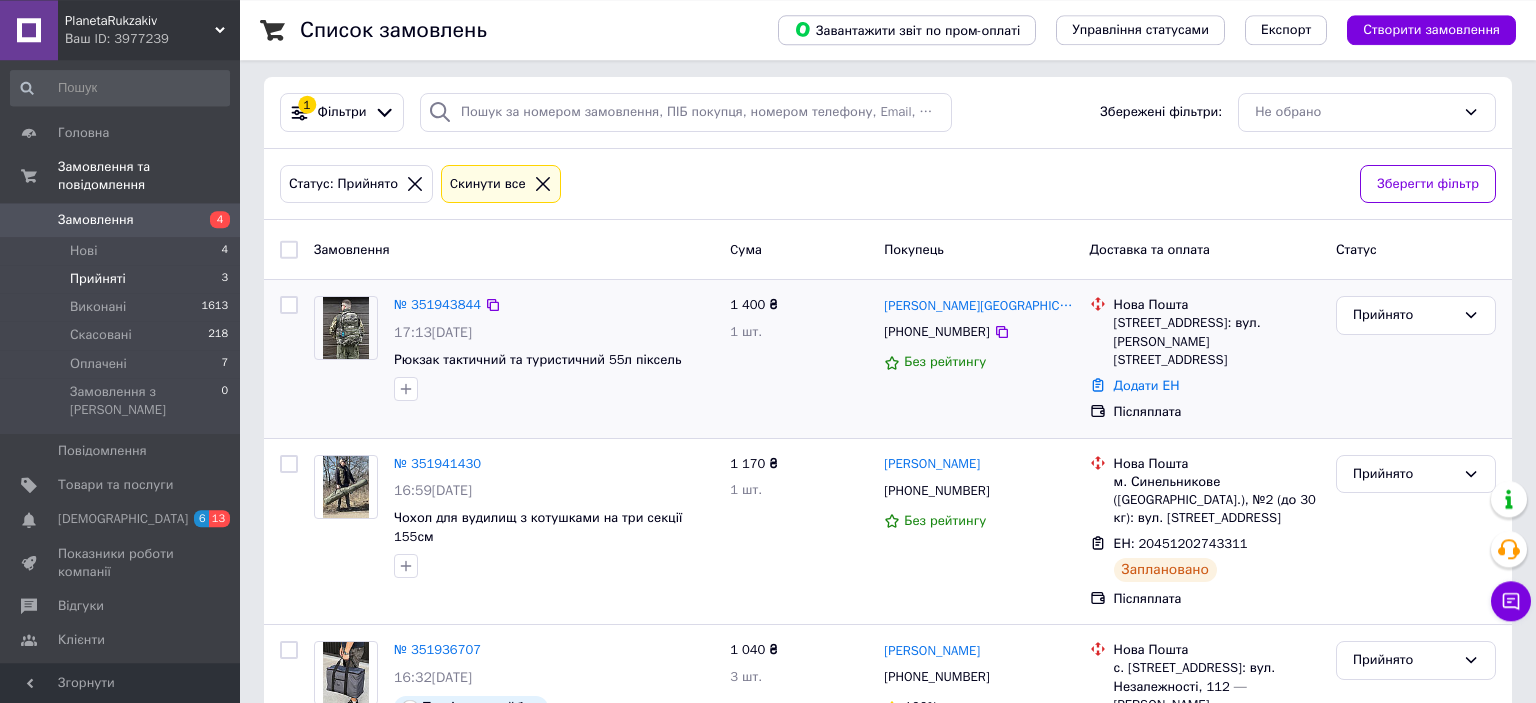 scroll, scrollTop: 0, scrollLeft: 0, axis: both 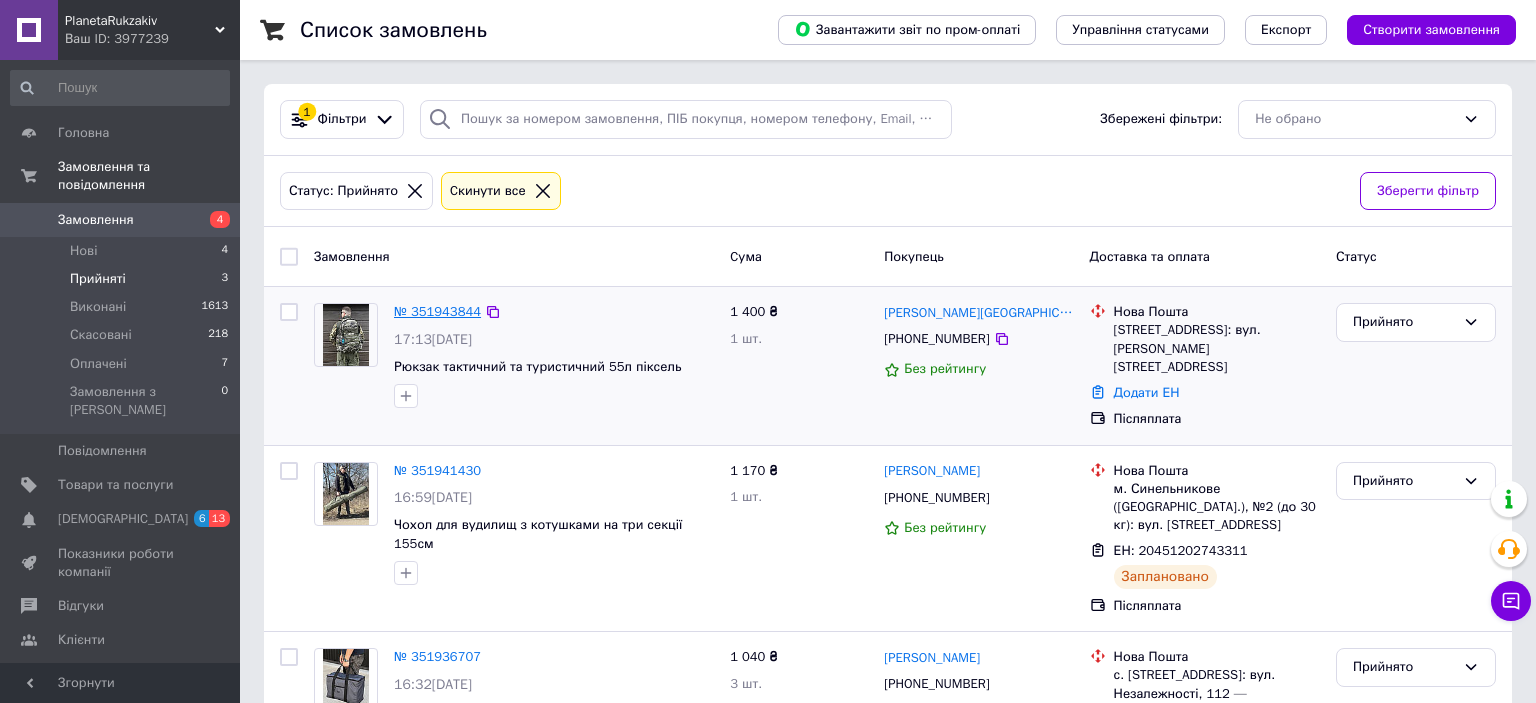 click on "№ 351943844" at bounding box center [437, 311] 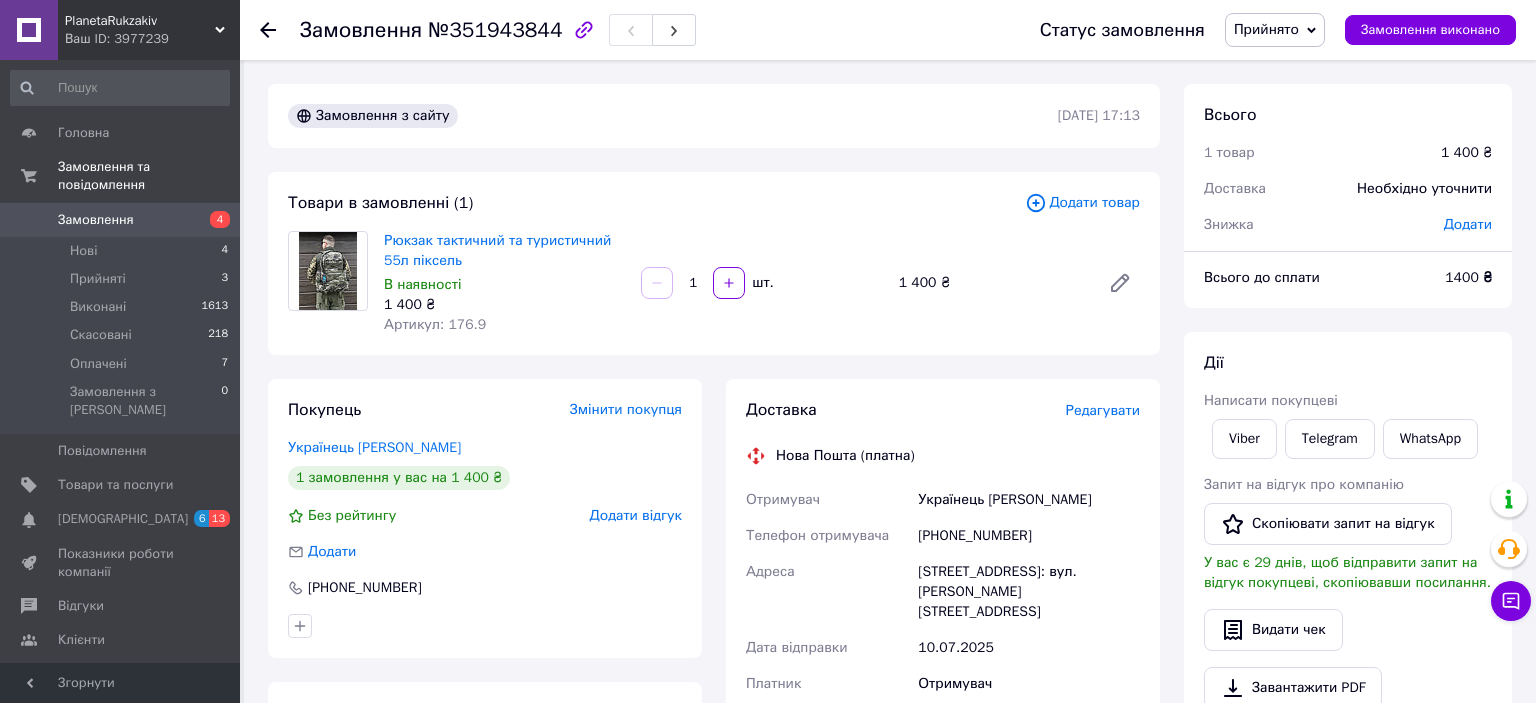 click on "Редагувати" at bounding box center [1103, 410] 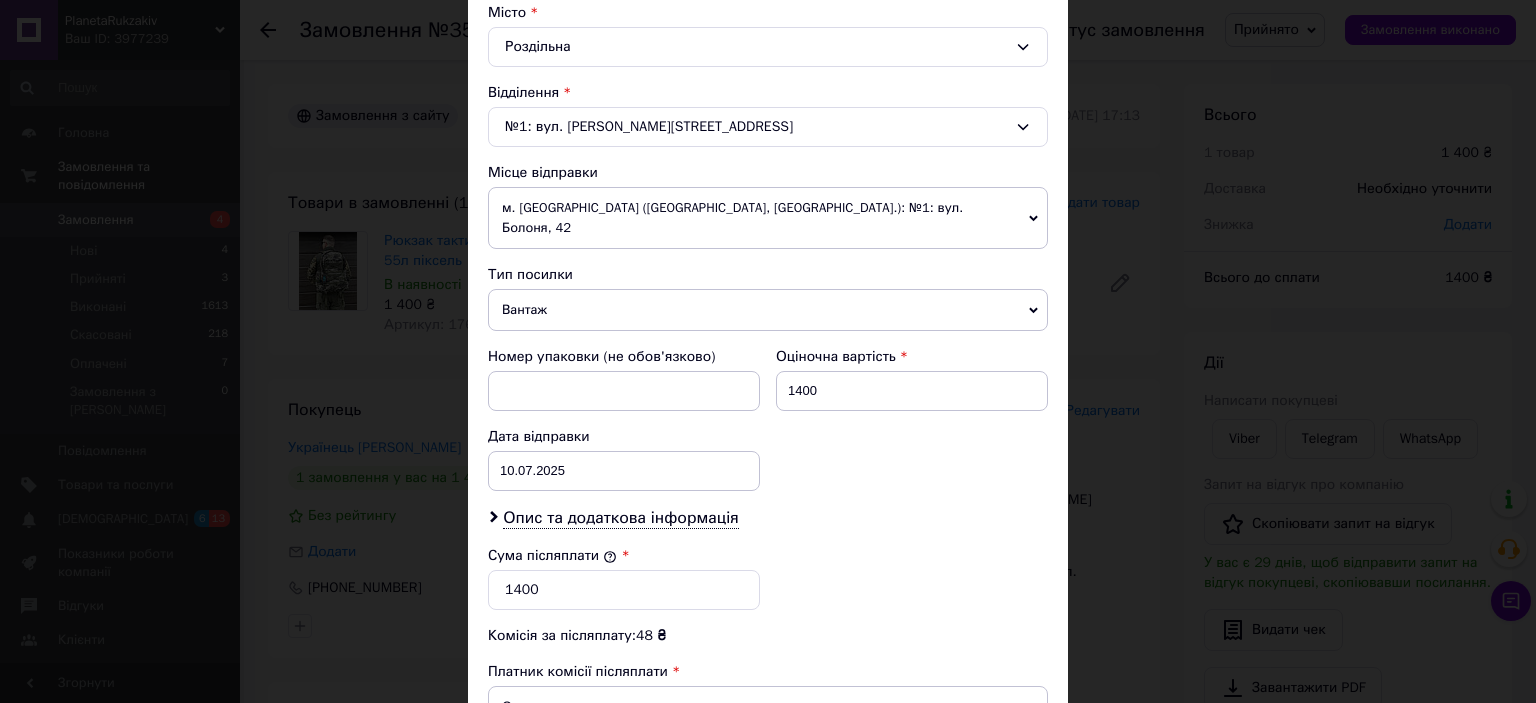 scroll, scrollTop: 817, scrollLeft: 0, axis: vertical 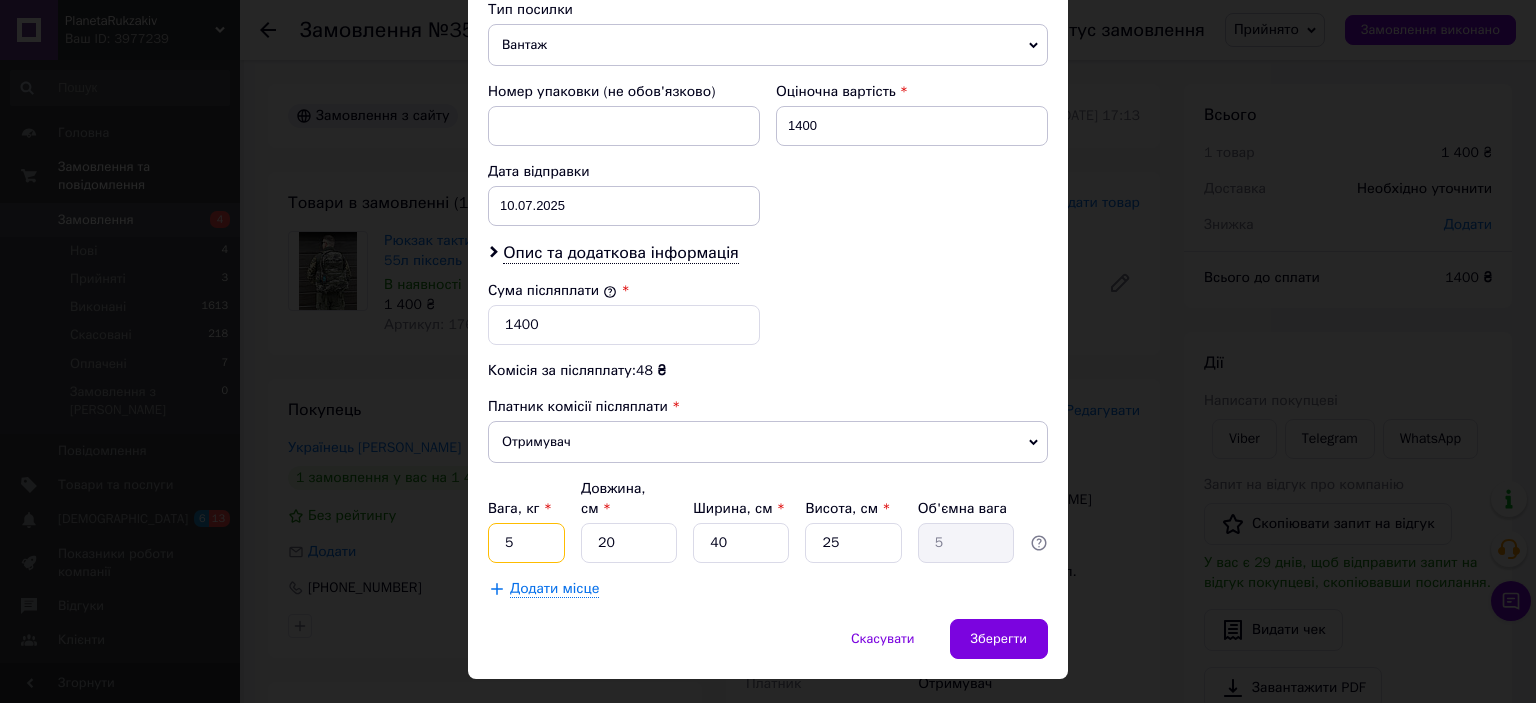 click on "5" at bounding box center (526, 543) 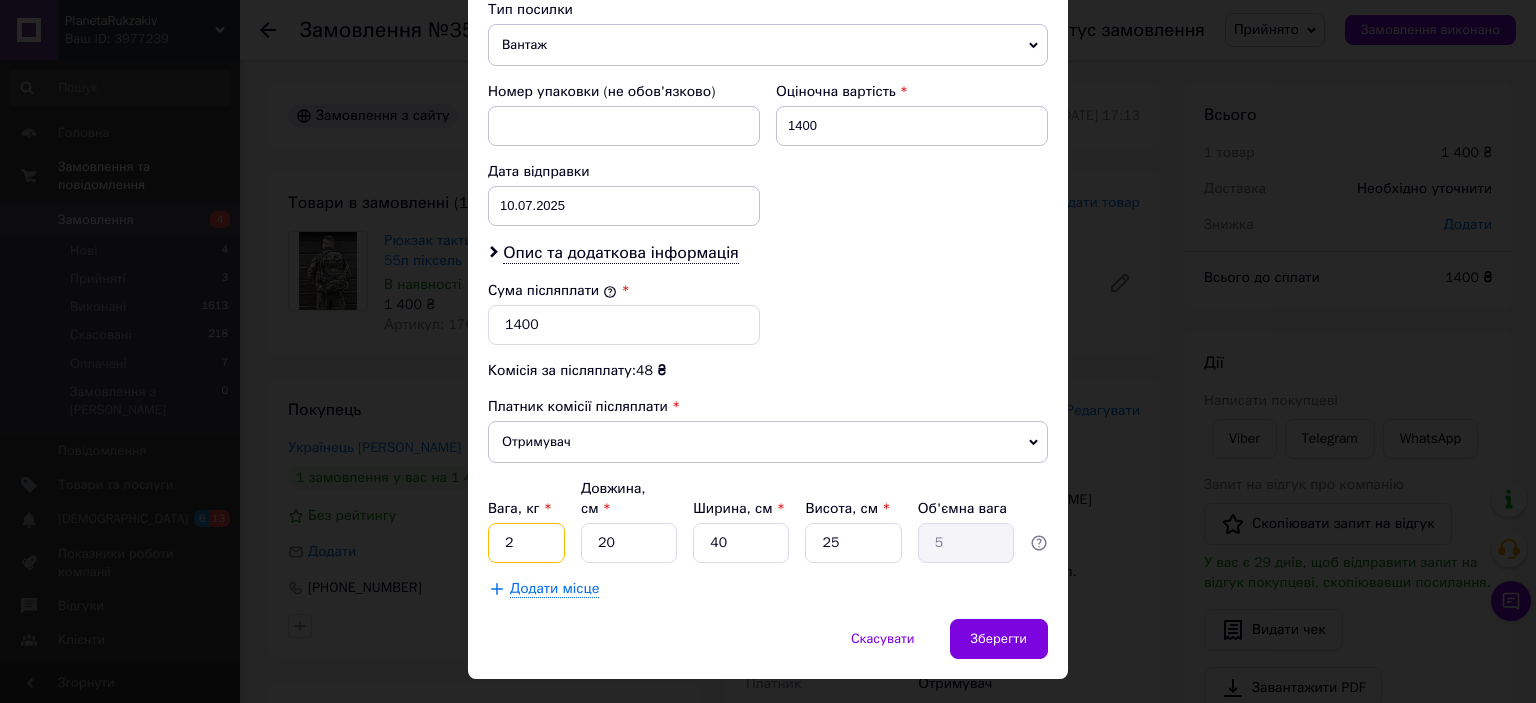 type on "2" 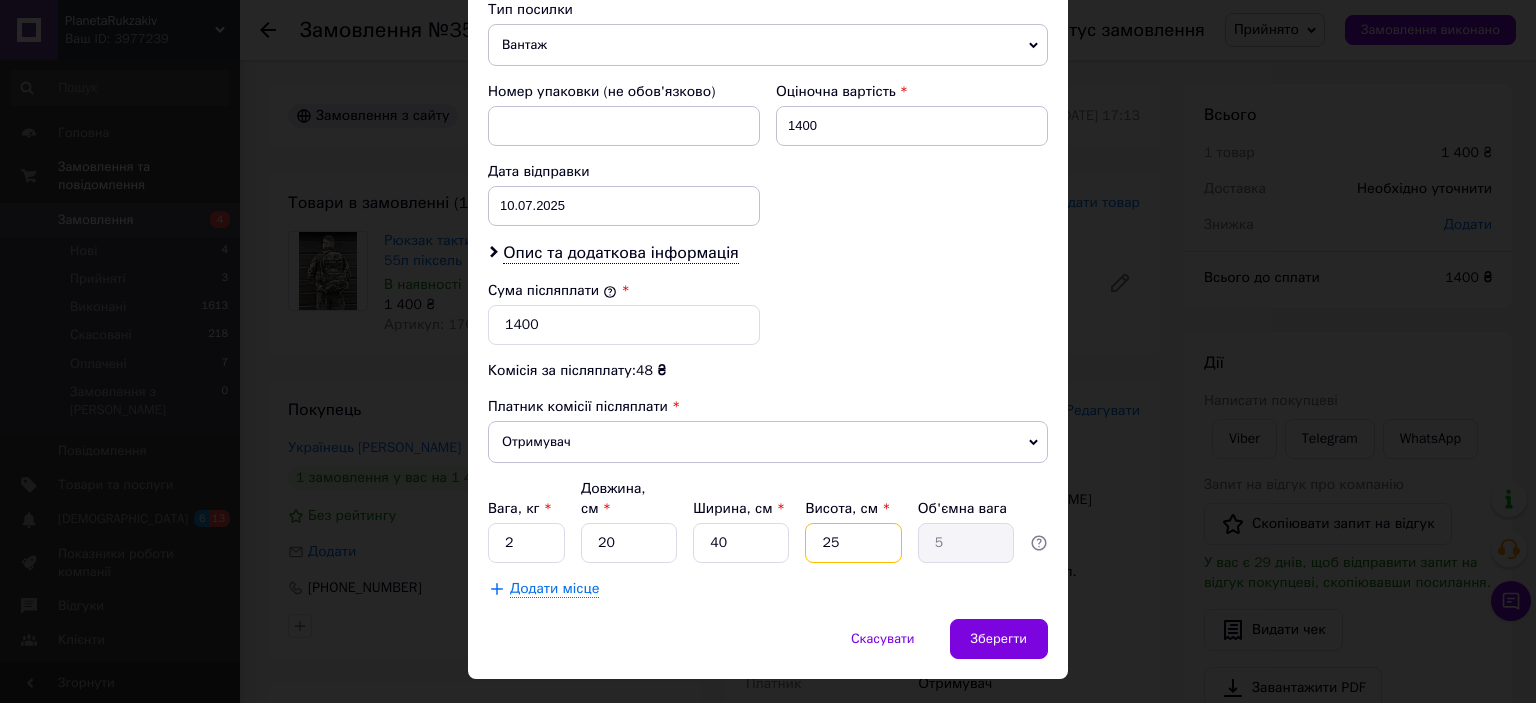 click on "25" at bounding box center (853, 543) 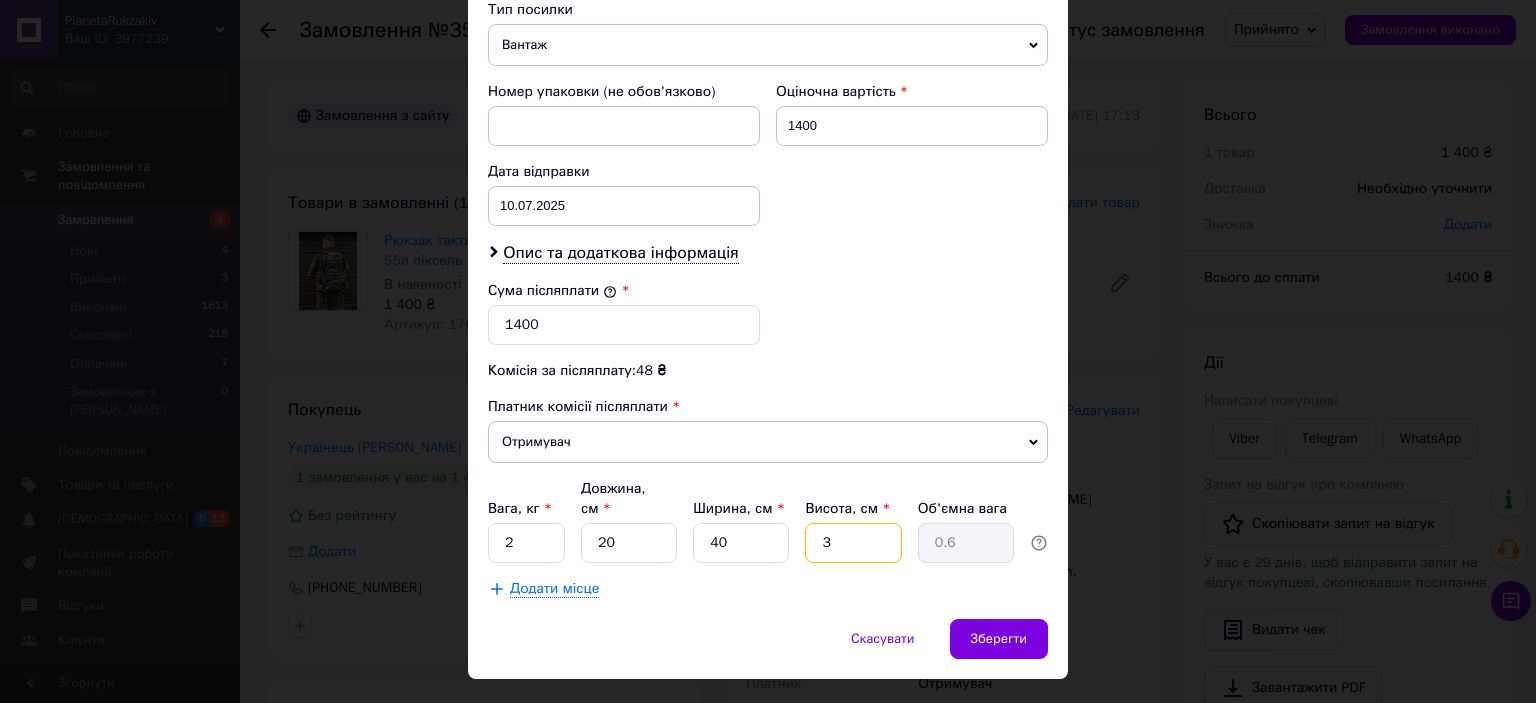 type on "30" 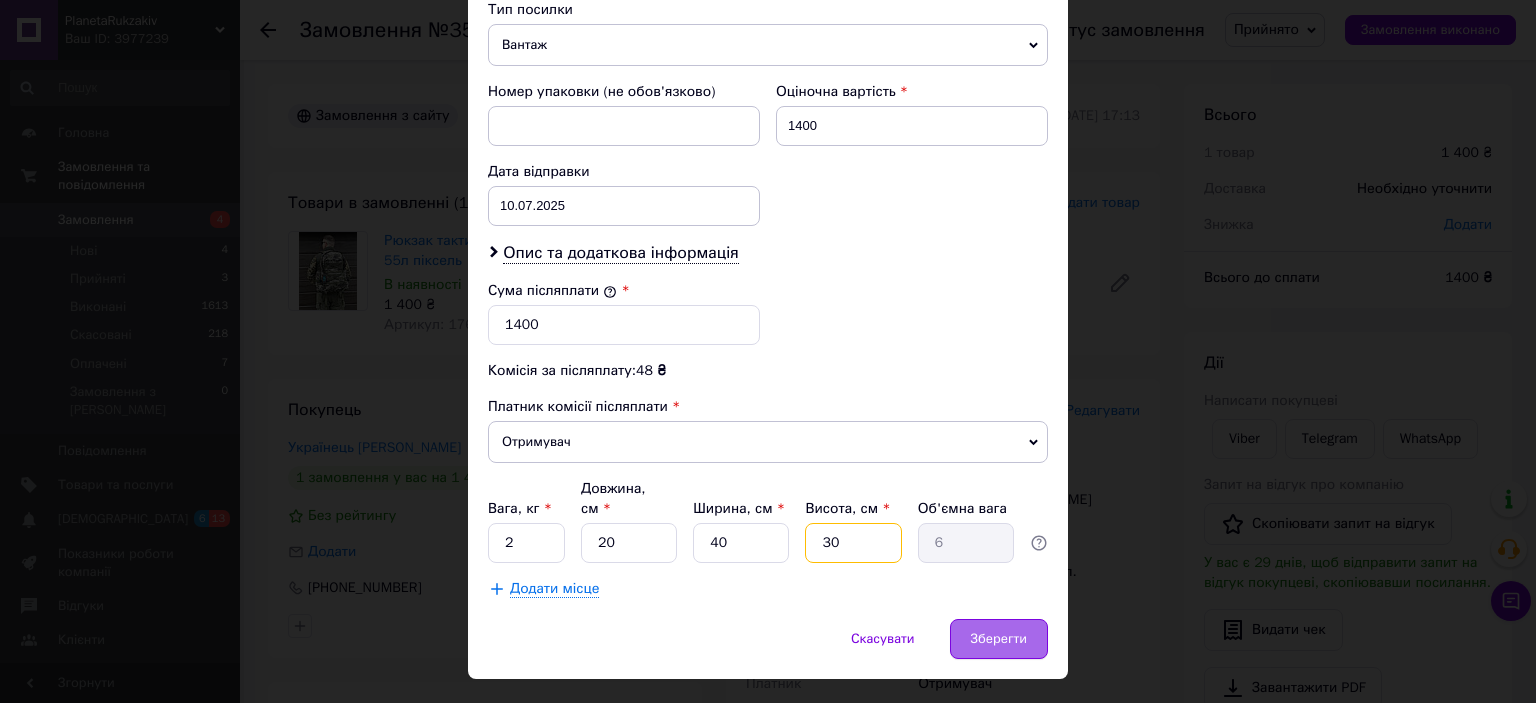 type on "30" 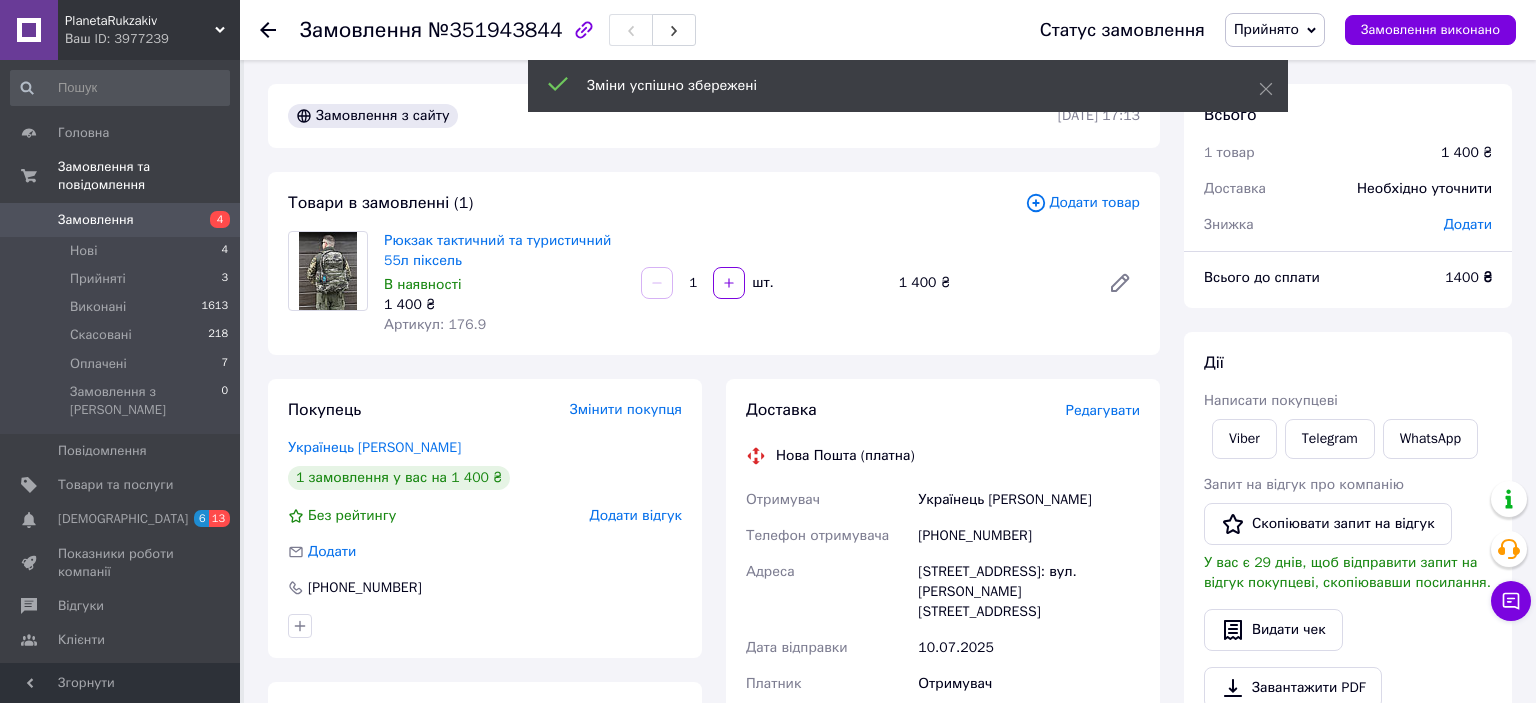 scroll, scrollTop: 422, scrollLeft: 0, axis: vertical 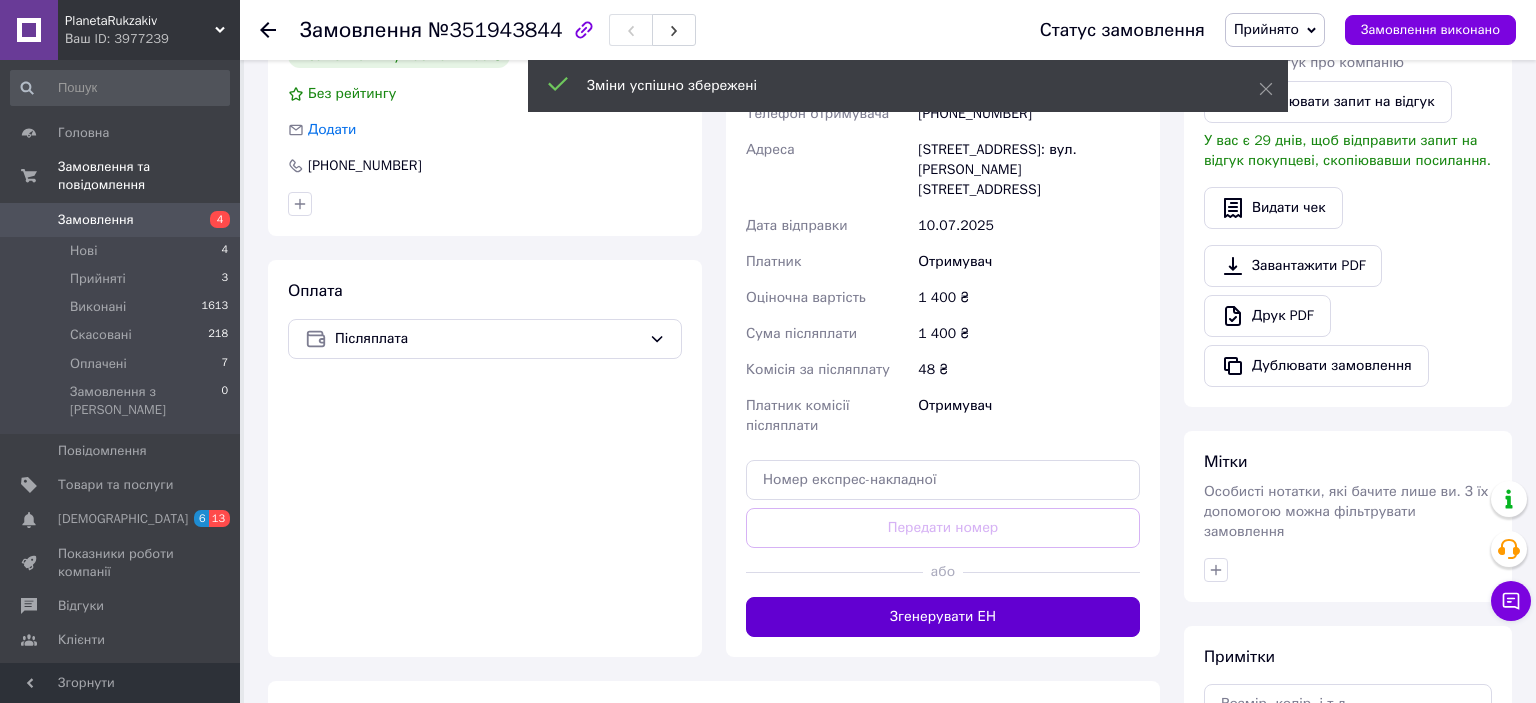 click on "Згенерувати ЕН" at bounding box center [943, 617] 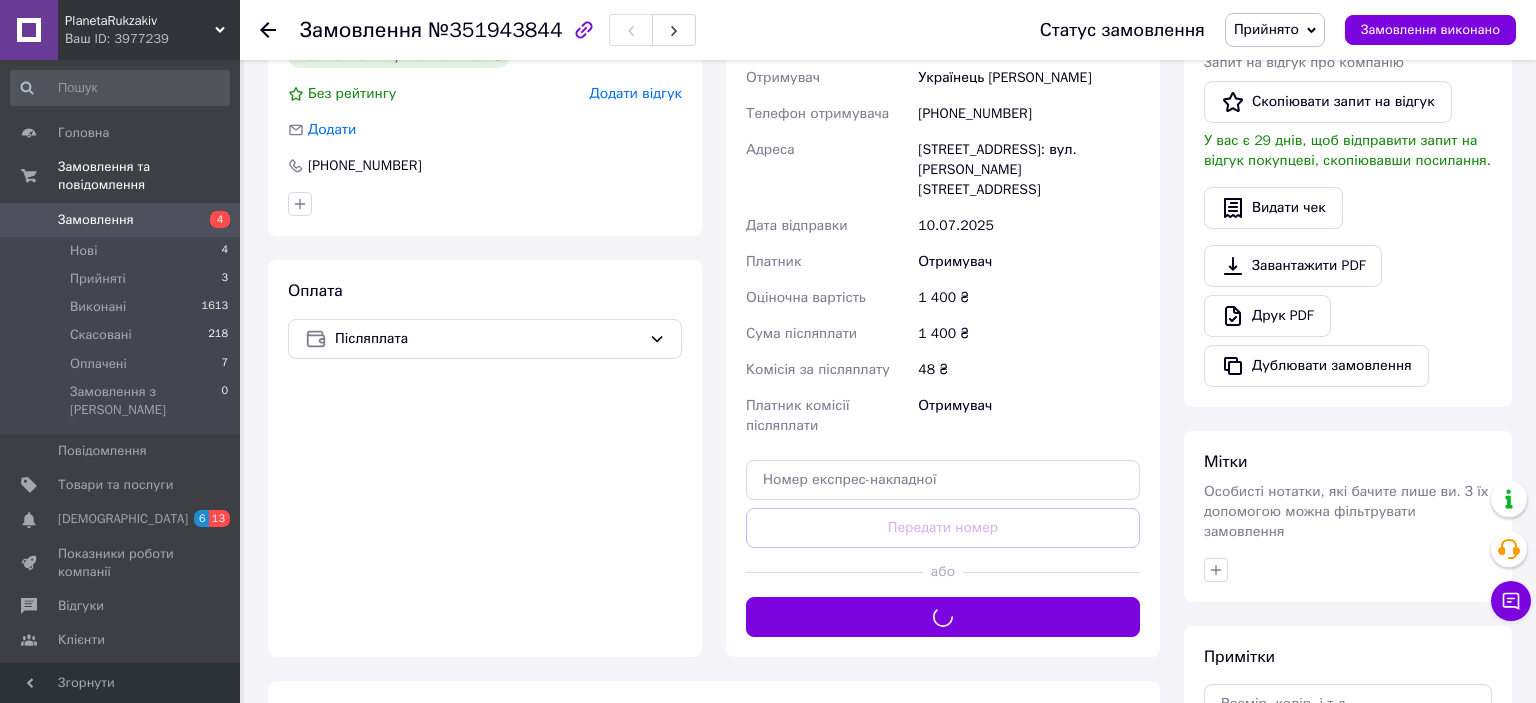 scroll, scrollTop: 0, scrollLeft: 0, axis: both 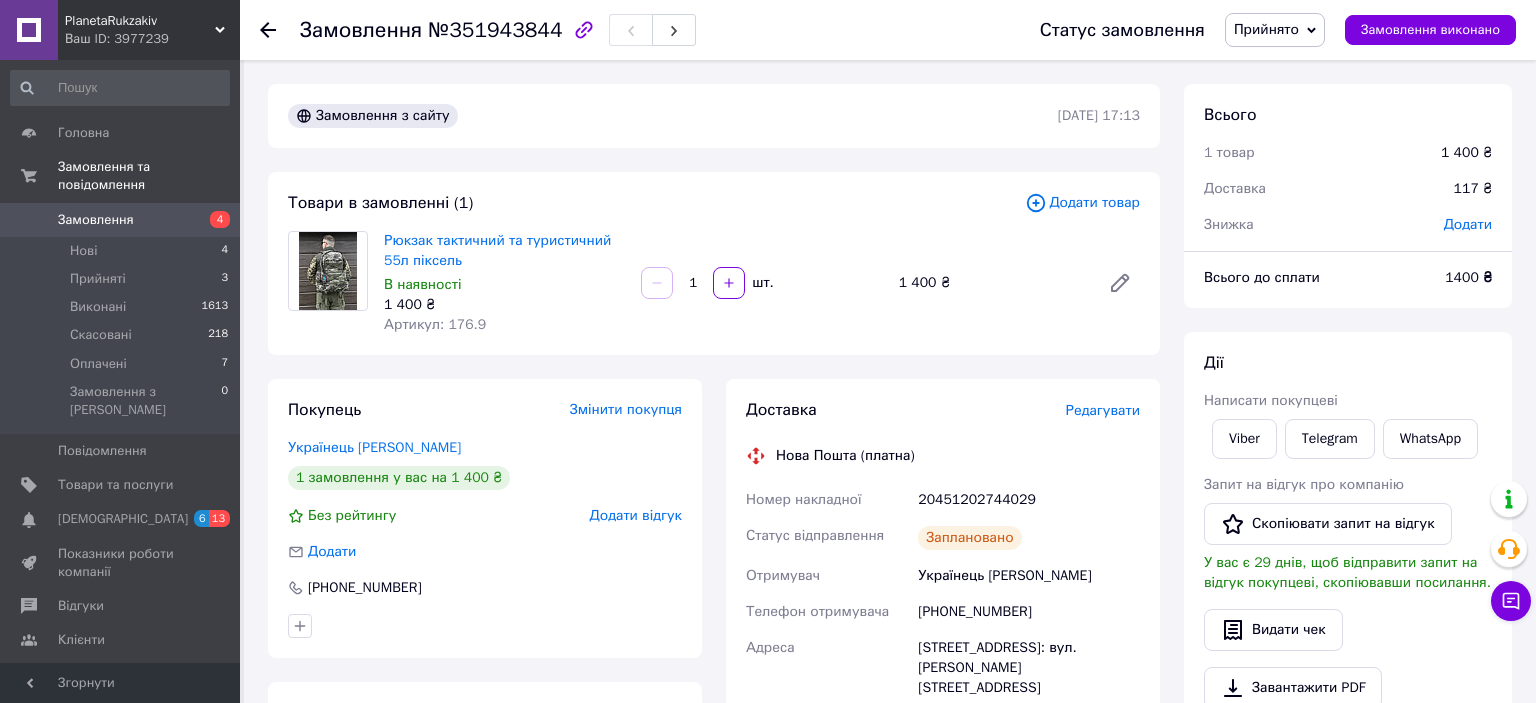 click 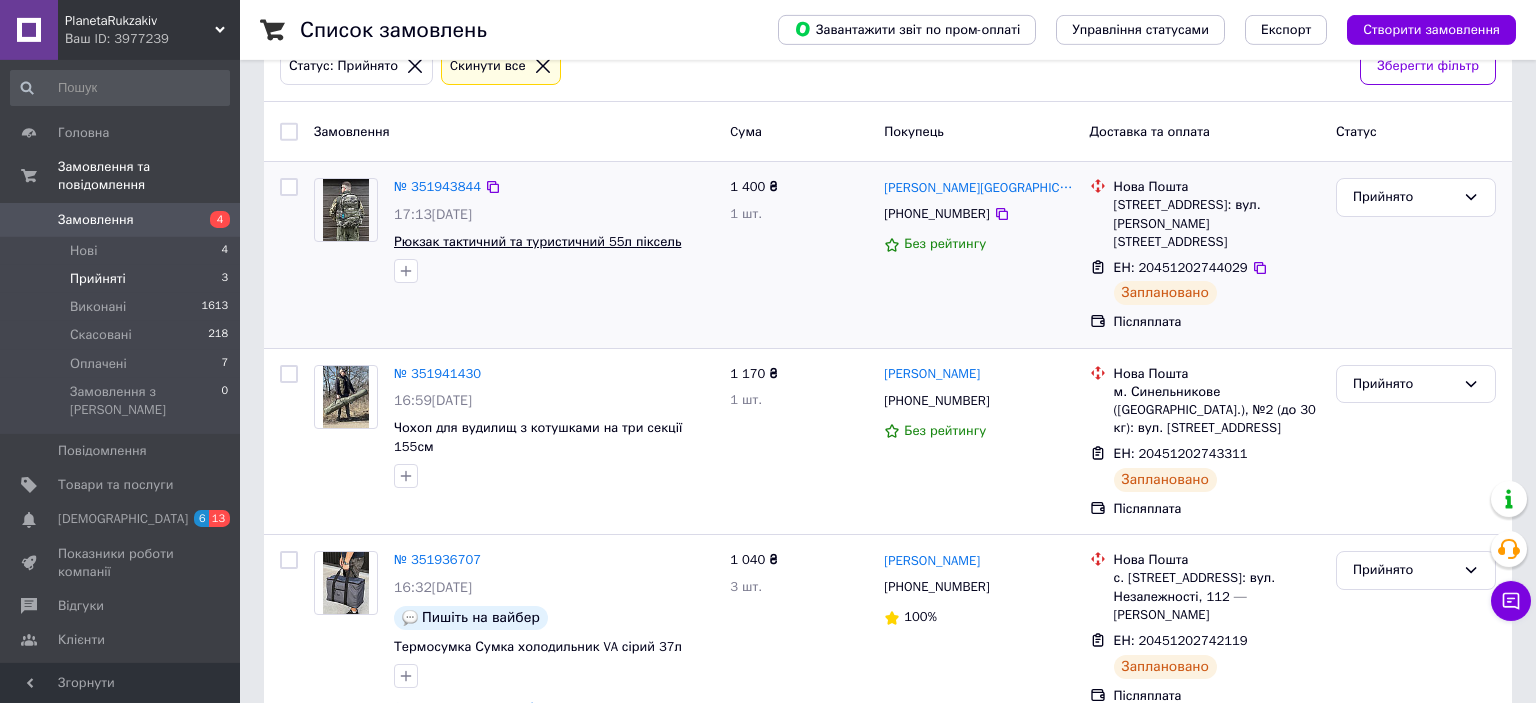 scroll, scrollTop: 144, scrollLeft: 0, axis: vertical 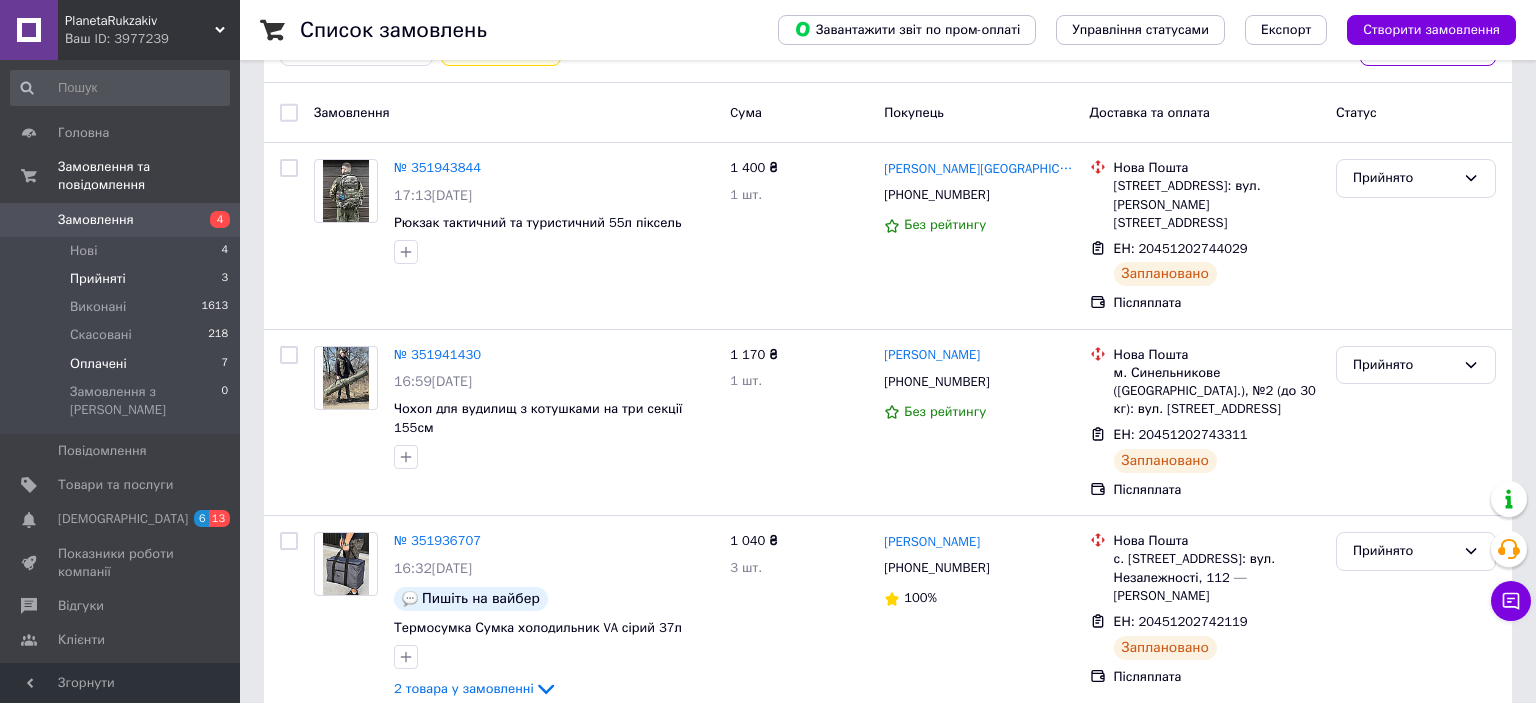 click on "Оплачені 7" at bounding box center (120, 364) 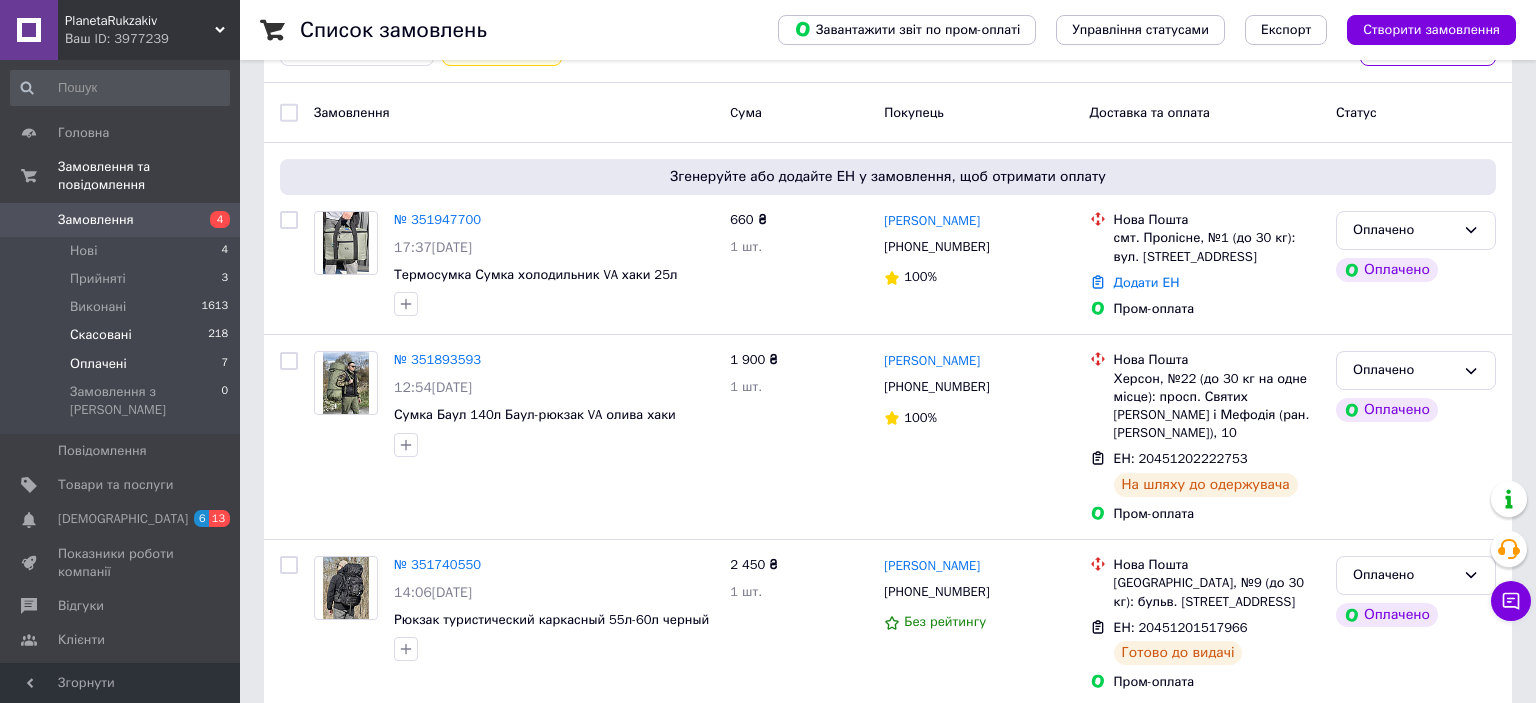 scroll, scrollTop: 0, scrollLeft: 0, axis: both 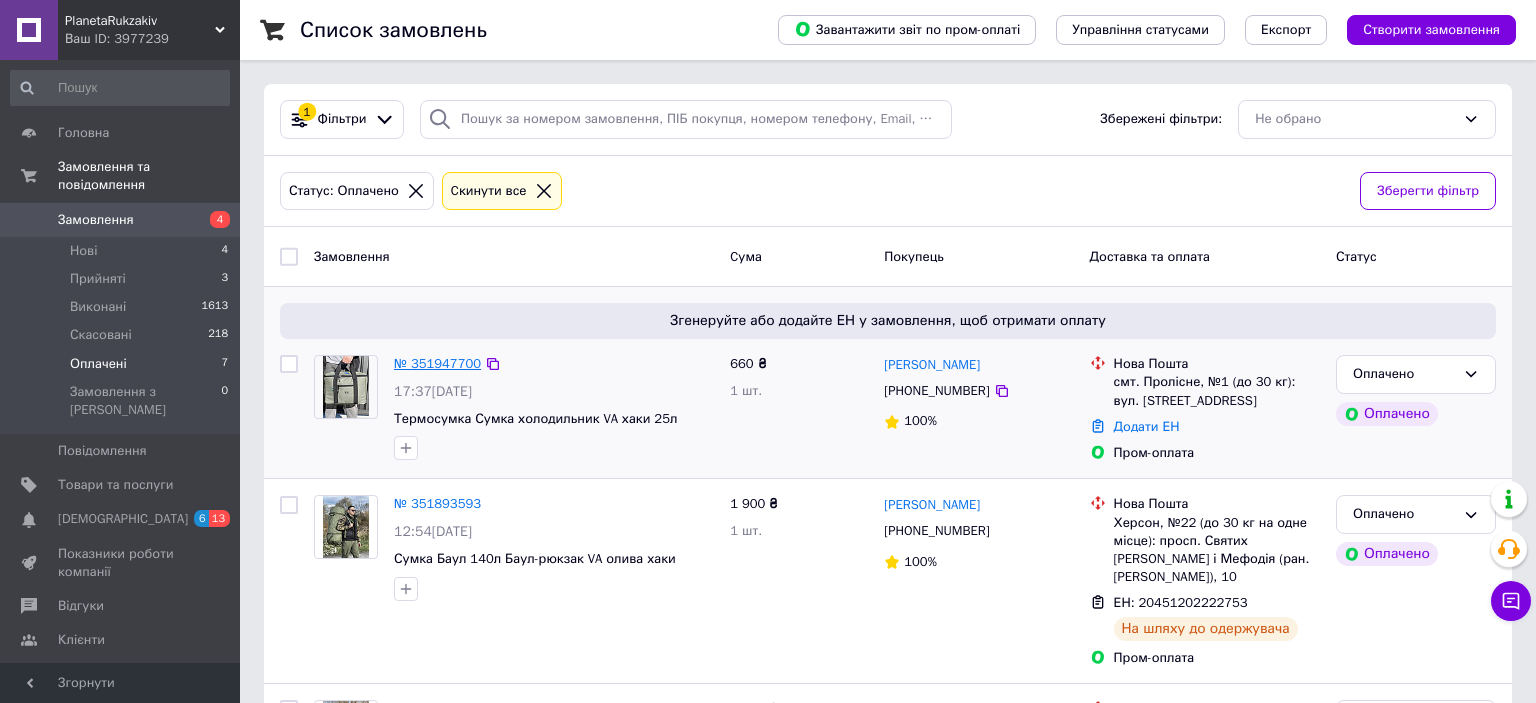 click on "№ 351947700" at bounding box center (437, 363) 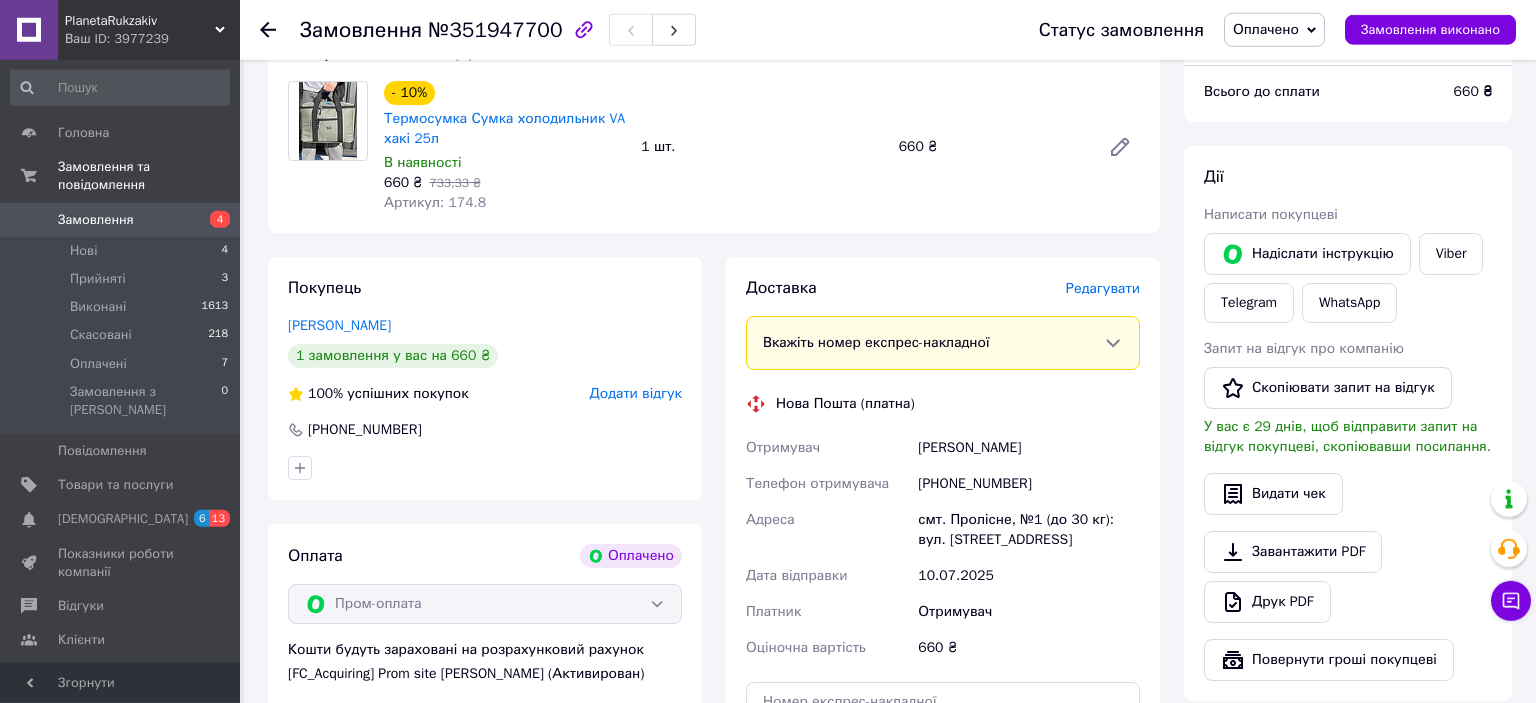 scroll, scrollTop: 211, scrollLeft: 0, axis: vertical 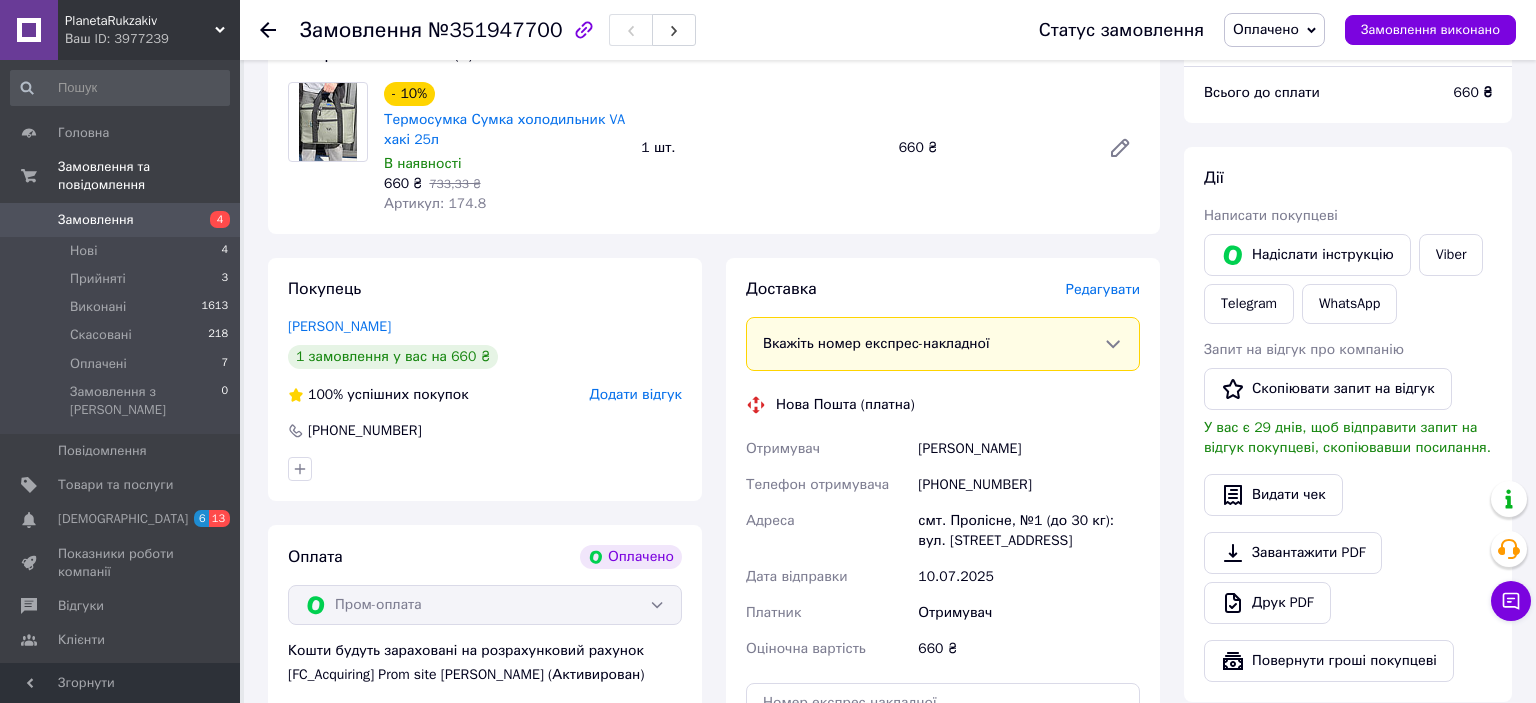 click on "Редагувати" at bounding box center [1103, 289] 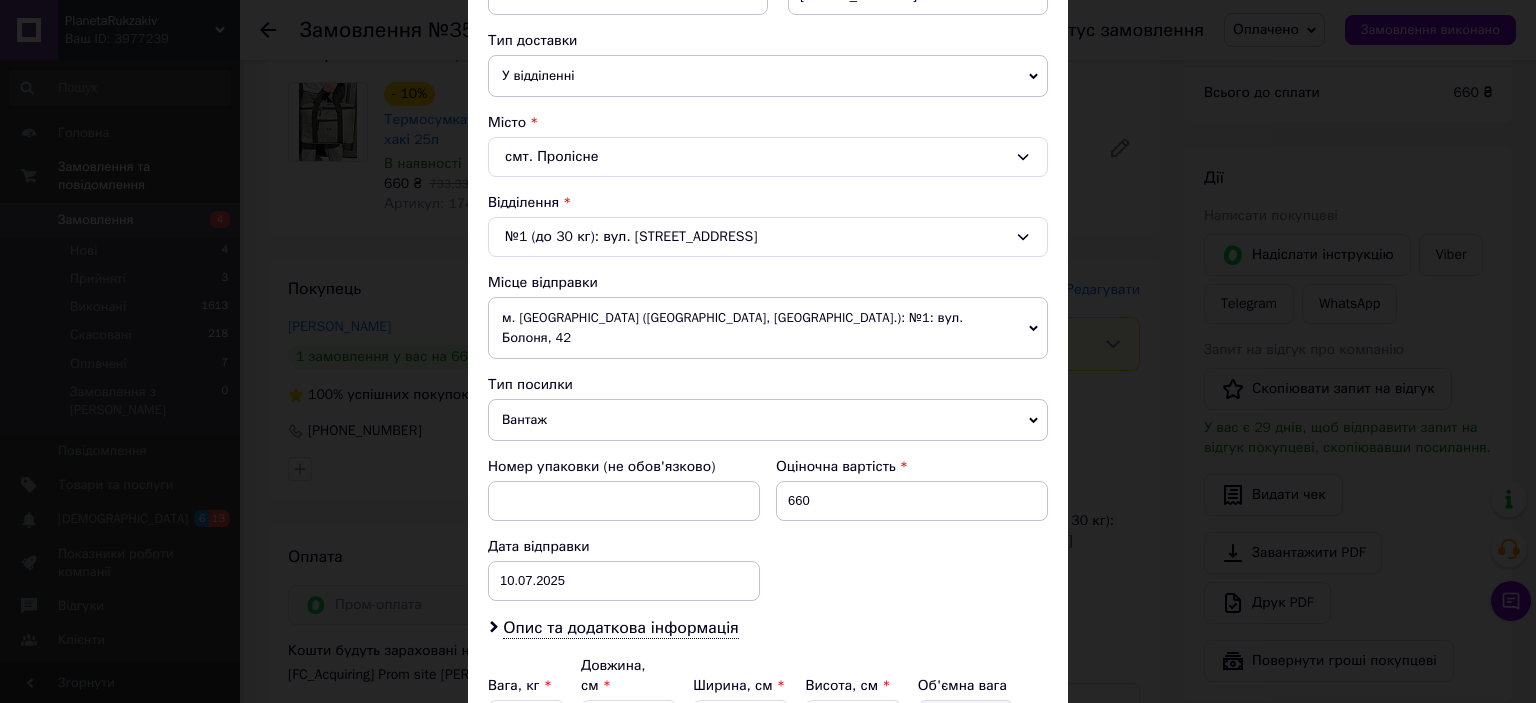 scroll, scrollTop: 619, scrollLeft: 0, axis: vertical 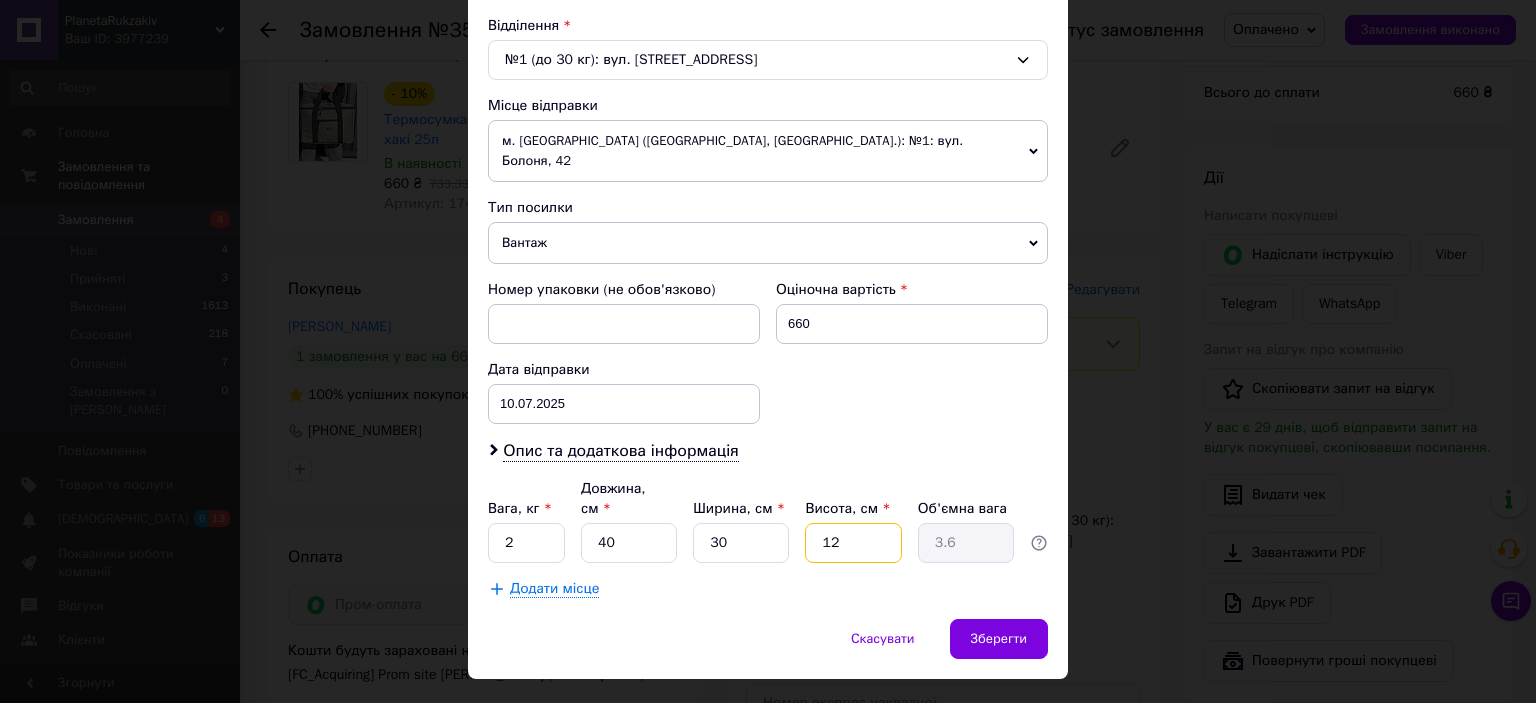 drag, startPoint x: 857, startPoint y: 499, endPoint x: 815, endPoint y: 503, distance: 42.190044 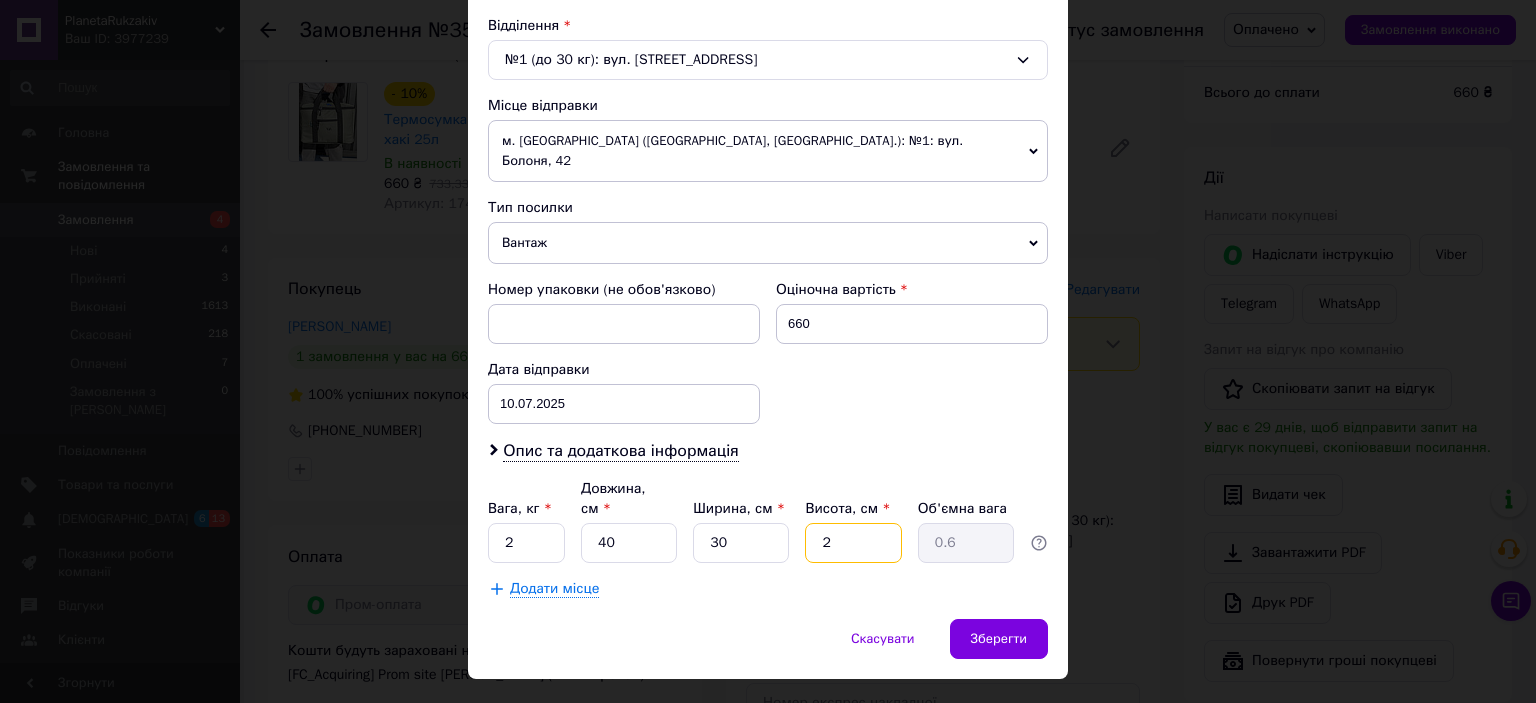 type on "20" 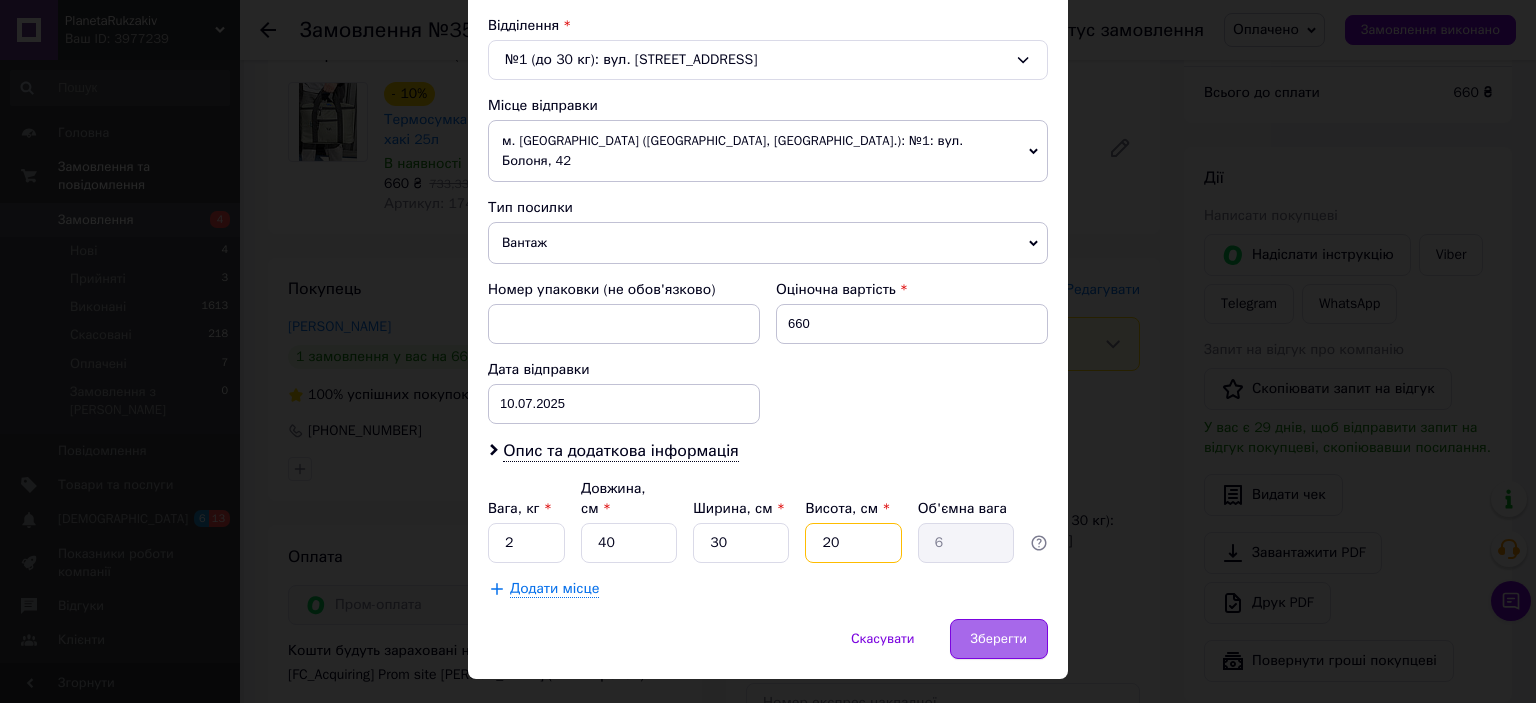 type on "20" 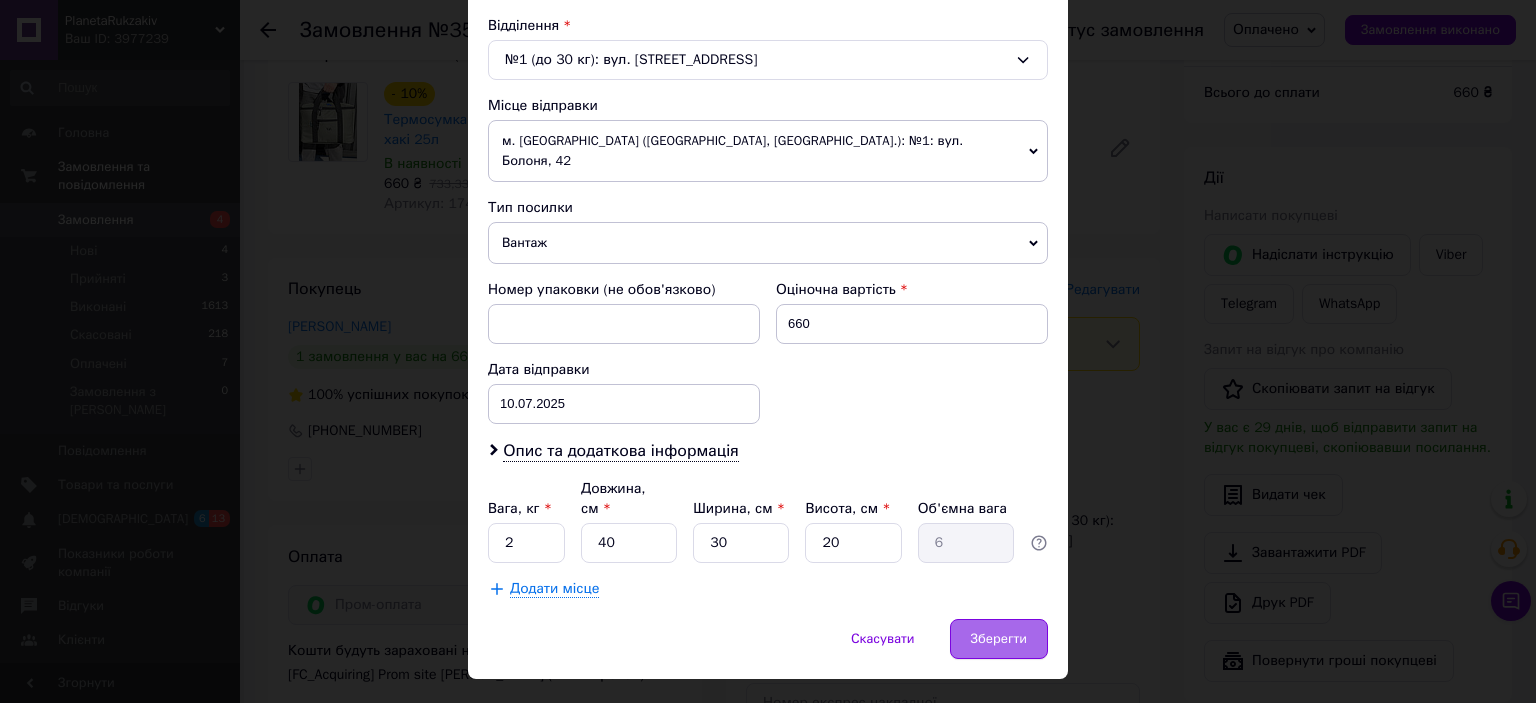 click on "Зберегти" at bounding box center [999, 639] 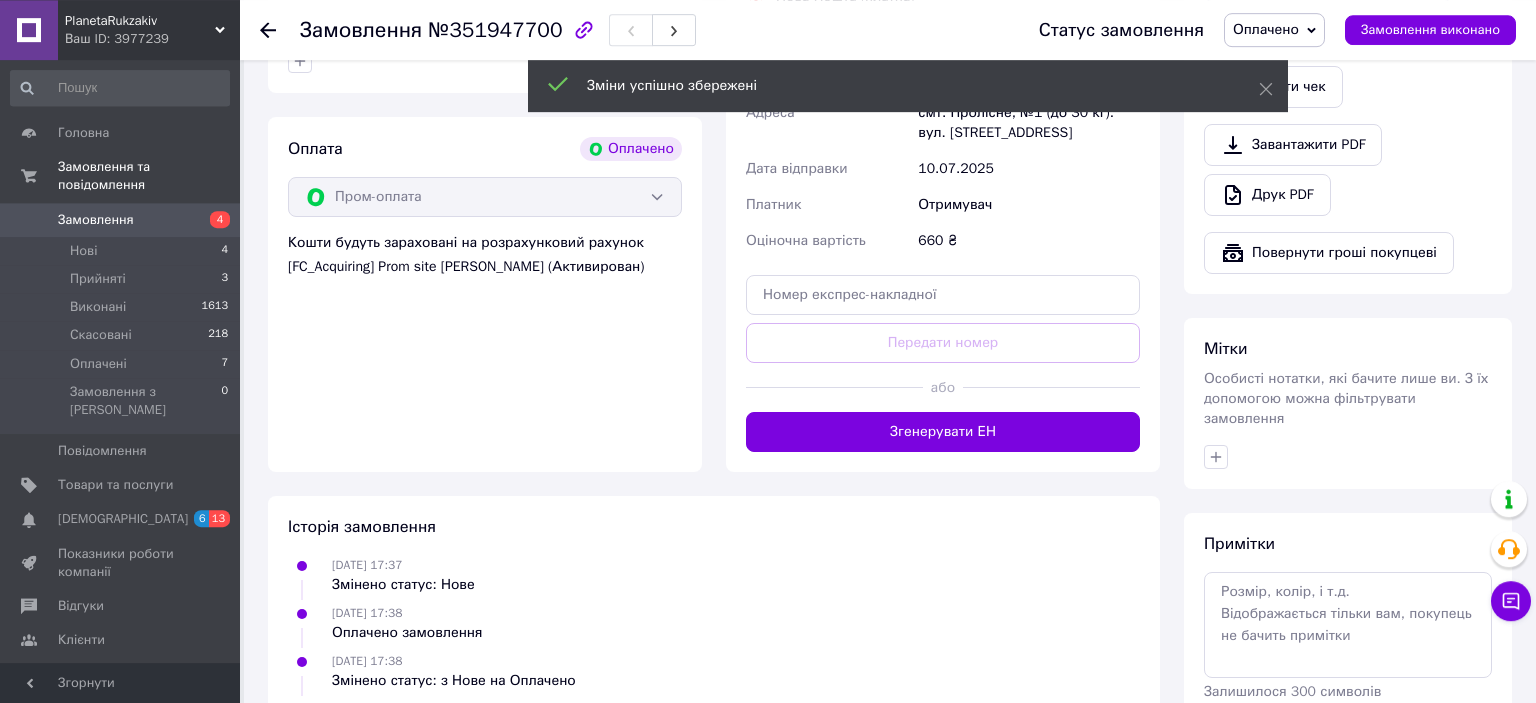 scroll, scrollTop: 633, scrollLeft: 0, axis: vertical 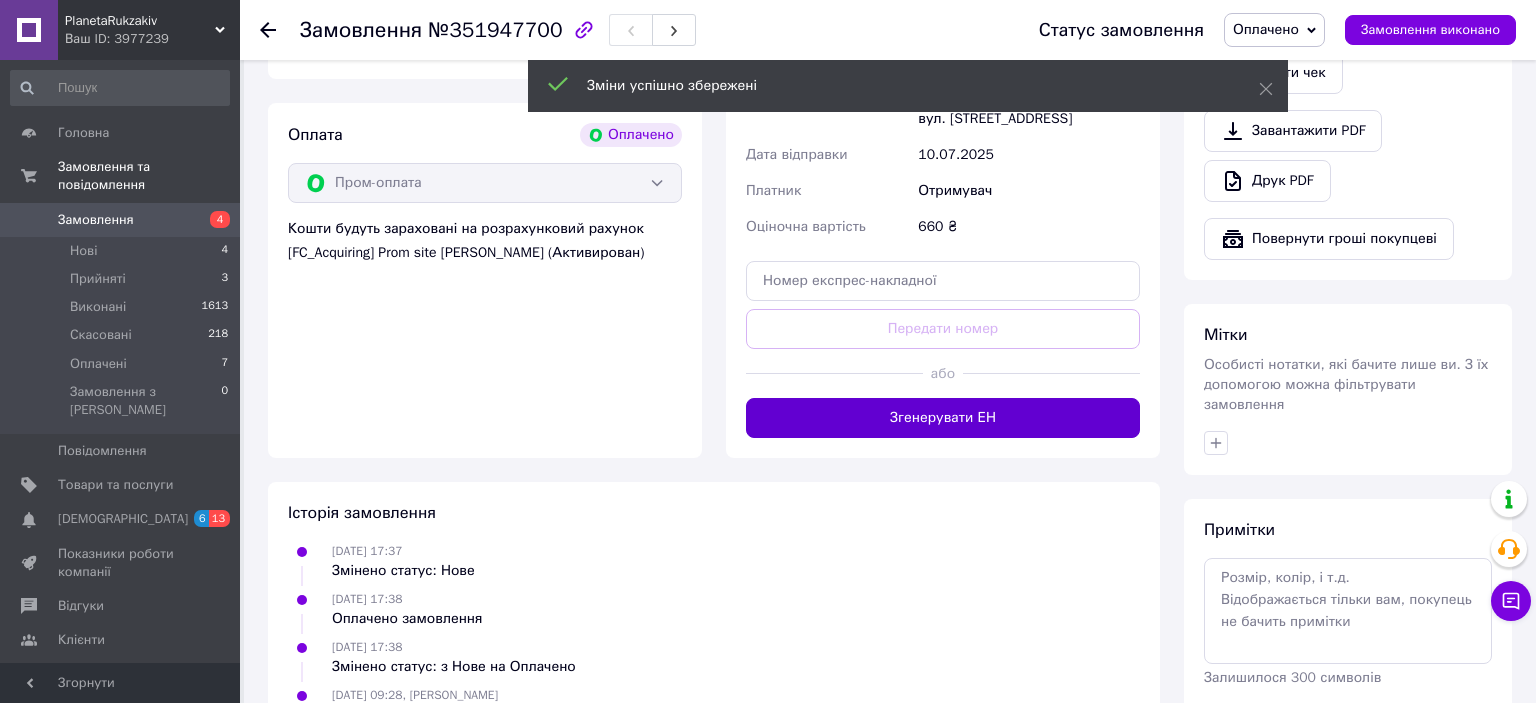 click on "Згенерувати ЕН" at bounding box center [943, 418] 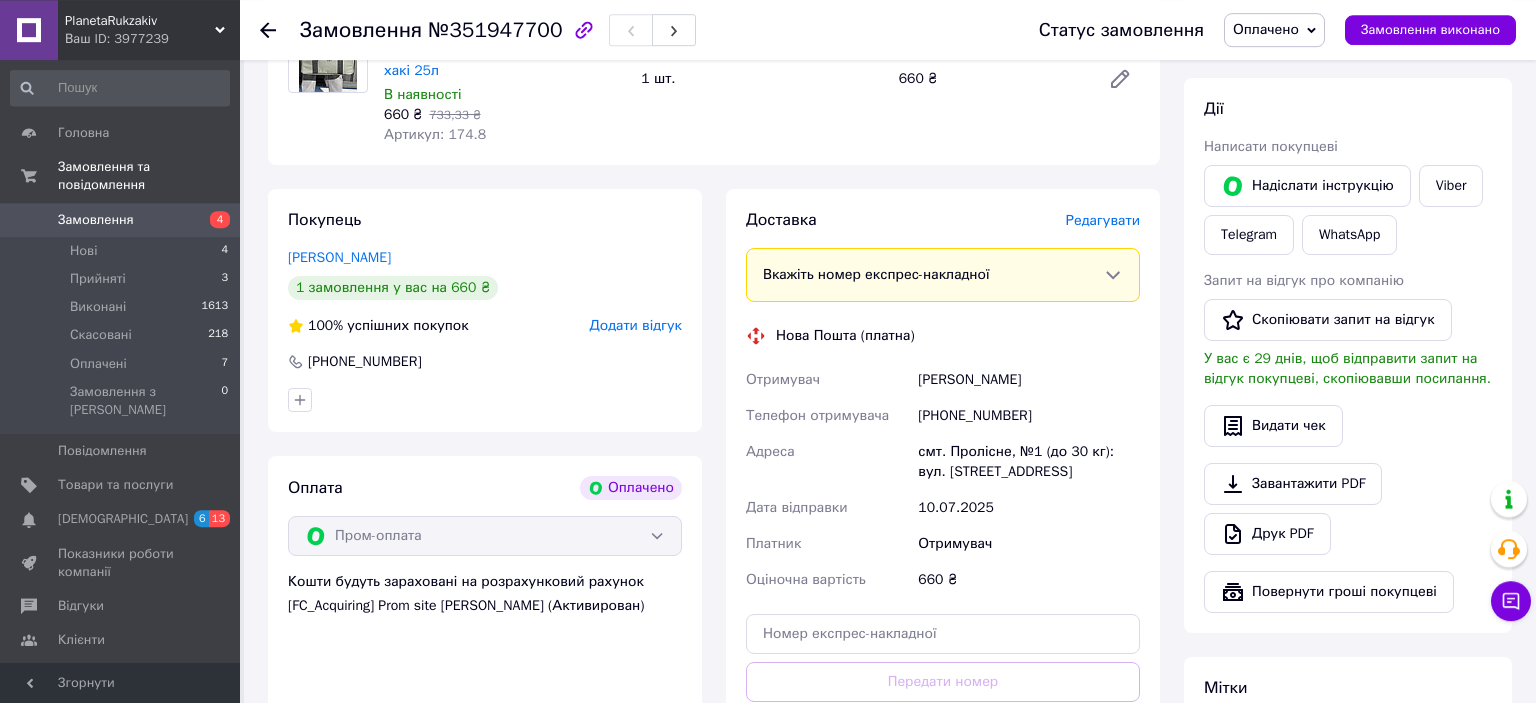 scroll, scrollTop: 211, scrollLeft: 0, axis: vertical 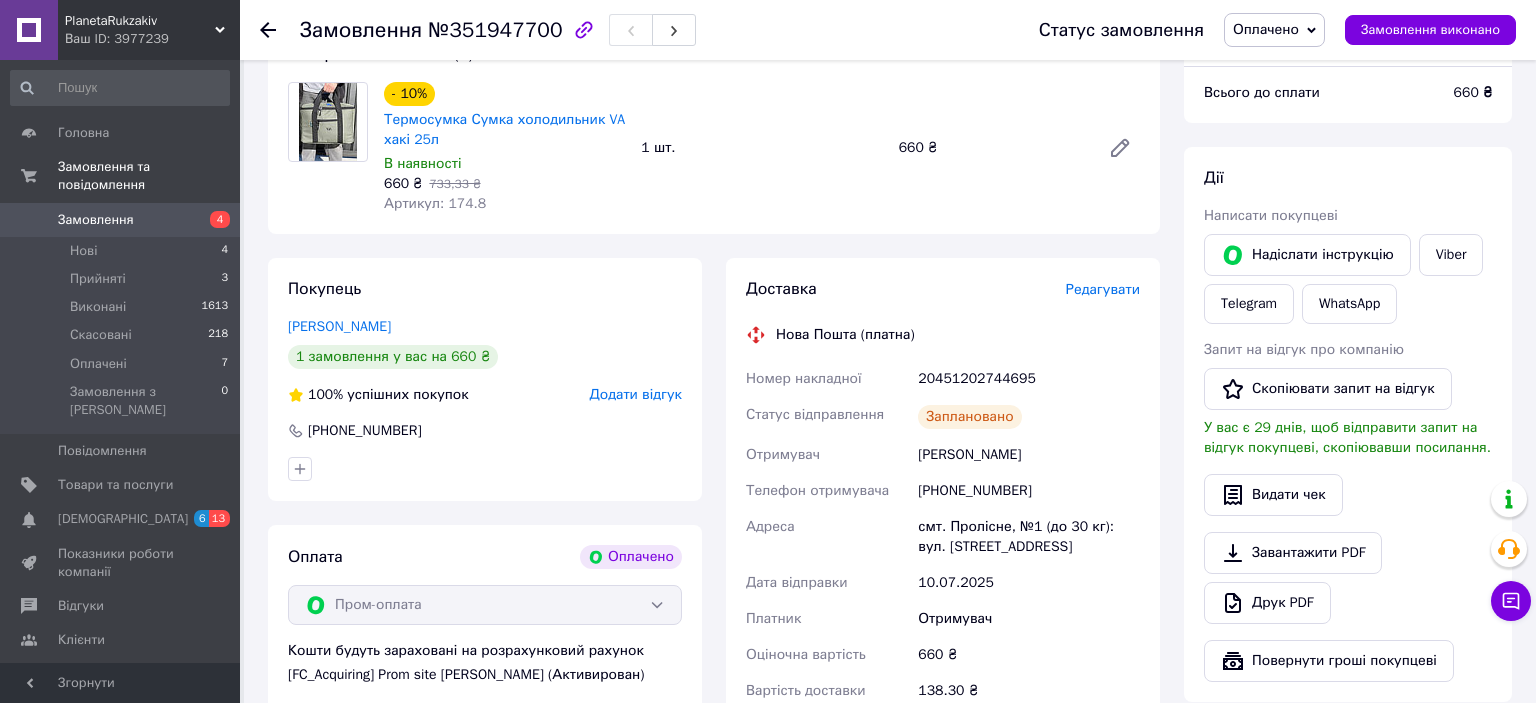 click 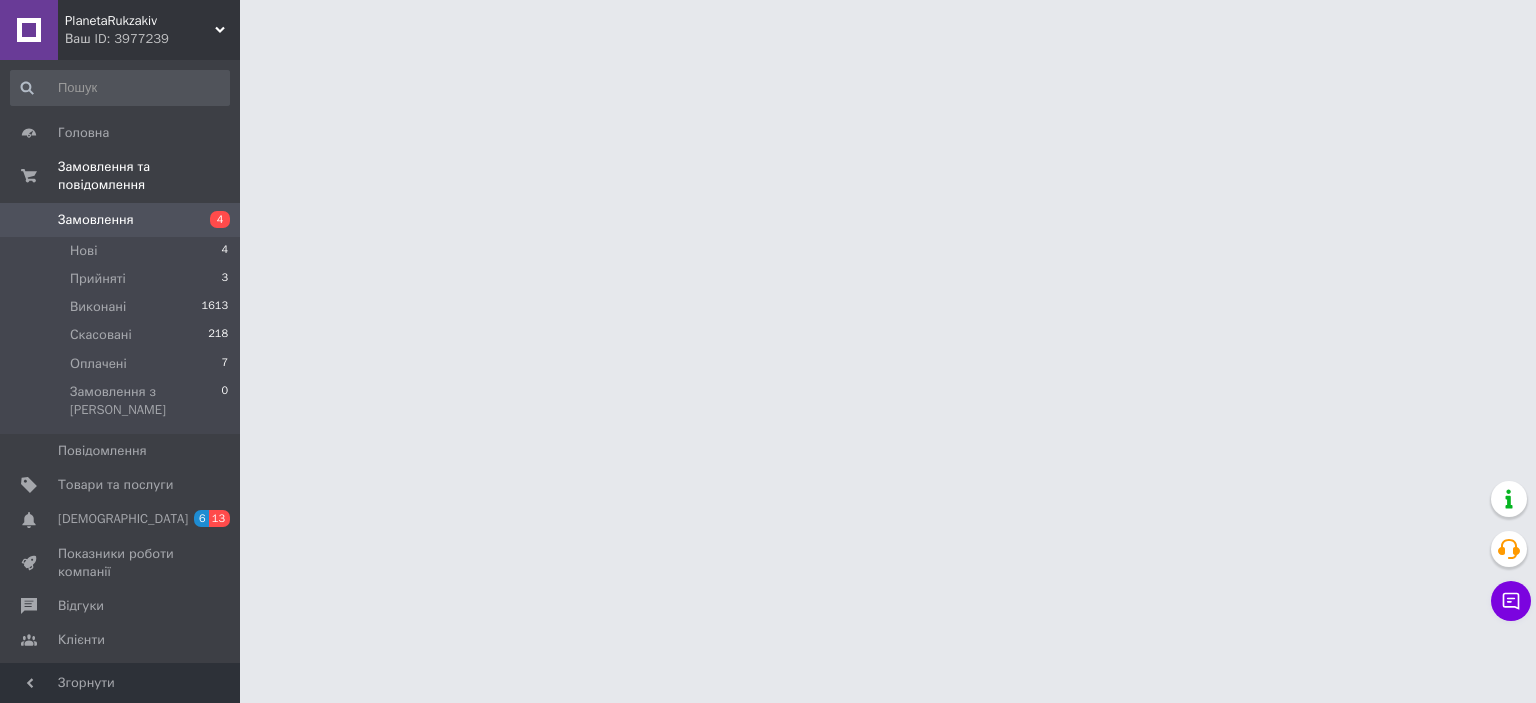 scroll, scrollTop: 0, scrollLeft: 0, axis: both 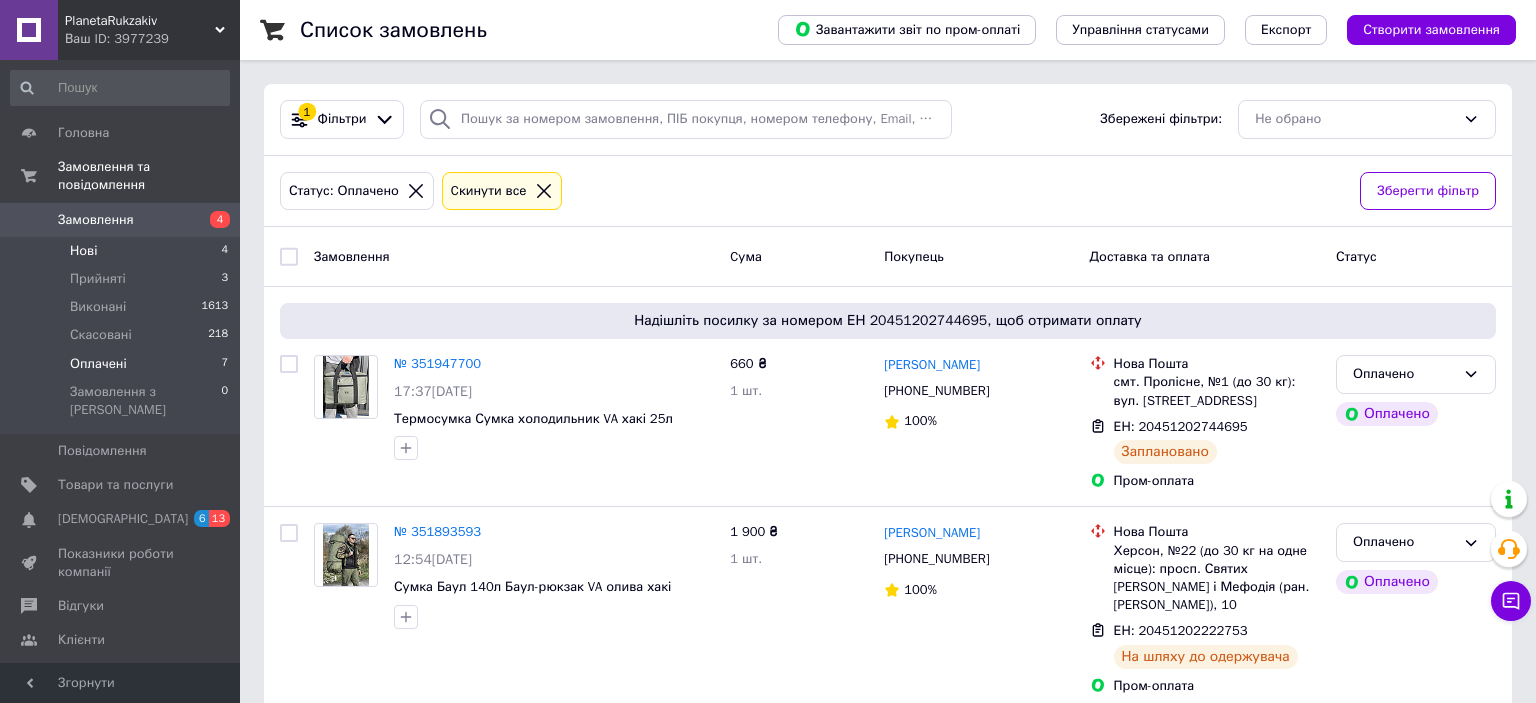 click on "Нові 4" at bounding box center (120, 251) 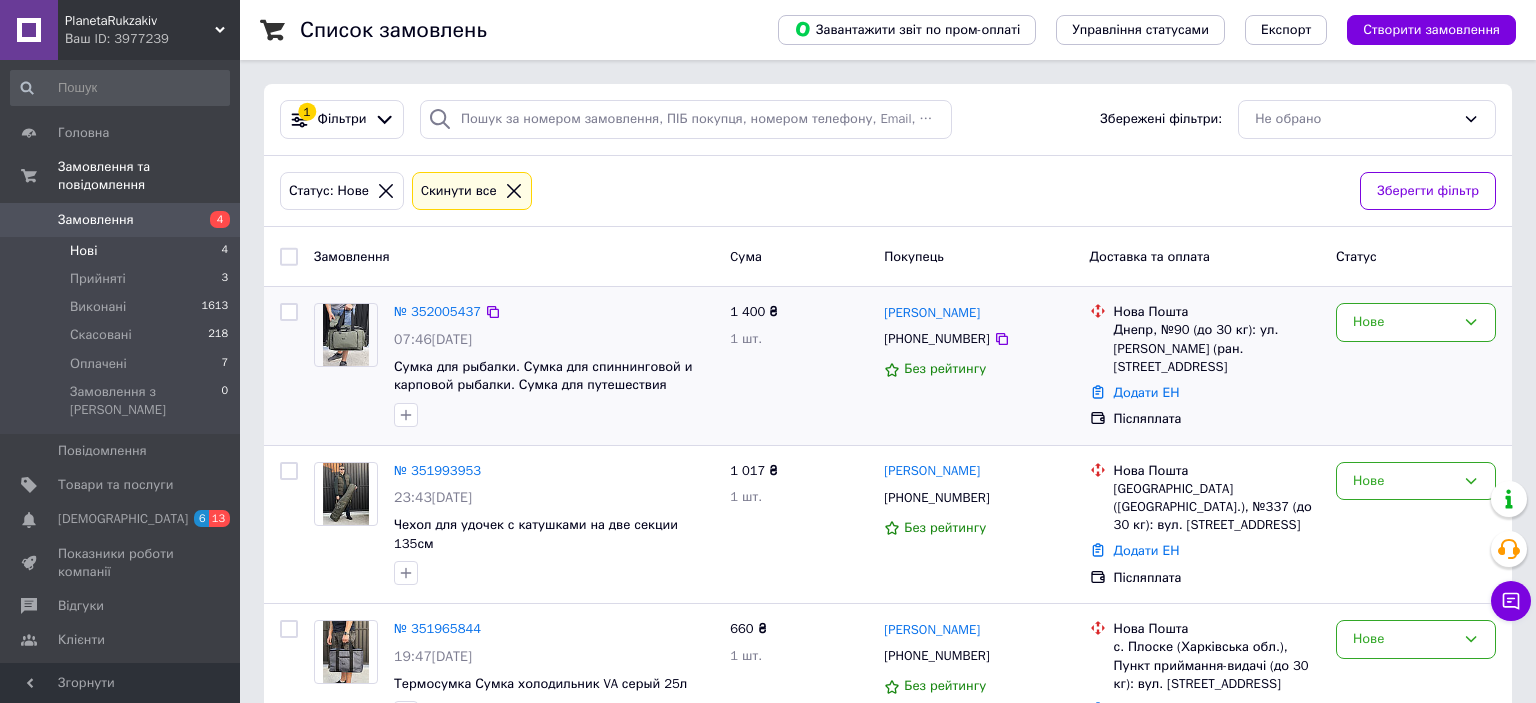 scroll, scrollTop: 221, scrollLeft: 0, axis: vertical 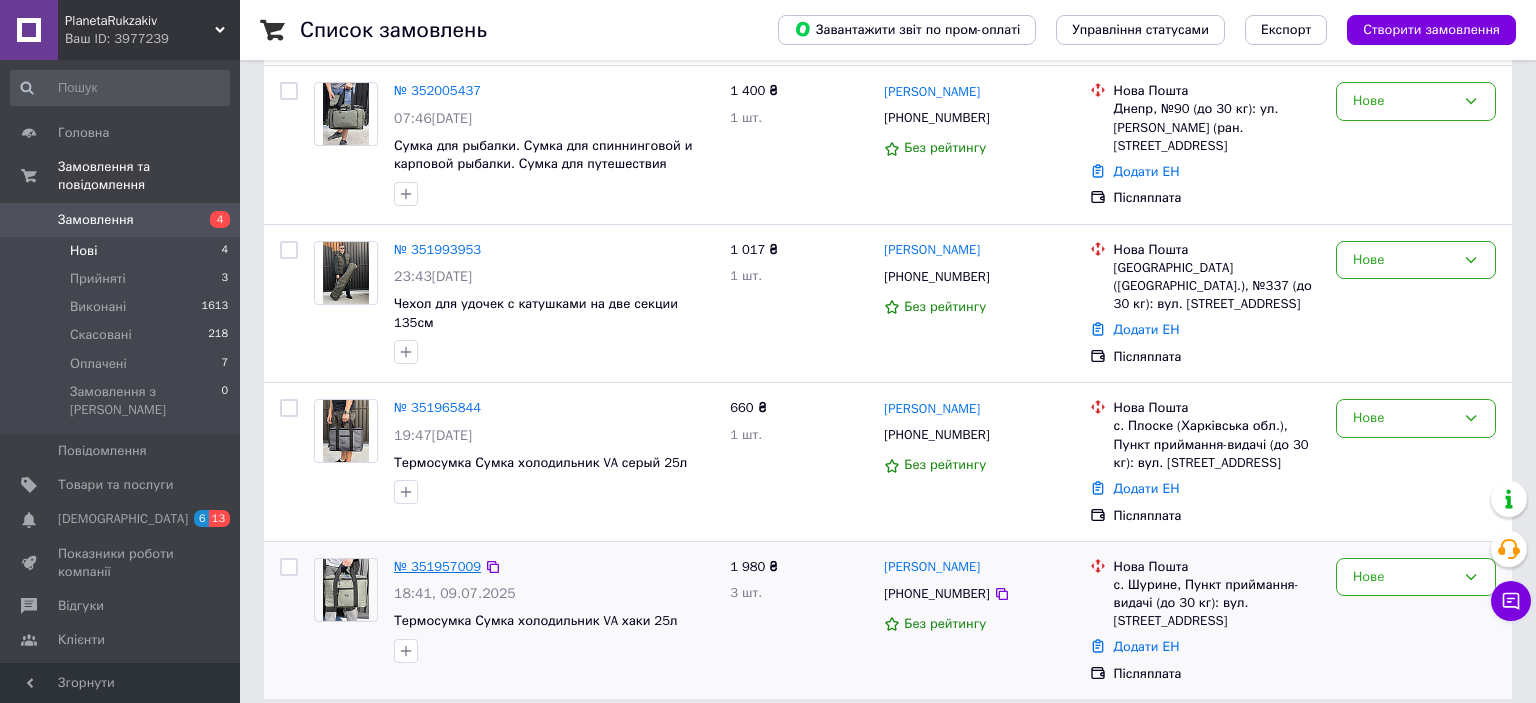 click on "№ 351957009" at bounding box center [437, 566] 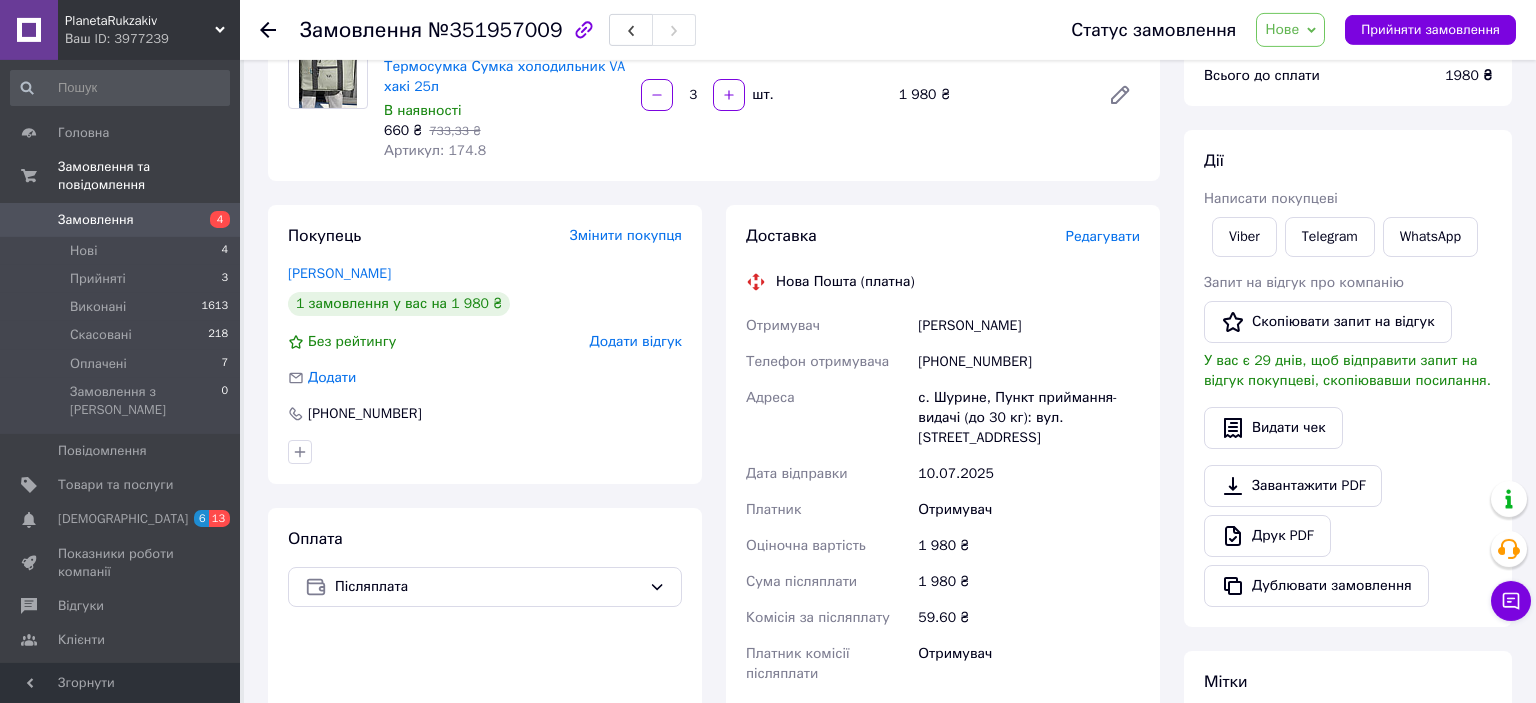 scroll, scrollTop: 211, scrollLeft: 0, axis: vertical 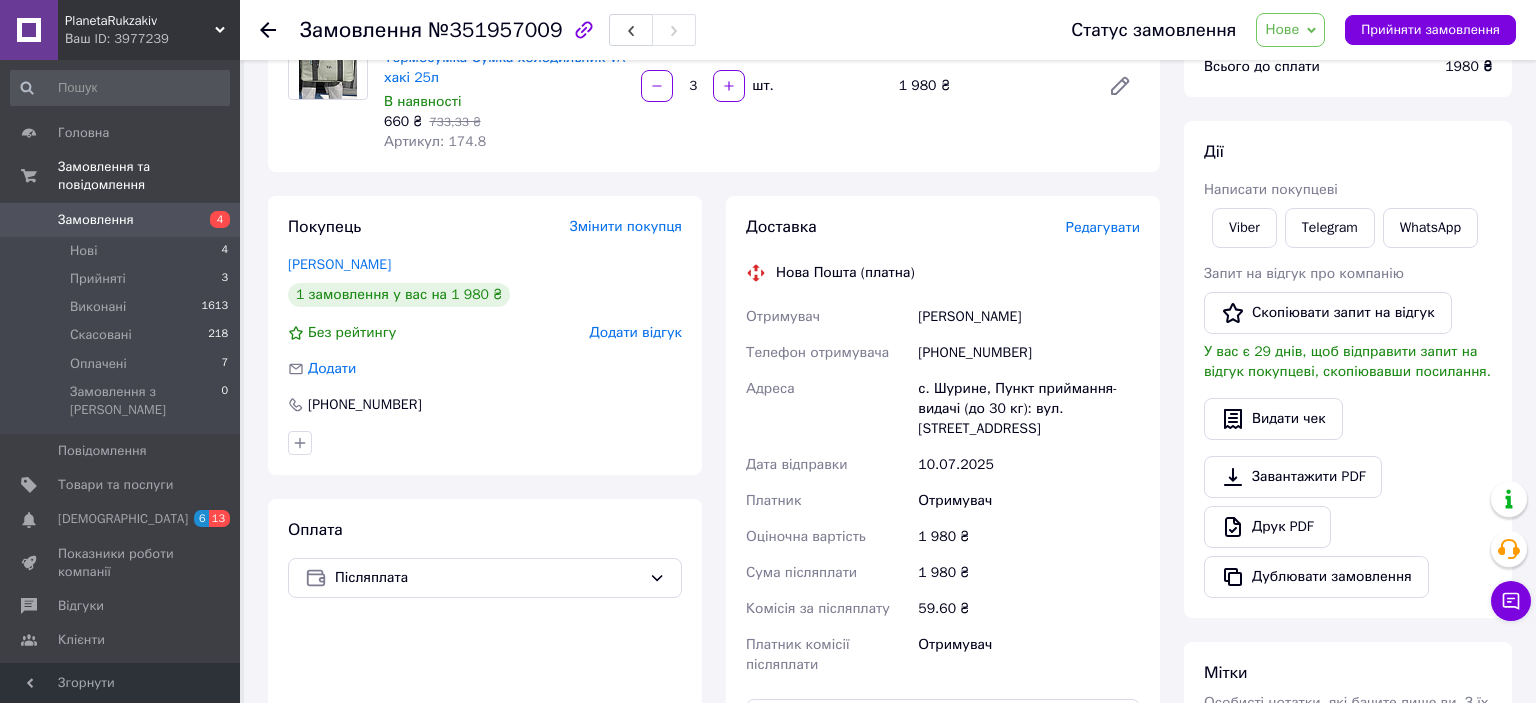 click on "Нове" at bounding box center (1290, 30) 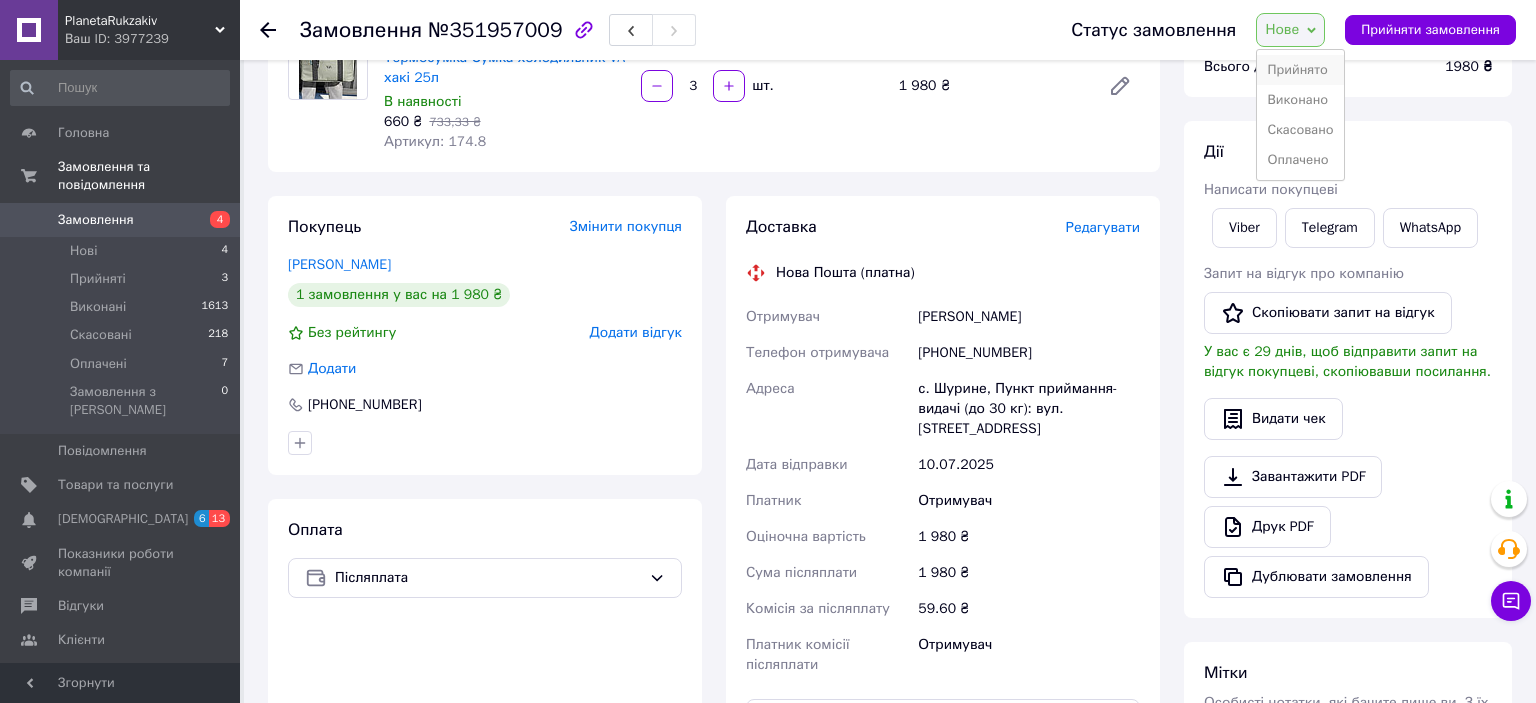 click on "Прийнято" at bounding box center (1300, 70) 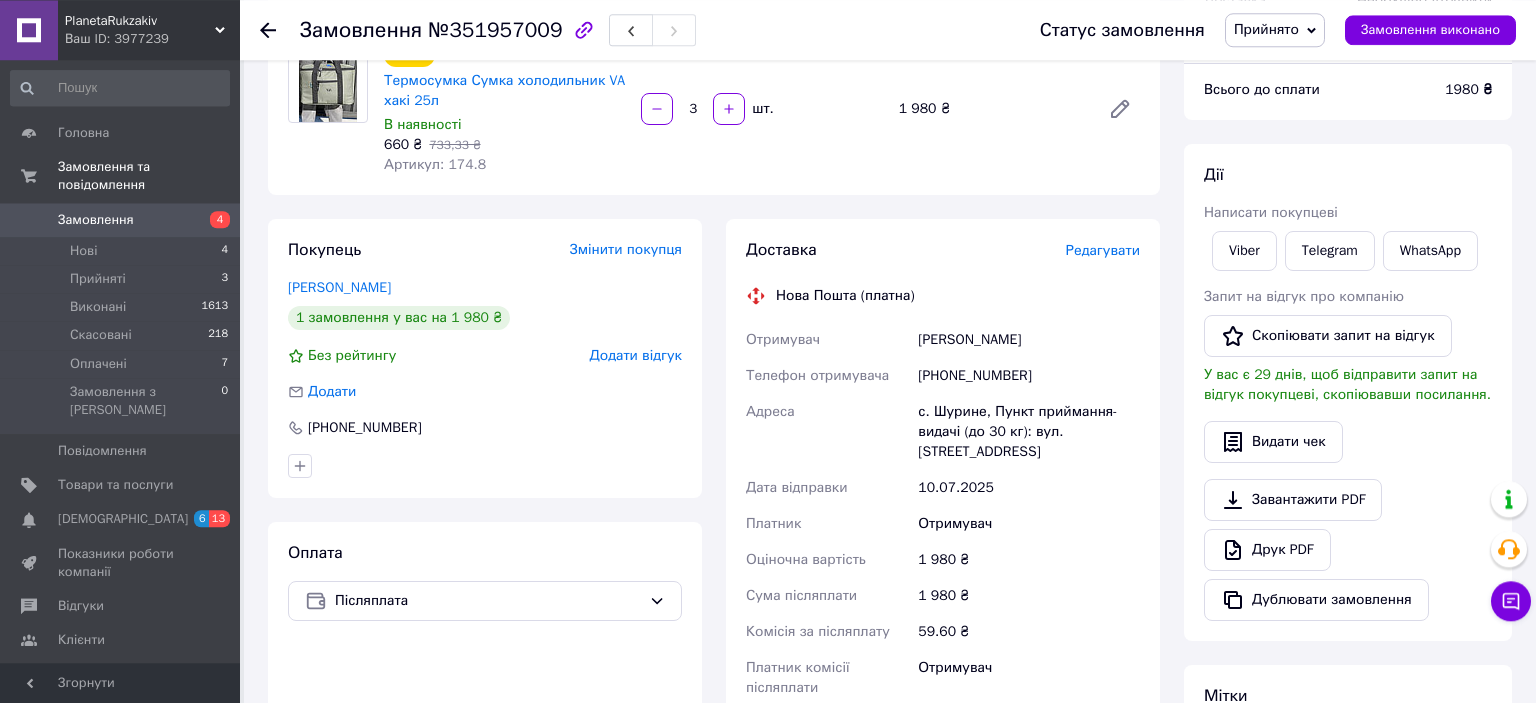 scroll, scrollTop: 0, scrollLeft: 0, axis: both 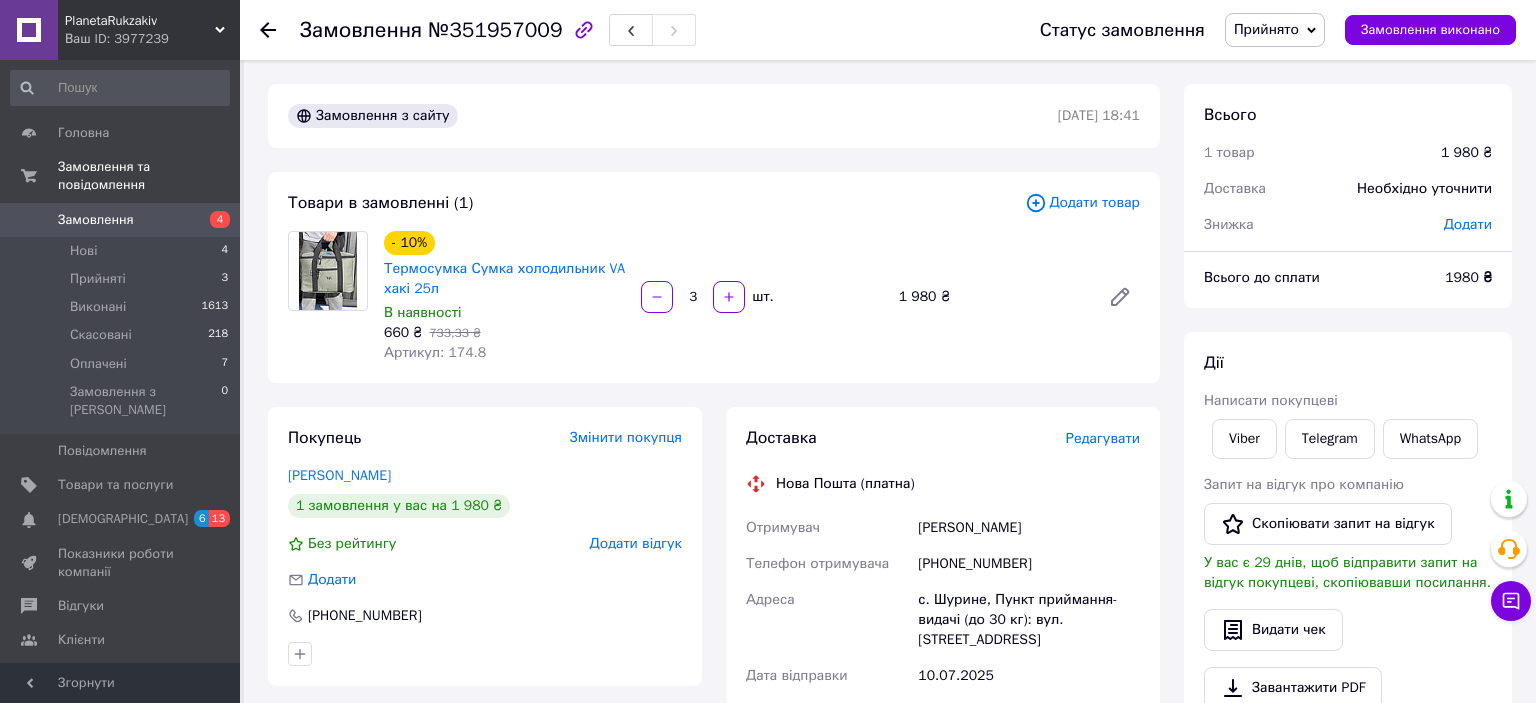 click on "Редагувати" at bounding box center [1103, 438] 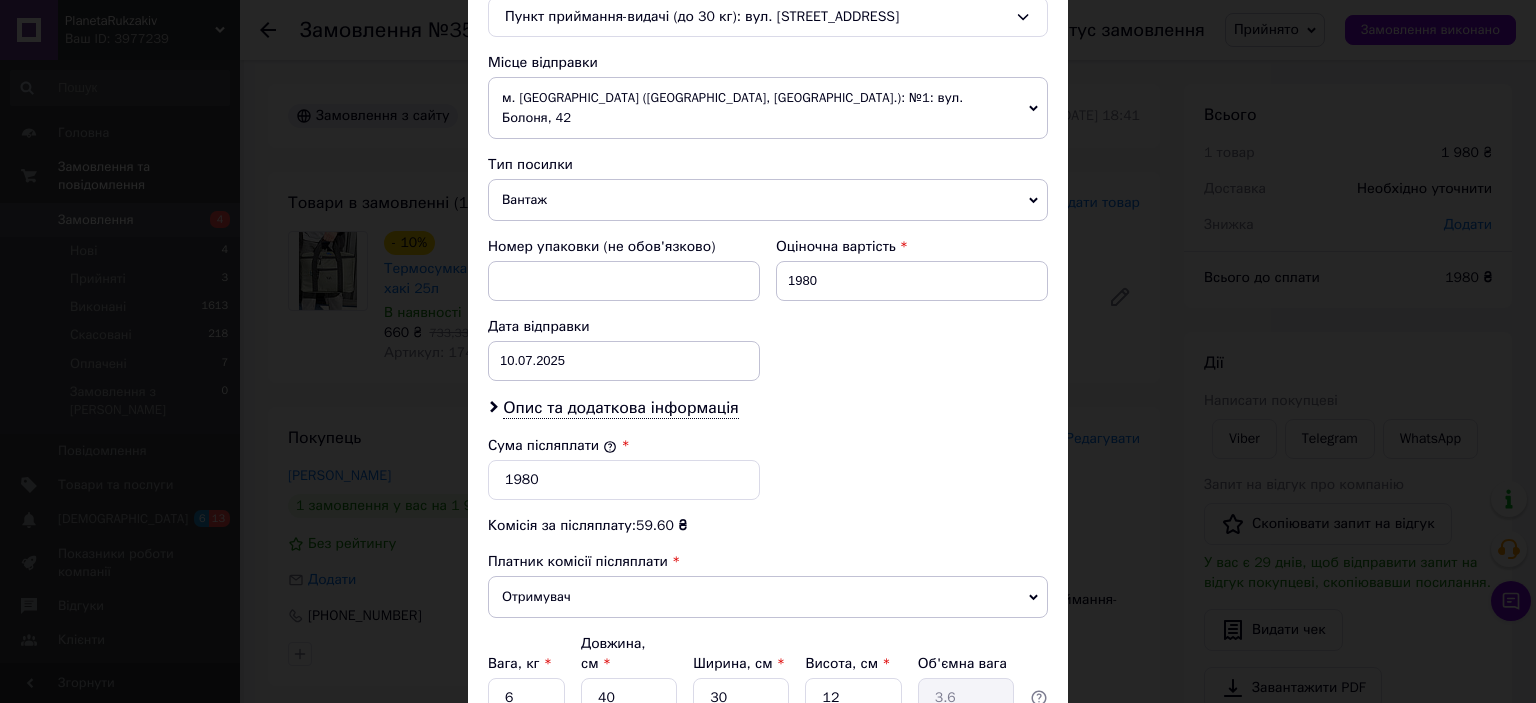 scroll, scrollTop: 817, scrollLeft: 0, axis: vertical 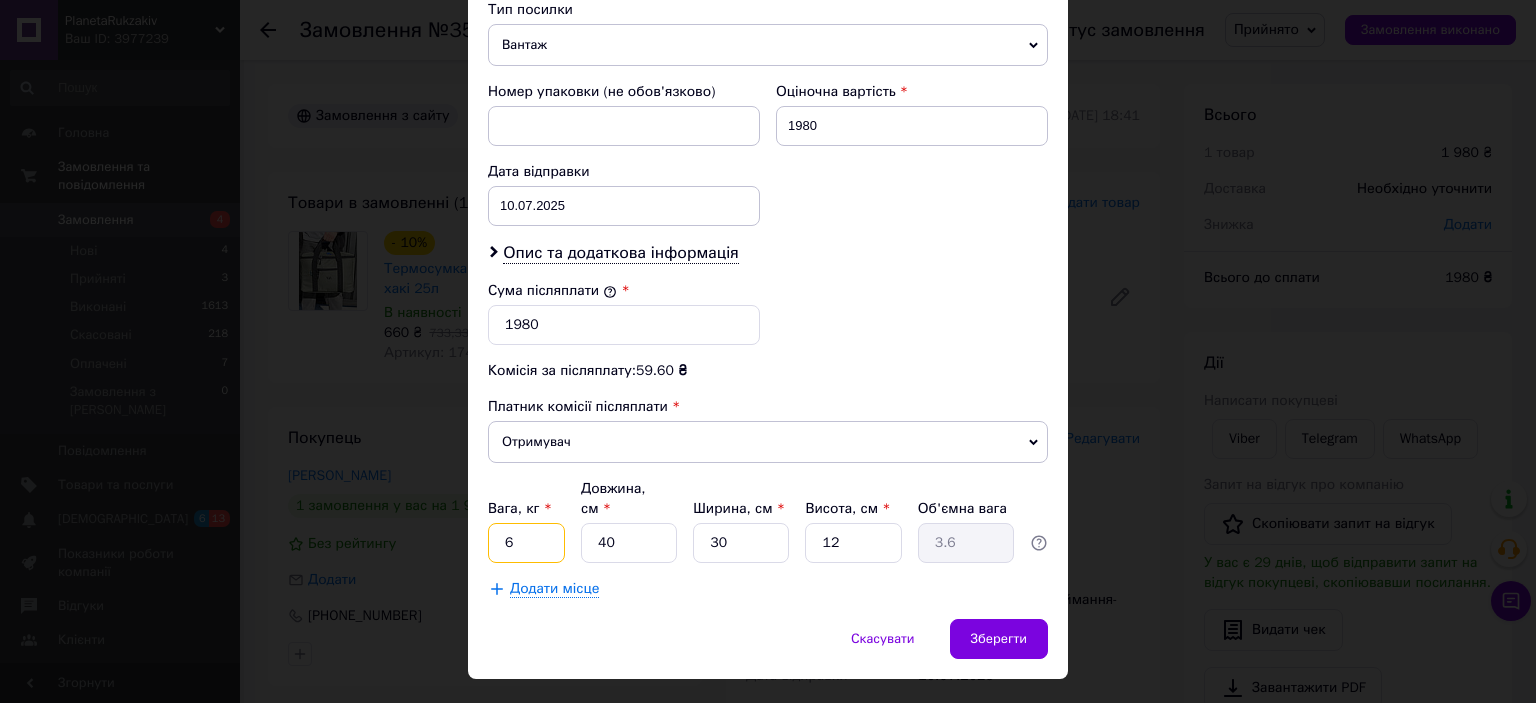 click on "6" at bounding box center [526, 543] 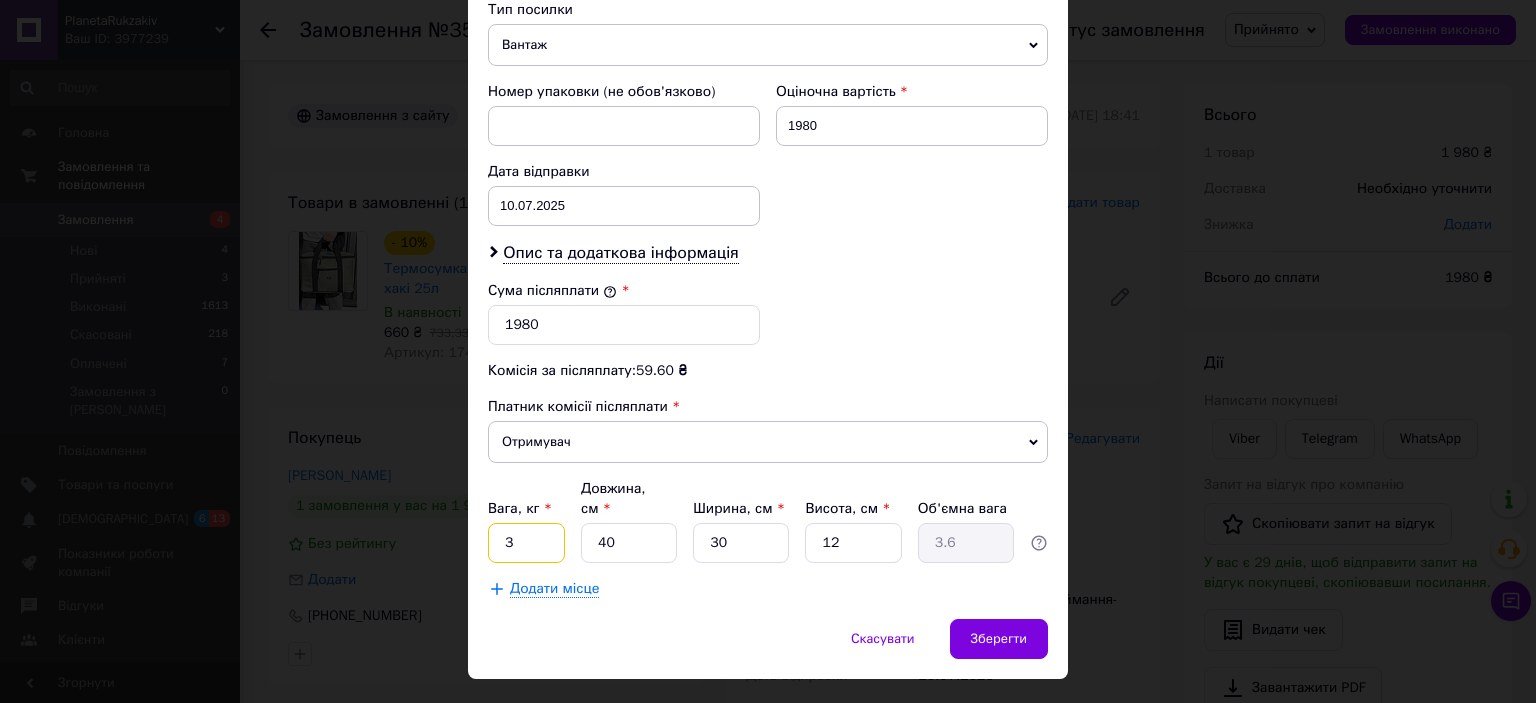 type on "3" 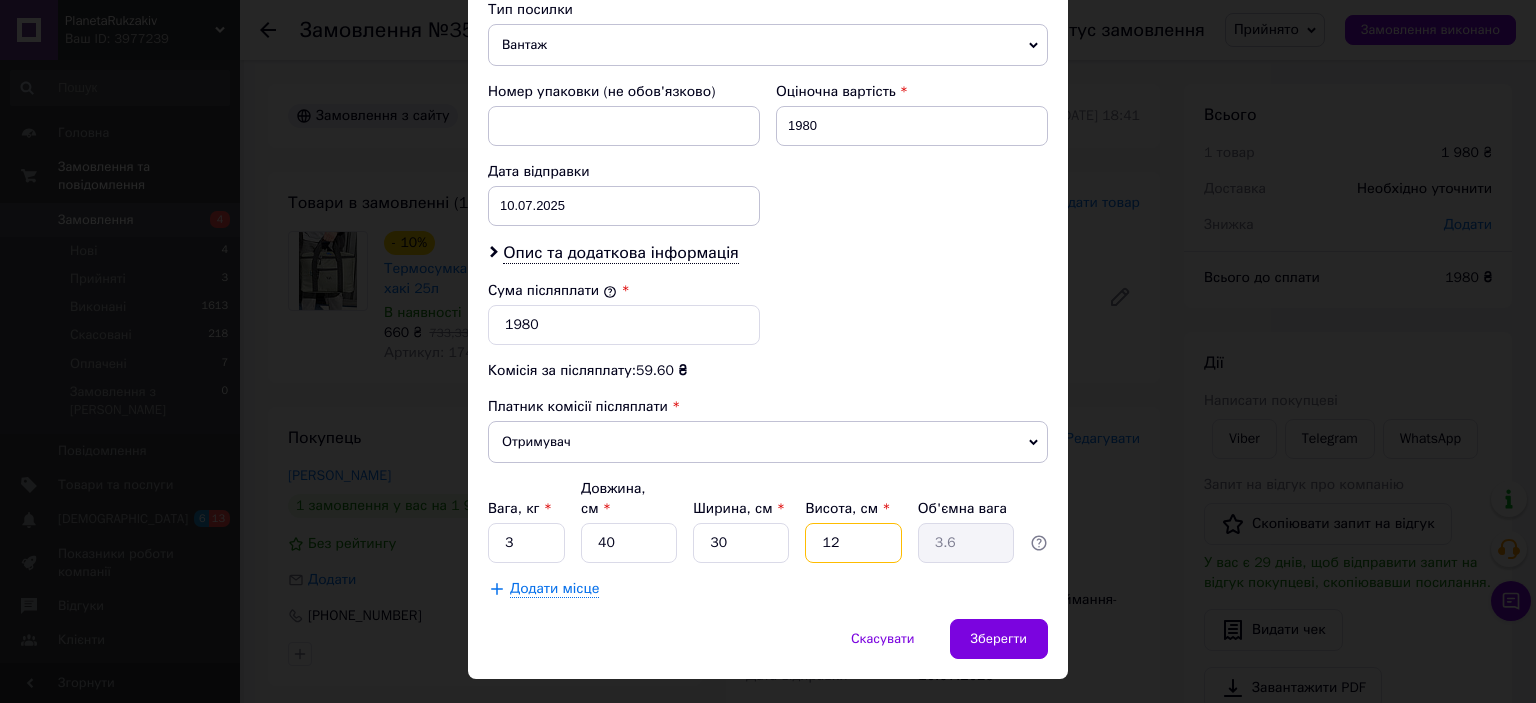 drag, startPoint x: 826, startPoint y: 498, endPoint x: 611, endPoint y: 501, distance: 215.02094 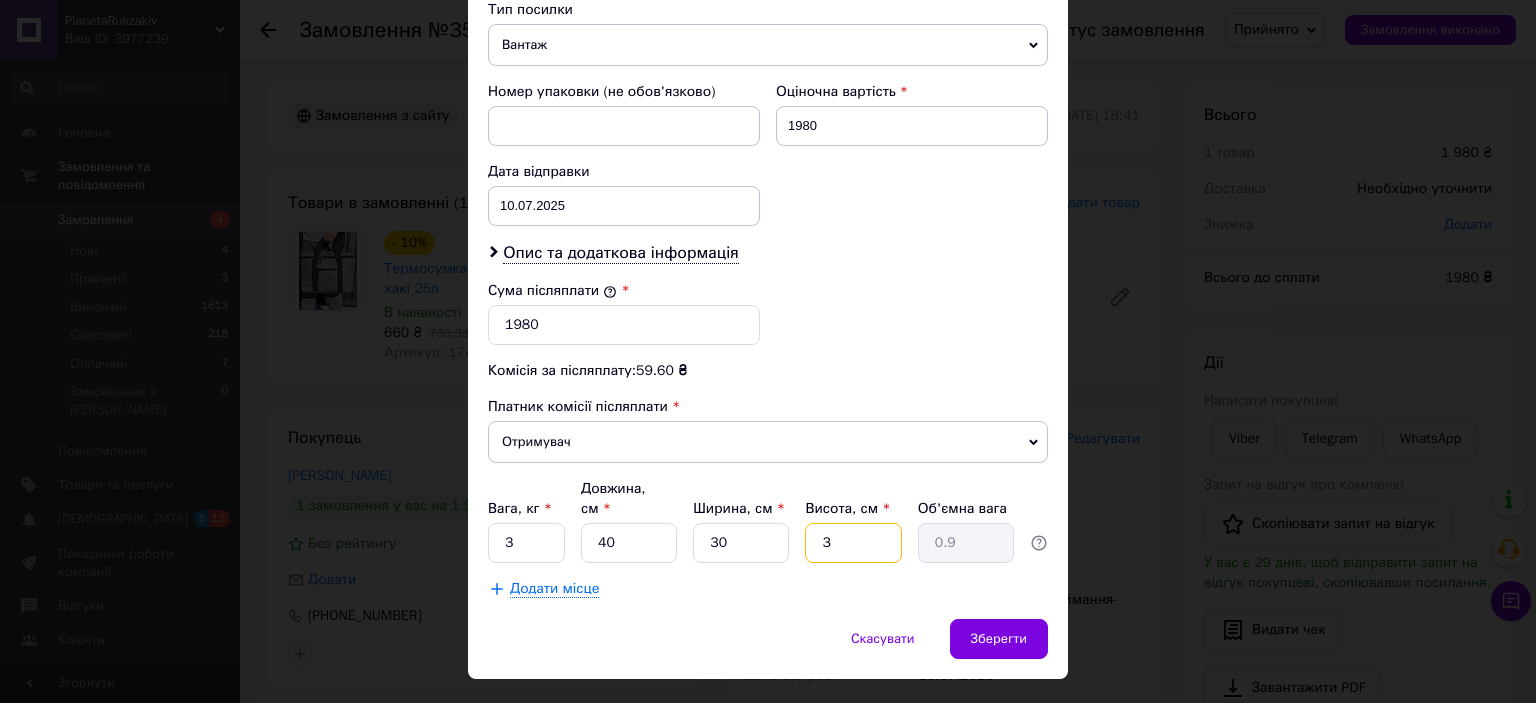 type on "30" 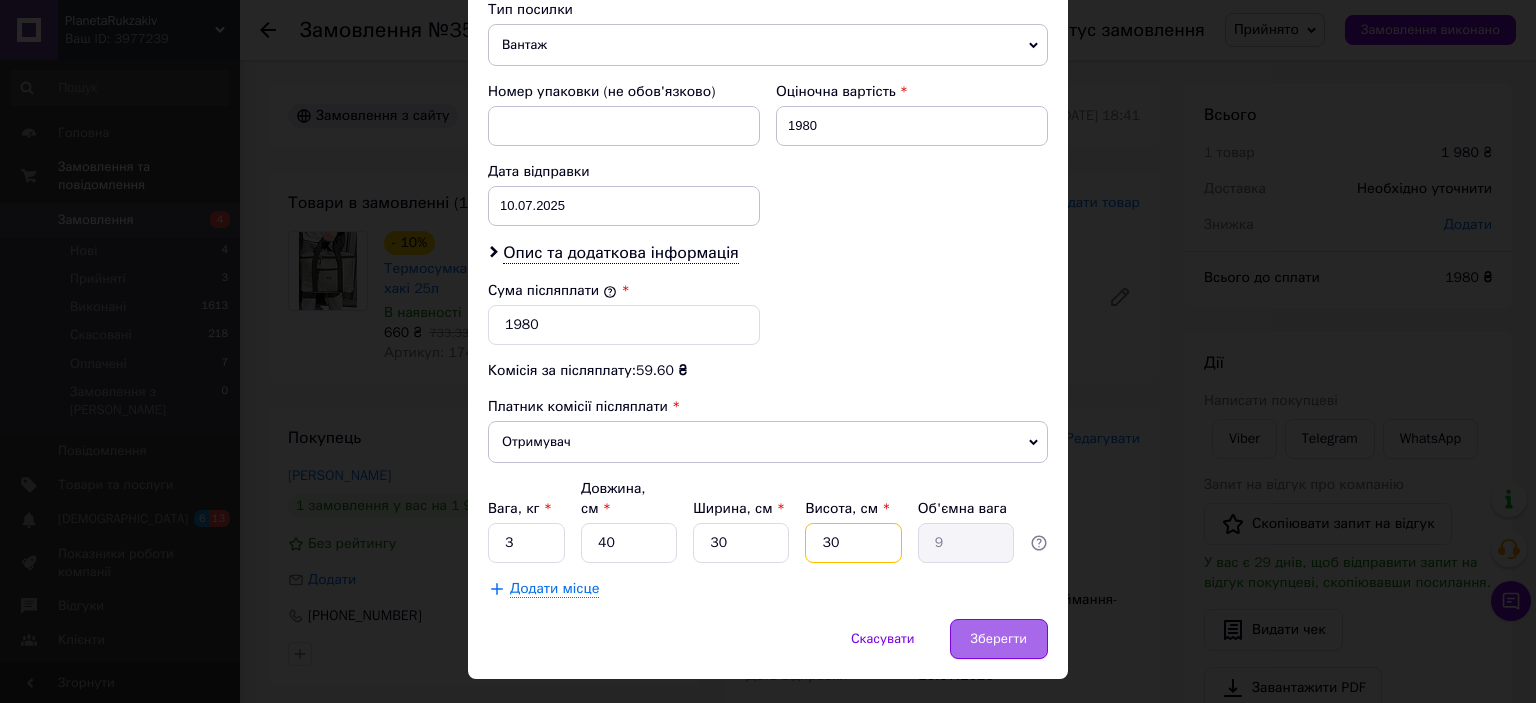 type on "30" 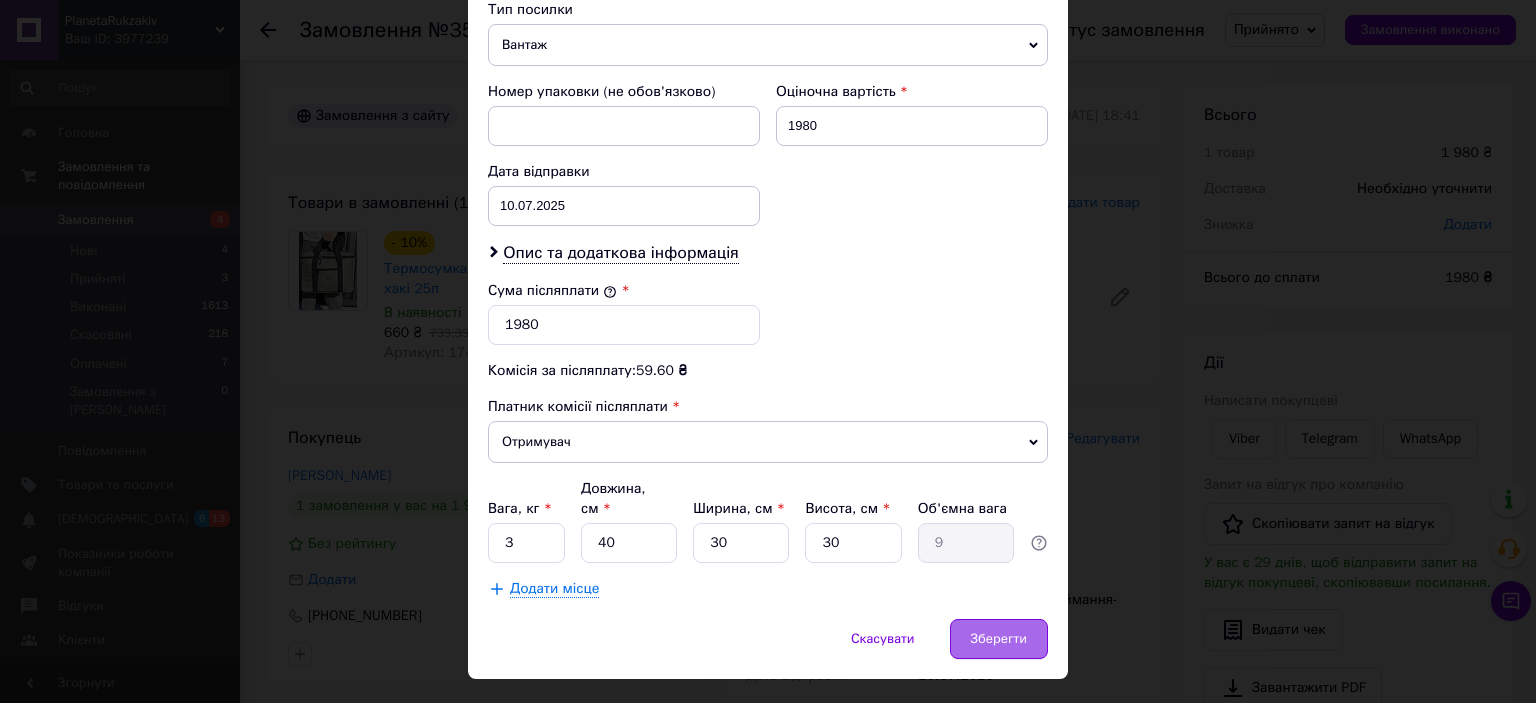 click on "Зберегти" at bounding box center (999, 639) 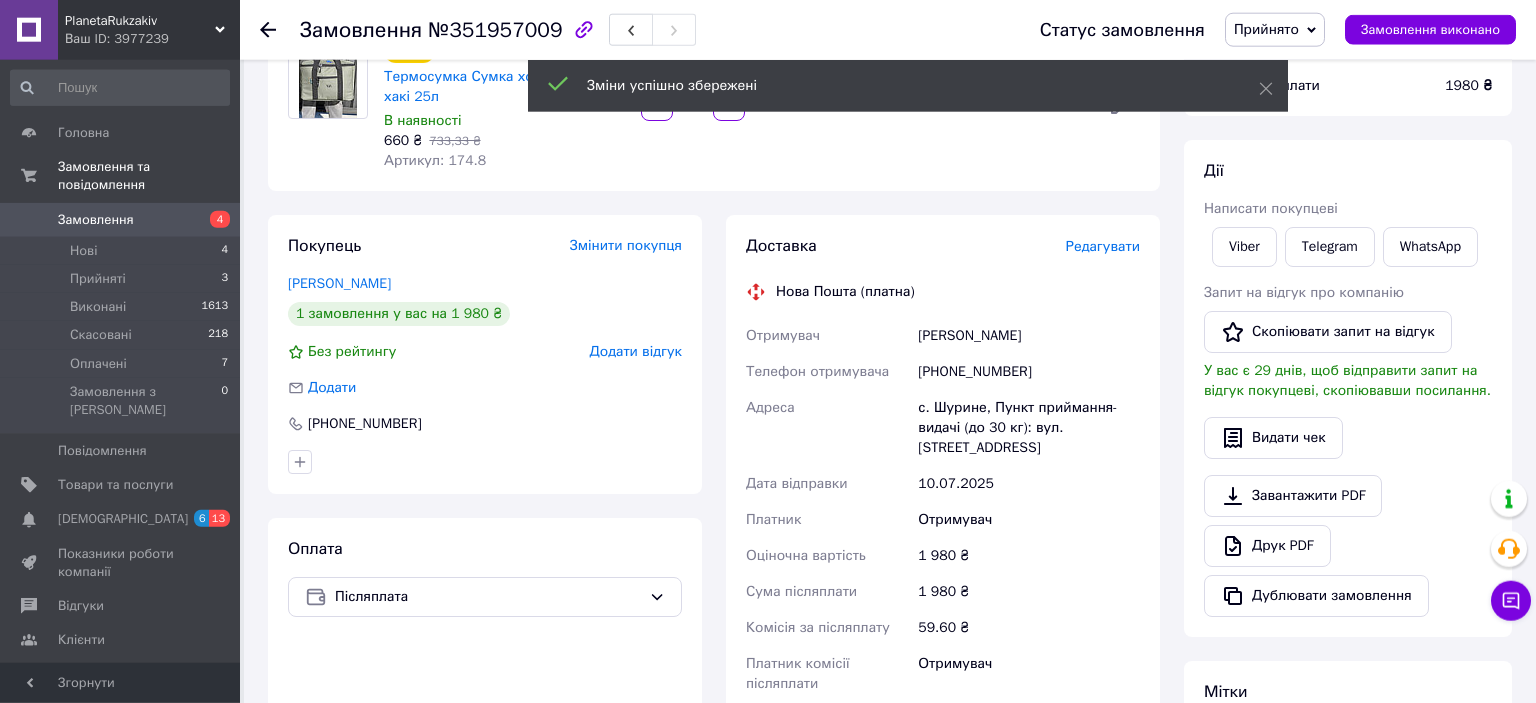 scroll, scrollTop: 422, scrollLeft: 0, axis: vertical 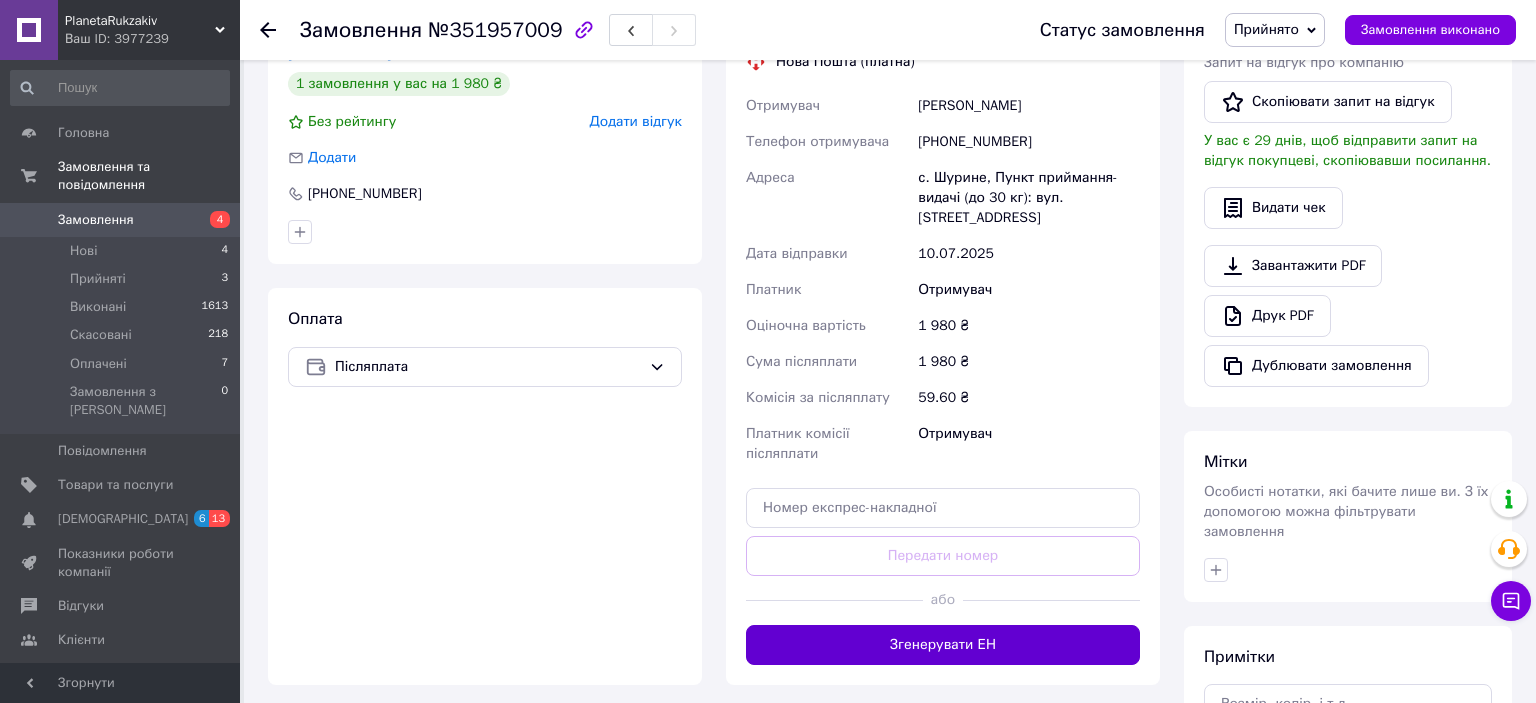 click on "Згенерувати ЕН" at bounding box center (943, 645) 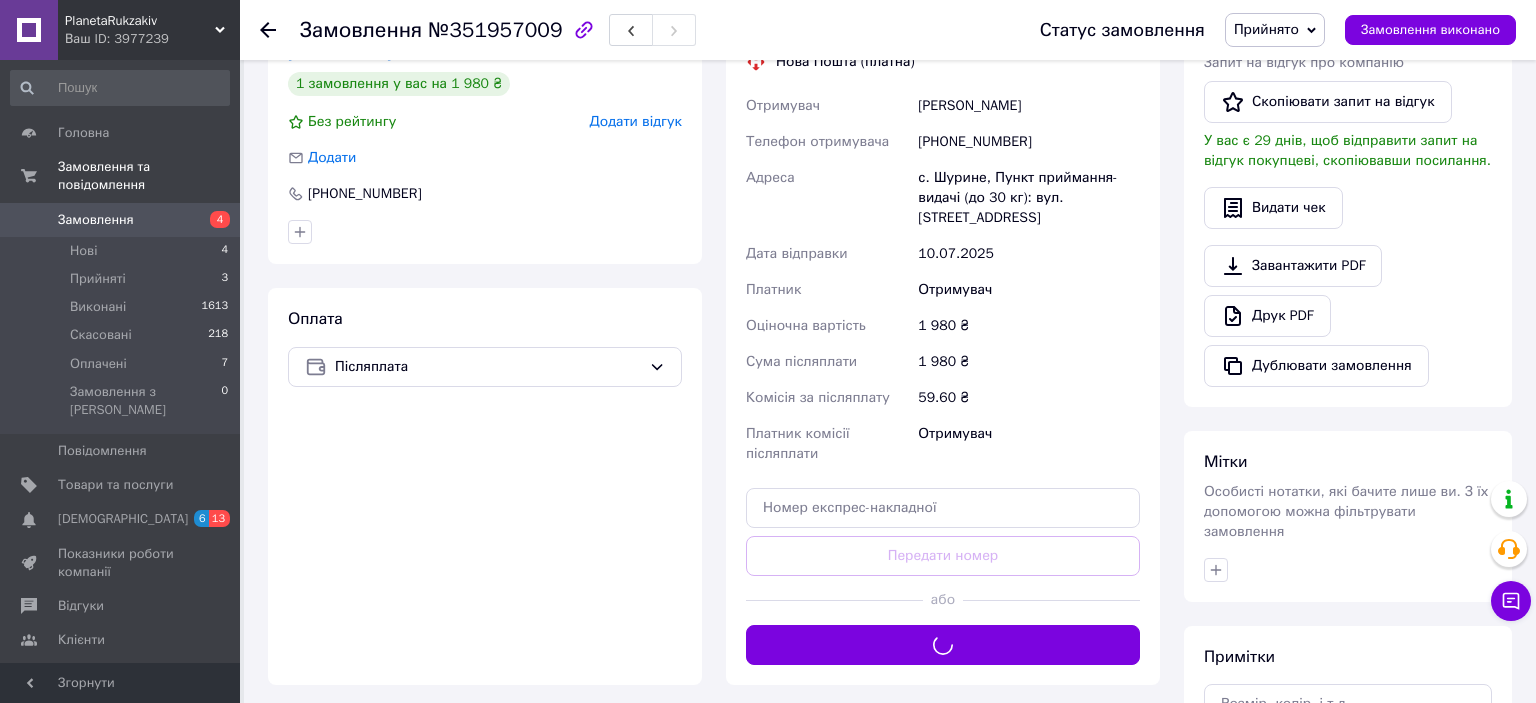 scroll, scrollTop: 0, scrollLeft: 0, axis: both 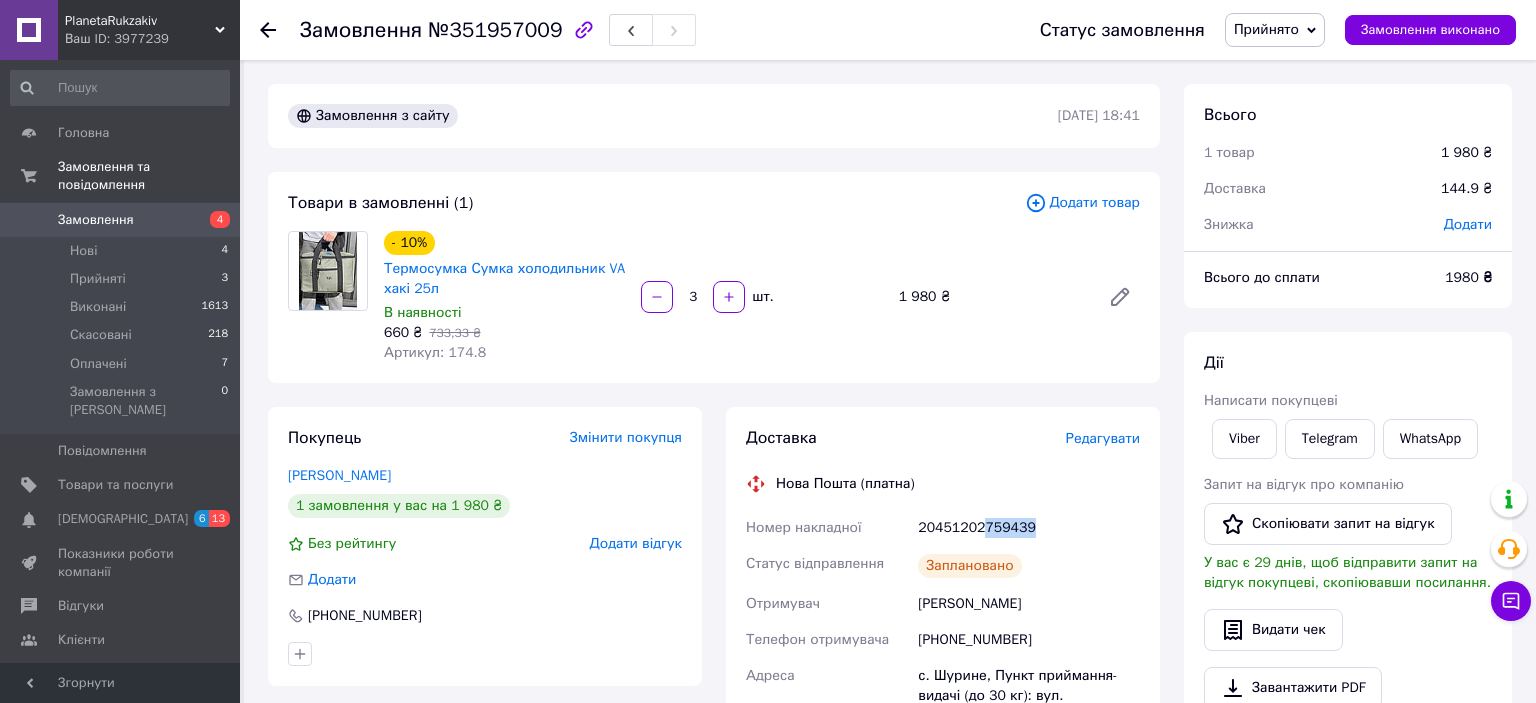 drag, startPoint x: 1031, startPoint y: 531, endPoint x: 978, endPoint y: 538, distance: 53.460266 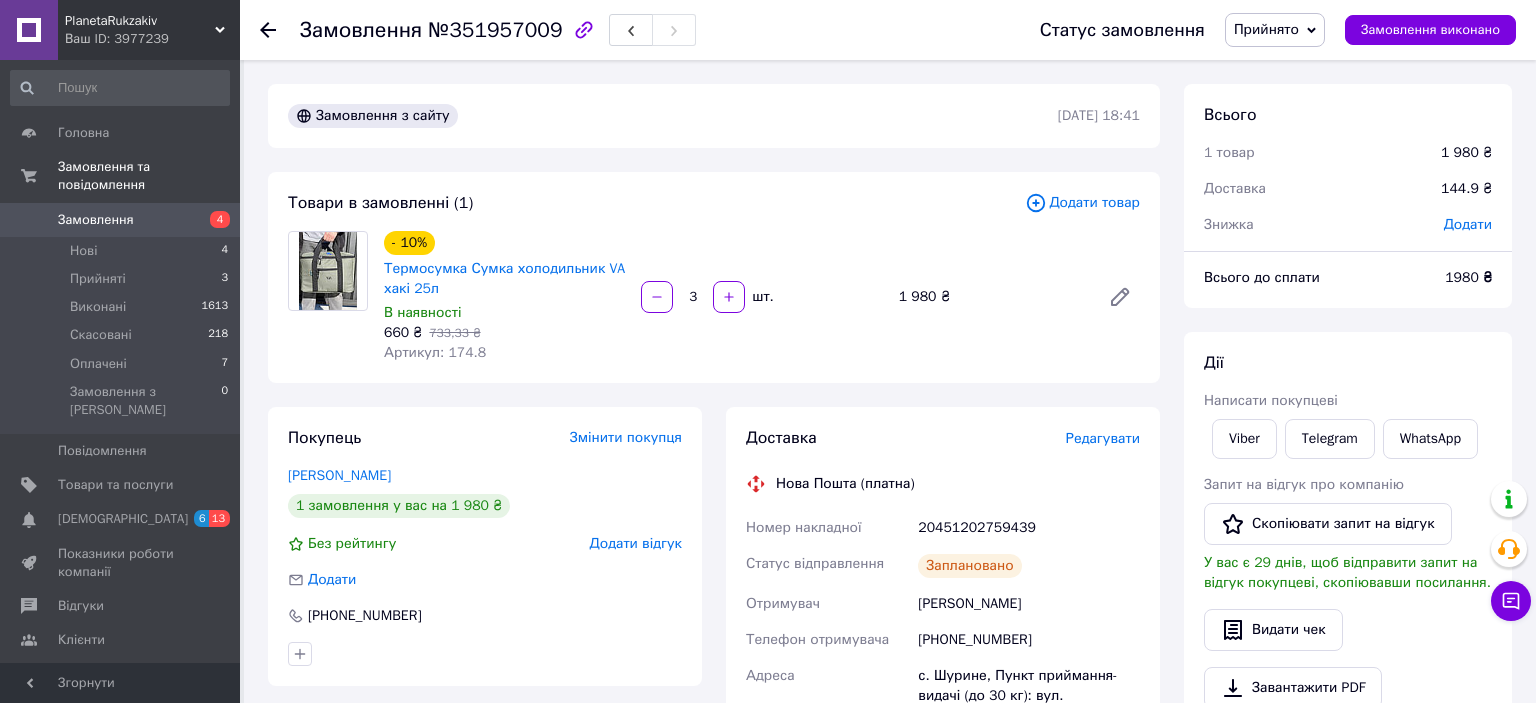 click 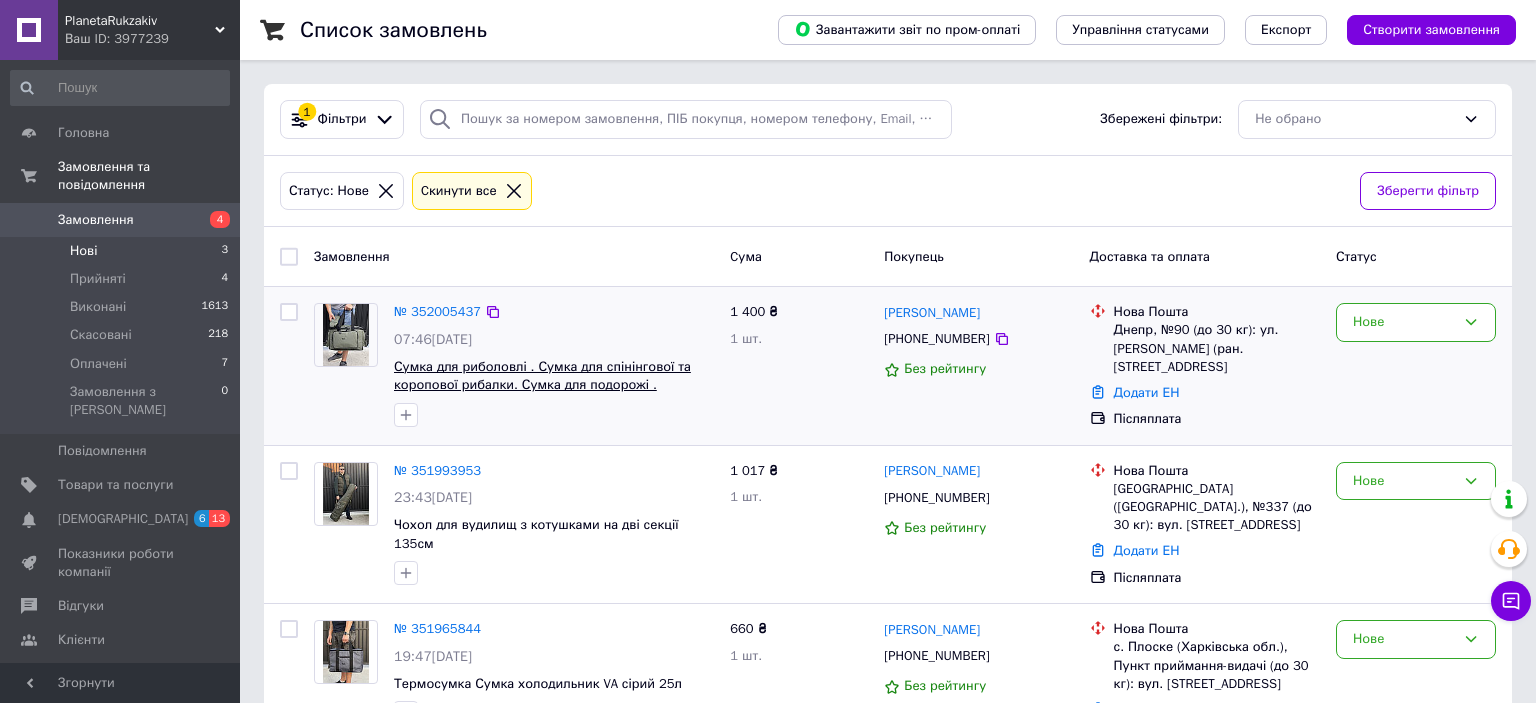 scroll, scrollTop: 63, scrollLeft: 0, axis: vertical 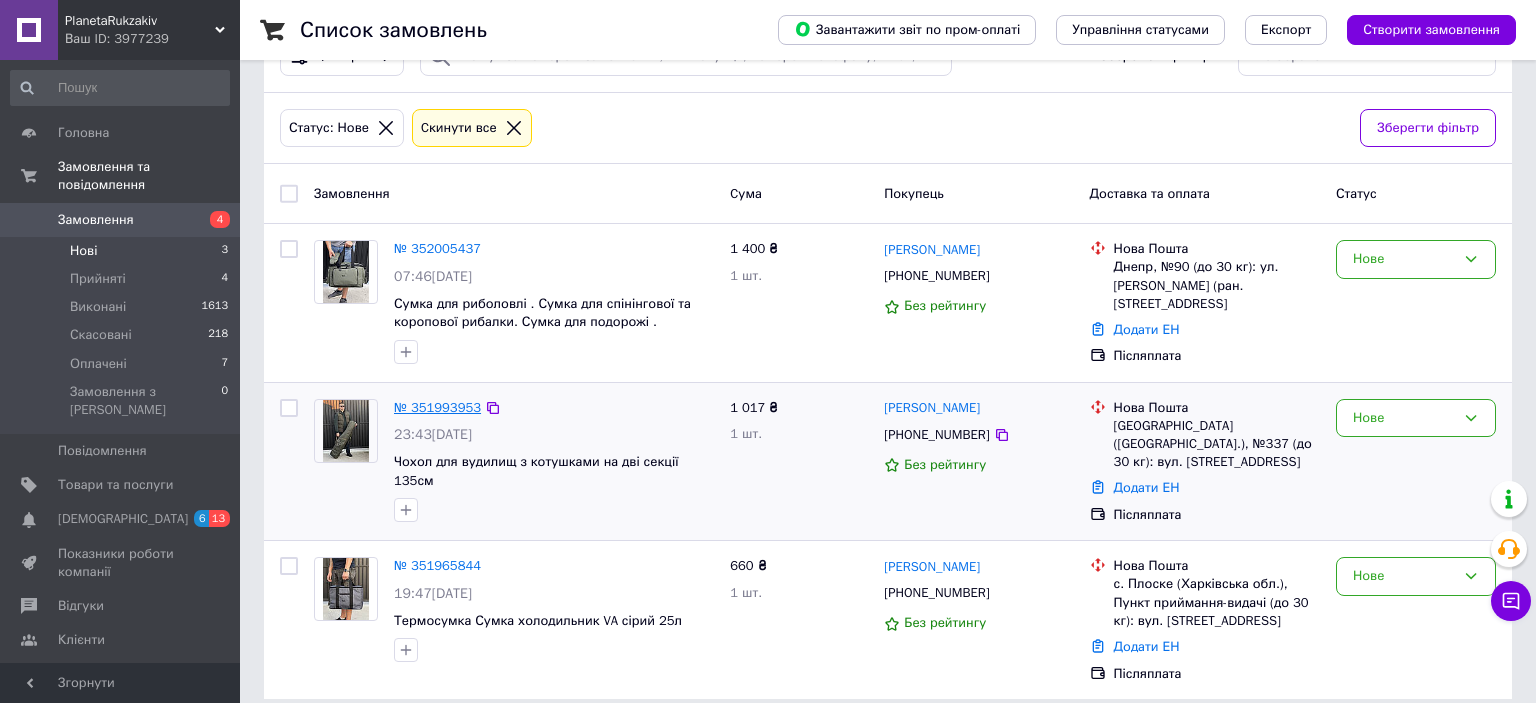 click on "№ 351993953" at bounding box center (437, 407) 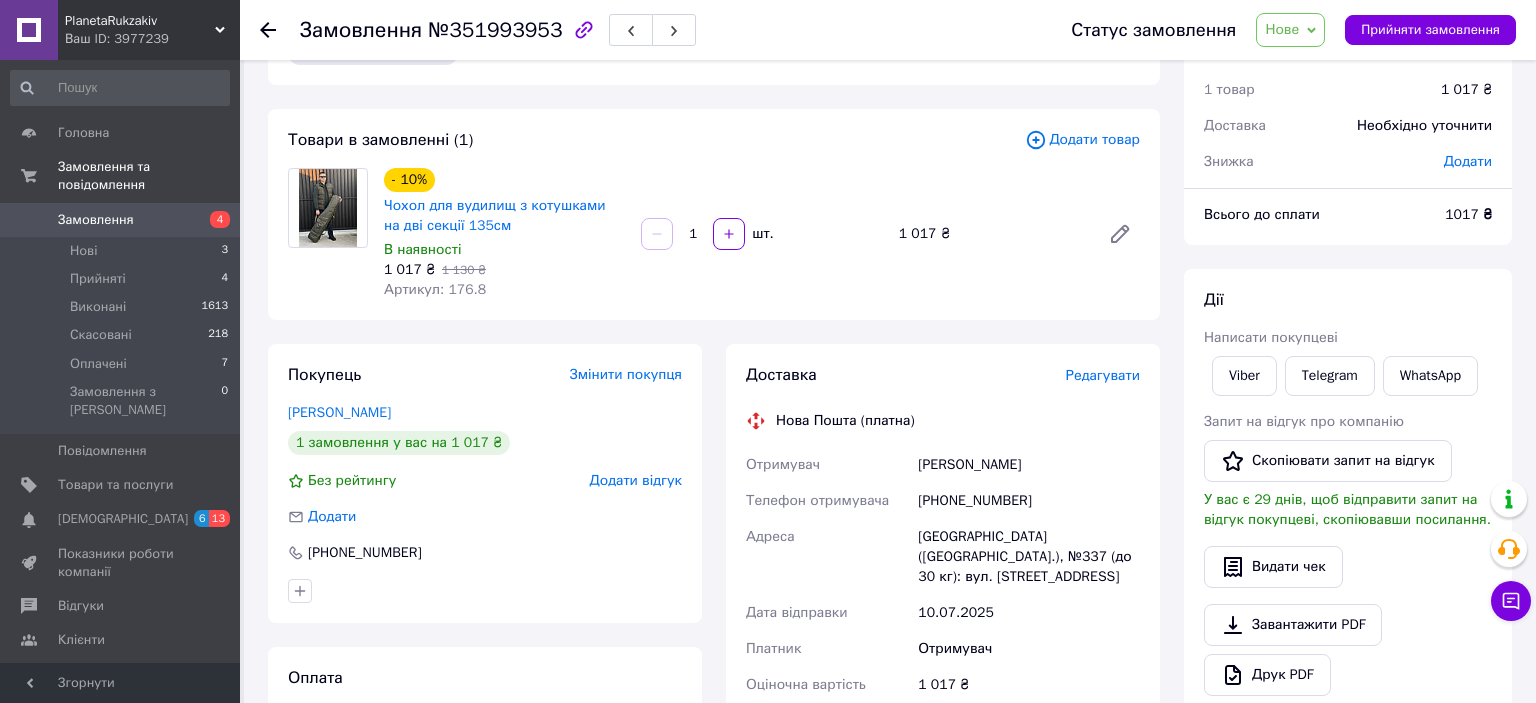 click on "Нове" at bounding box center [1282, 29] 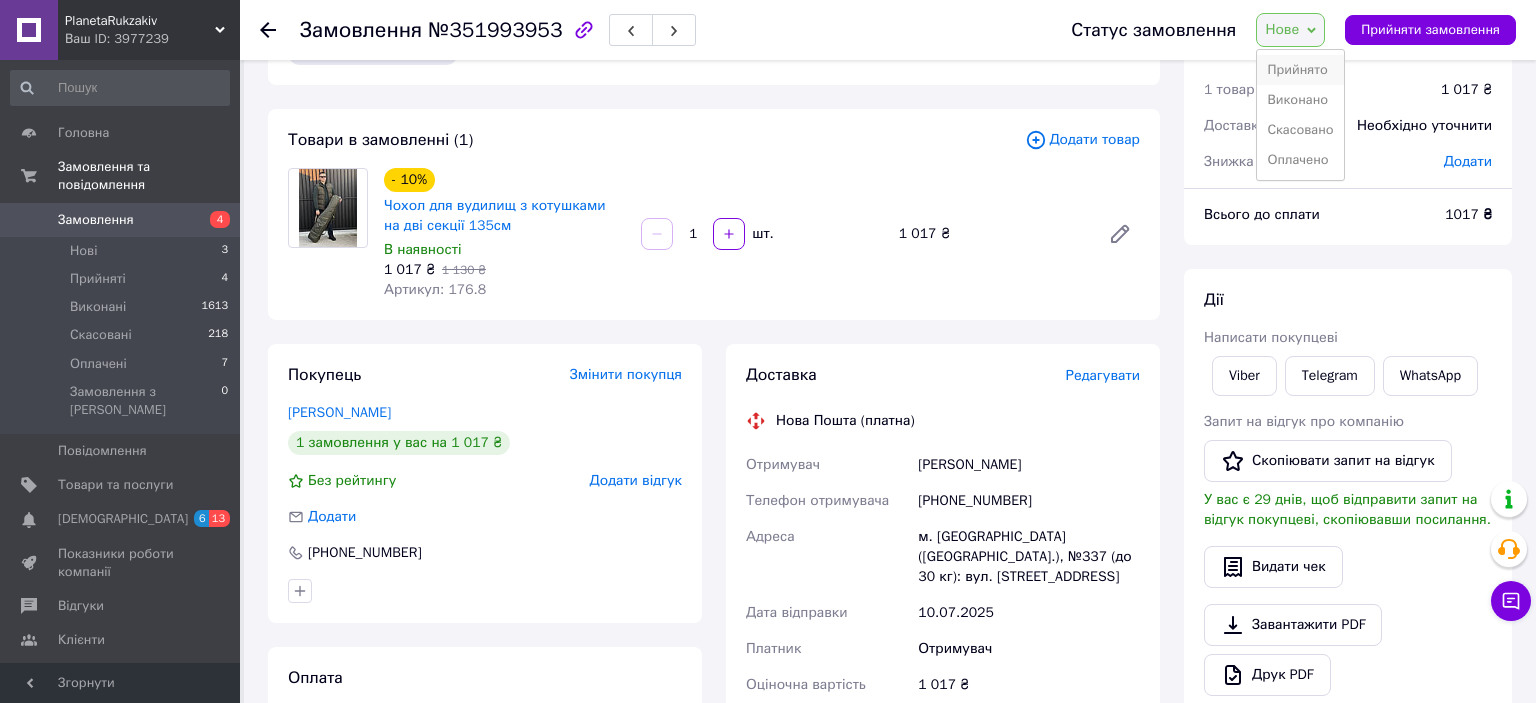 click on "Прийнято" at bounding box center (1300, 70) 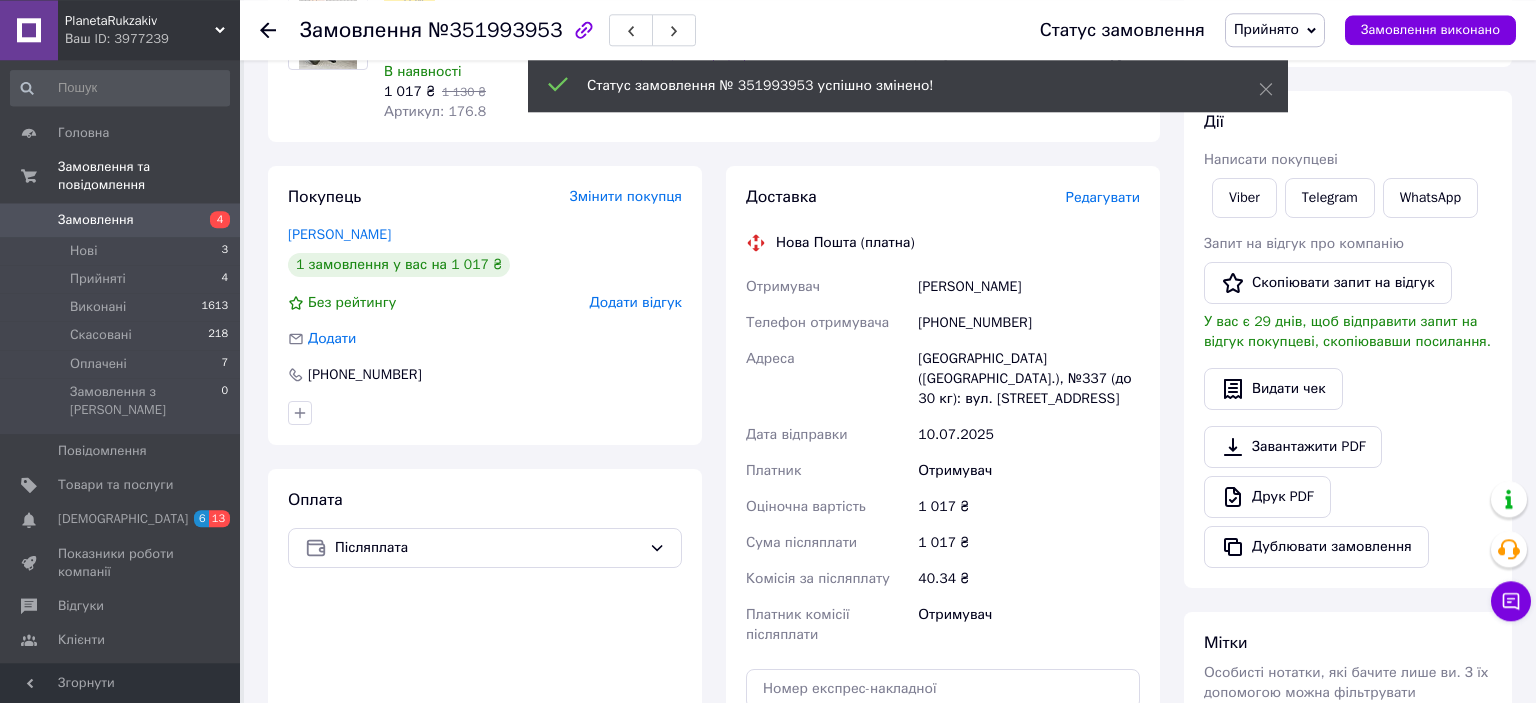 scroll, scrollTop: 168, scrollLeft: 0, axis: vertical 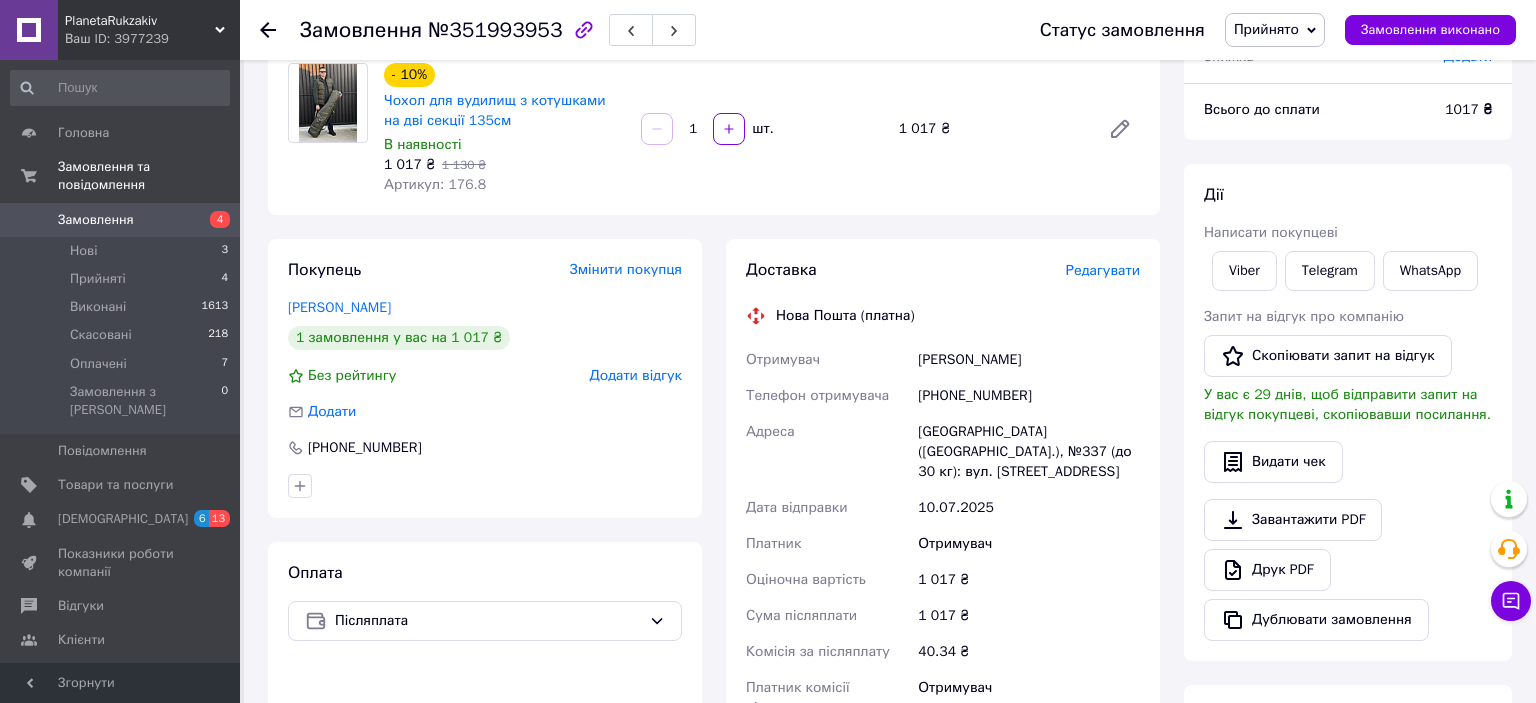 click on "Редагувати" at bounding box center (1103, 270) 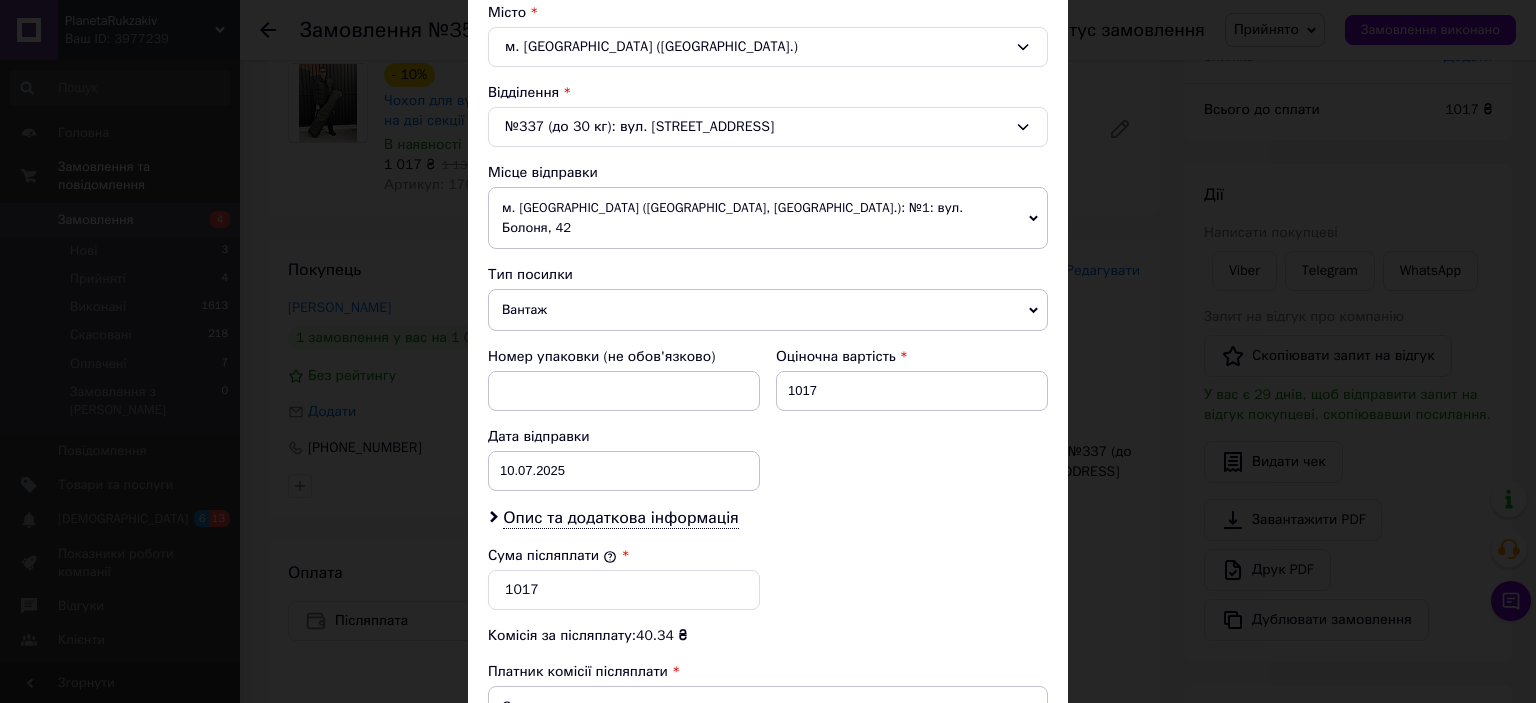 scroll, scrollTop: 817, scrollLeft: 0, axis: vertical 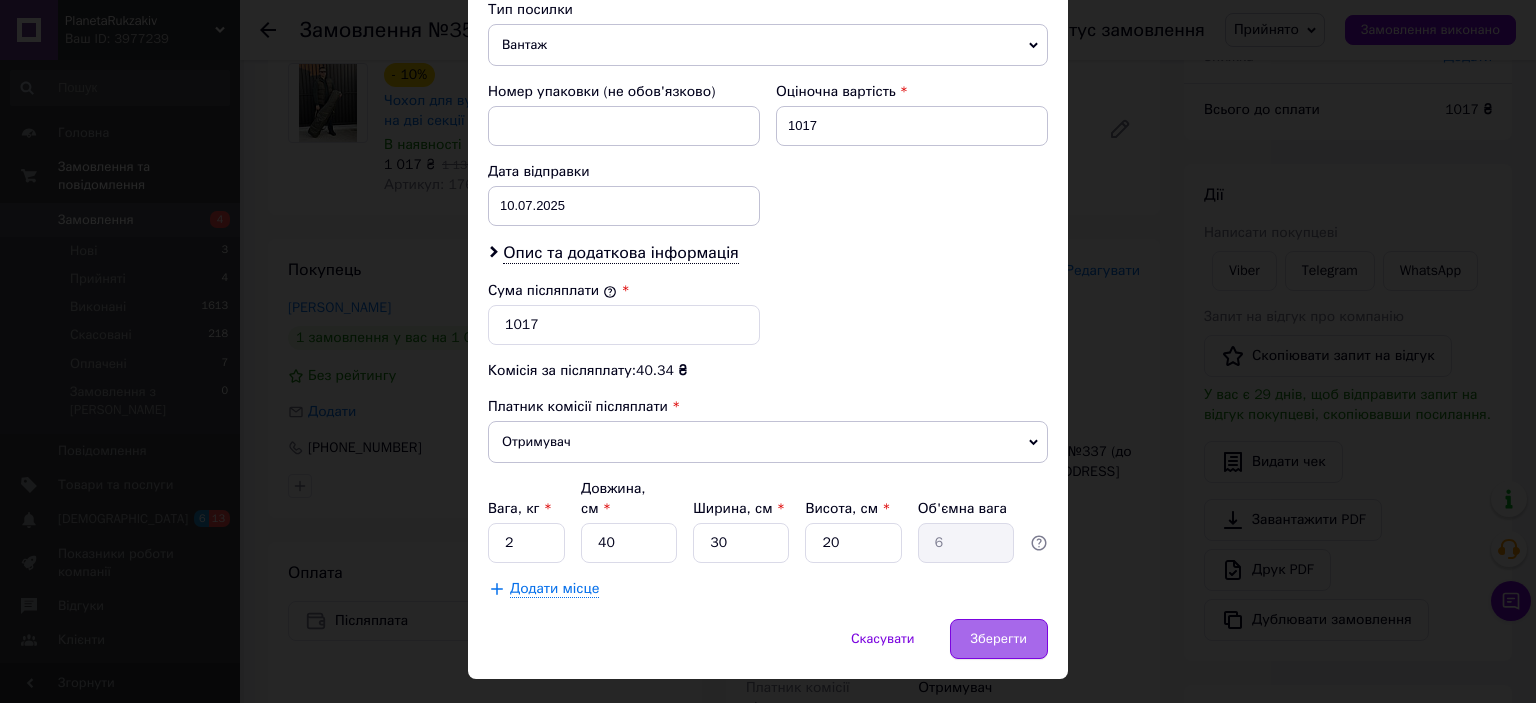 click on "Зберегти" at bounding box center [999, 639] 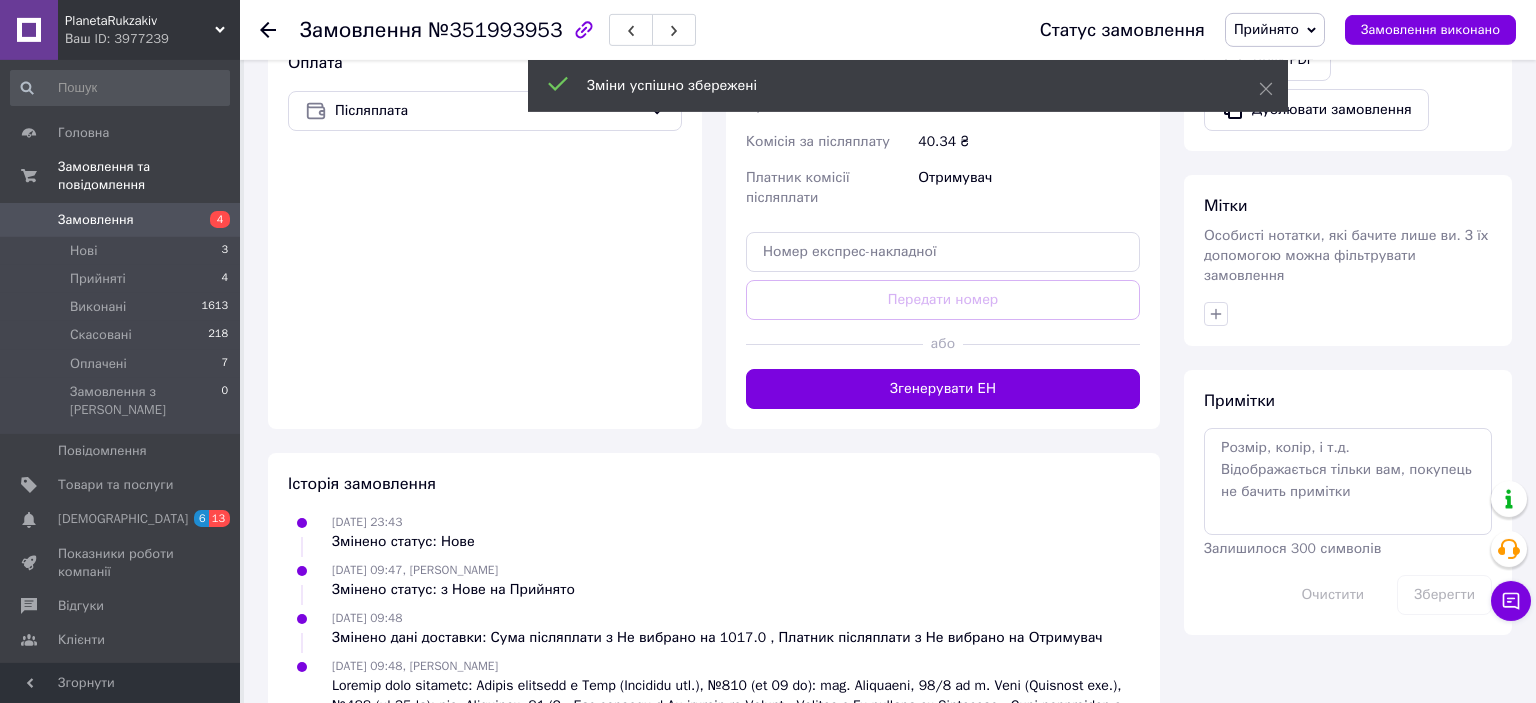 scroll, scrollTop: 696, scrollLeft: 0, axis: vertical 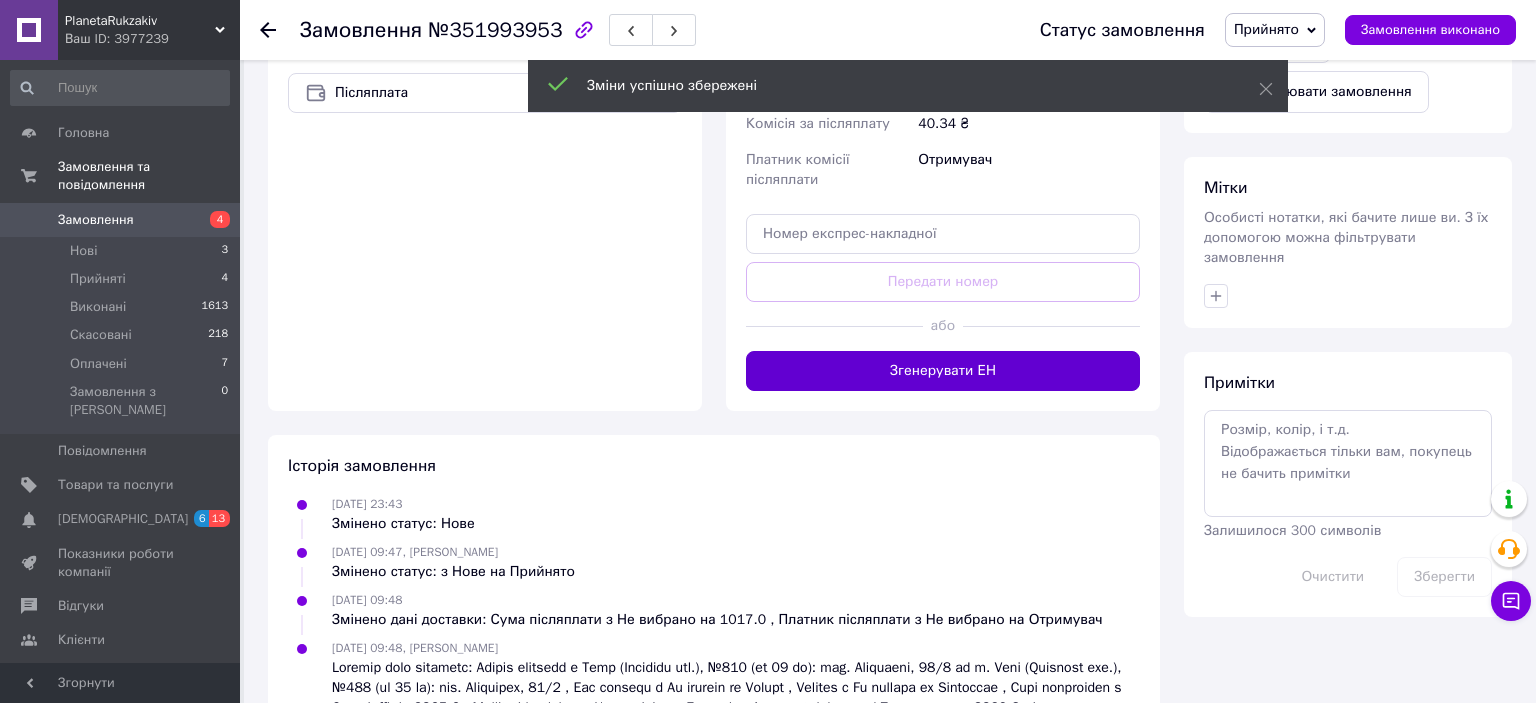 click on "Згенерувати ЕН" at bounding box center [943, 371] 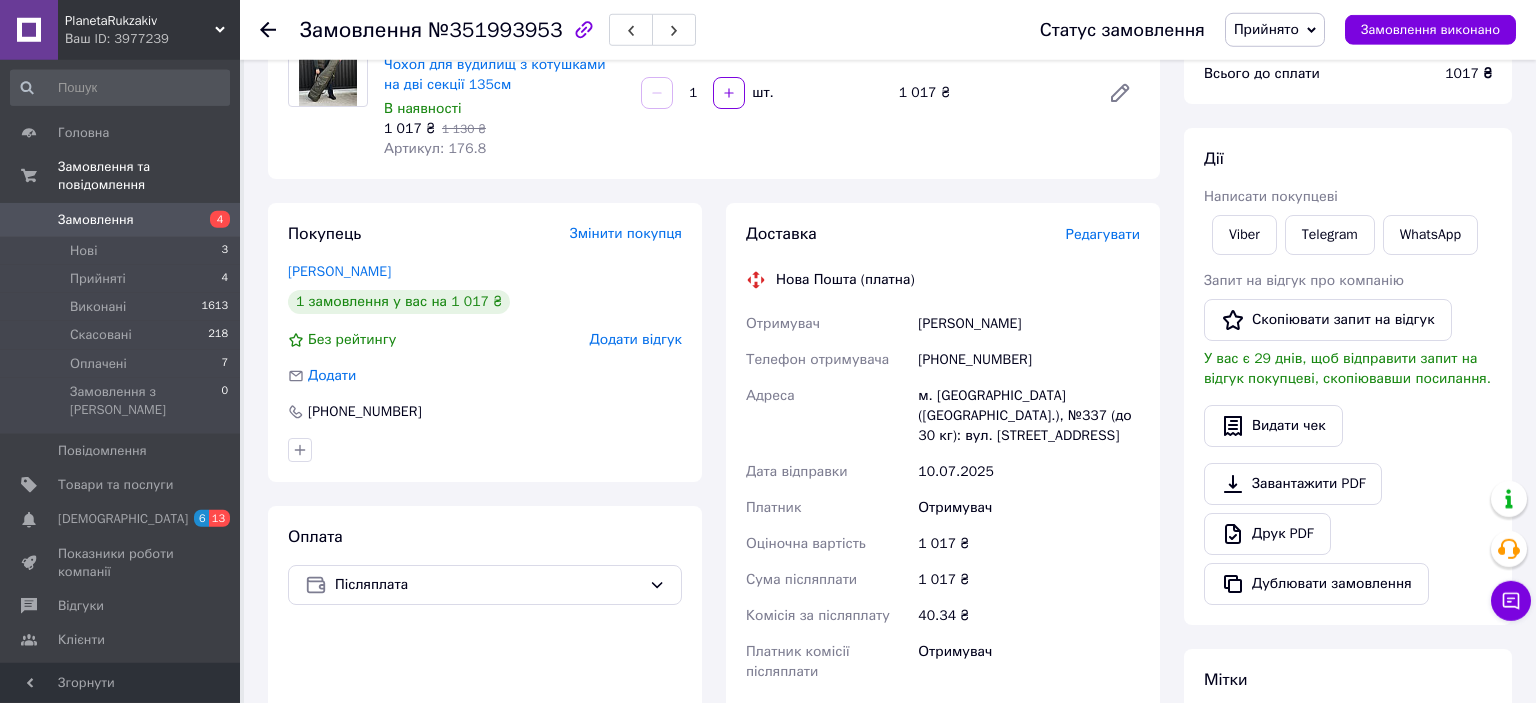 scroll, scrollTop: 168, scrollLeft: 0, axis: vertical 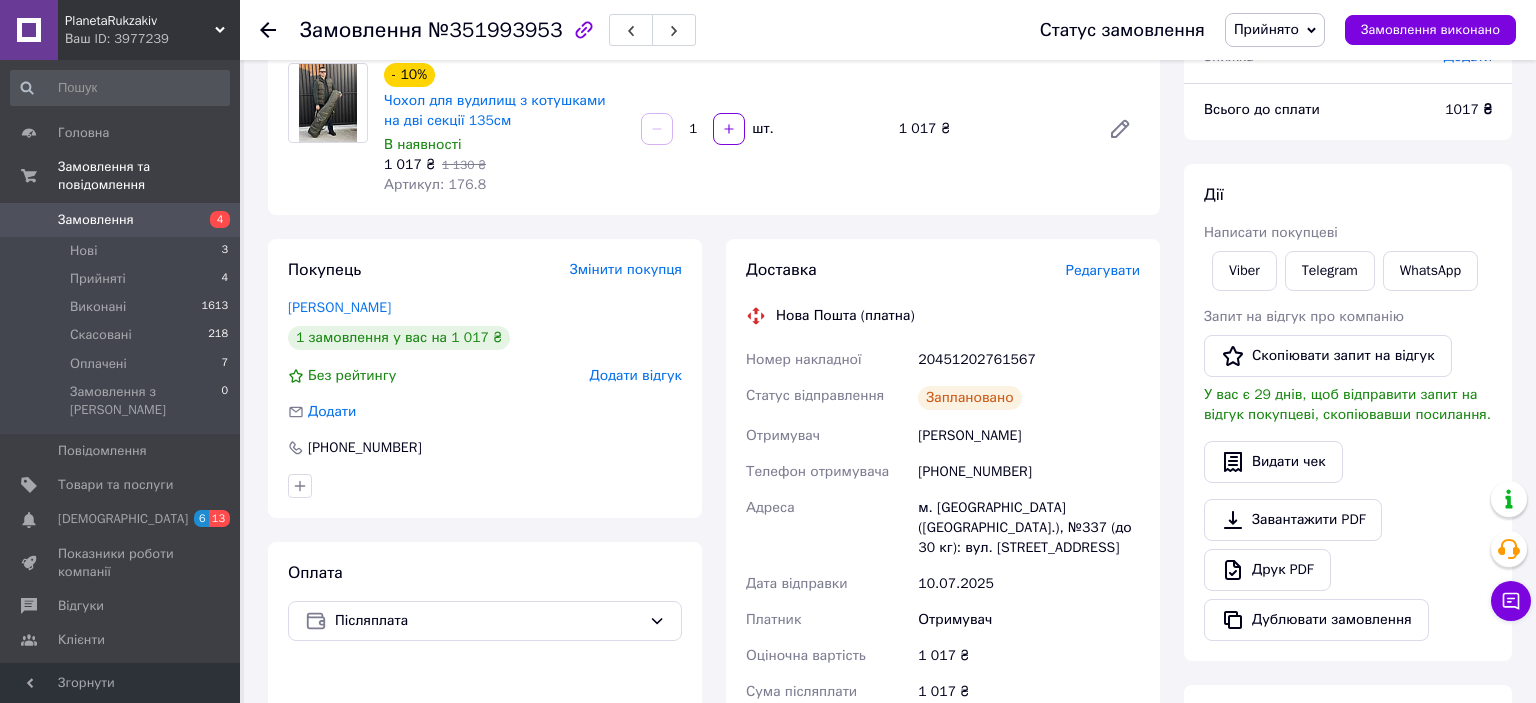 click 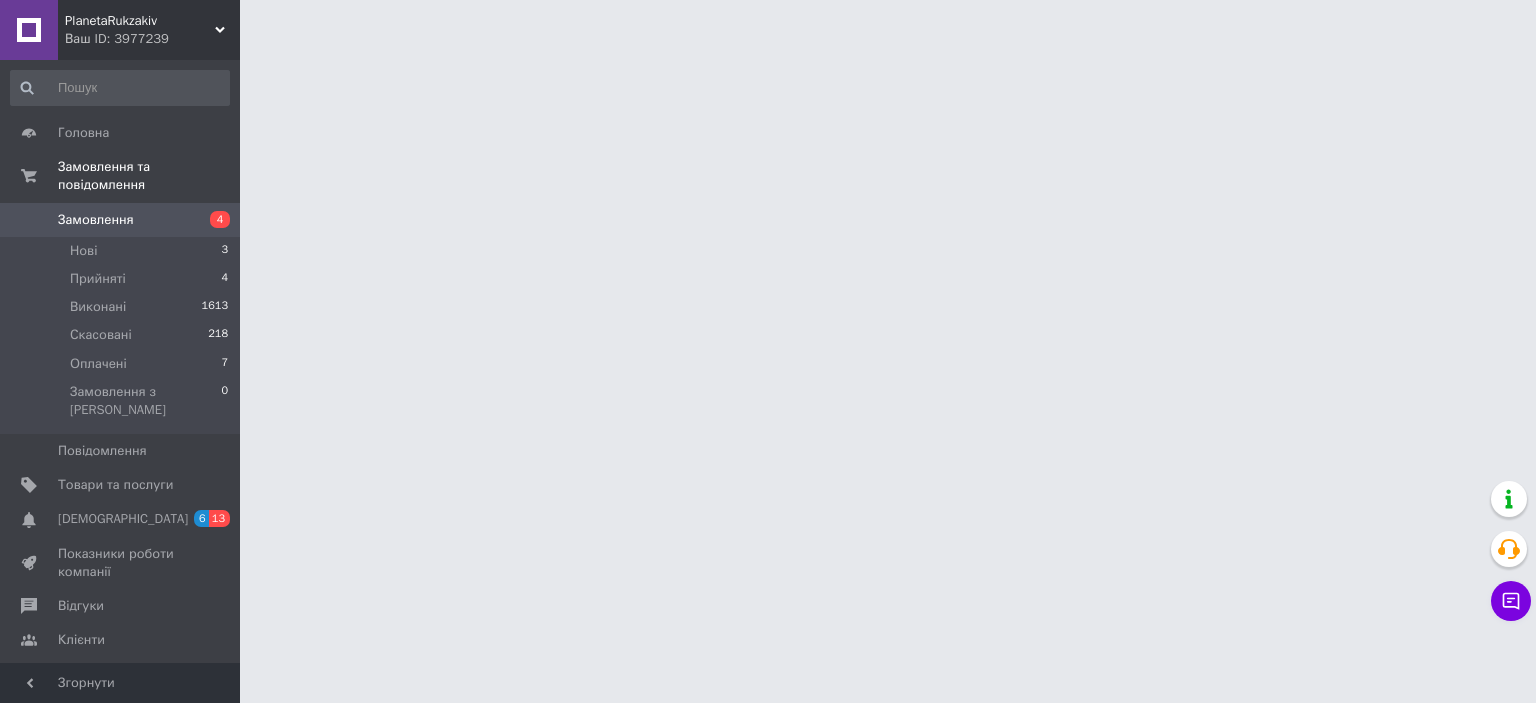 scroll, scrollTop: 0, scrollLeft: 0, axis: both 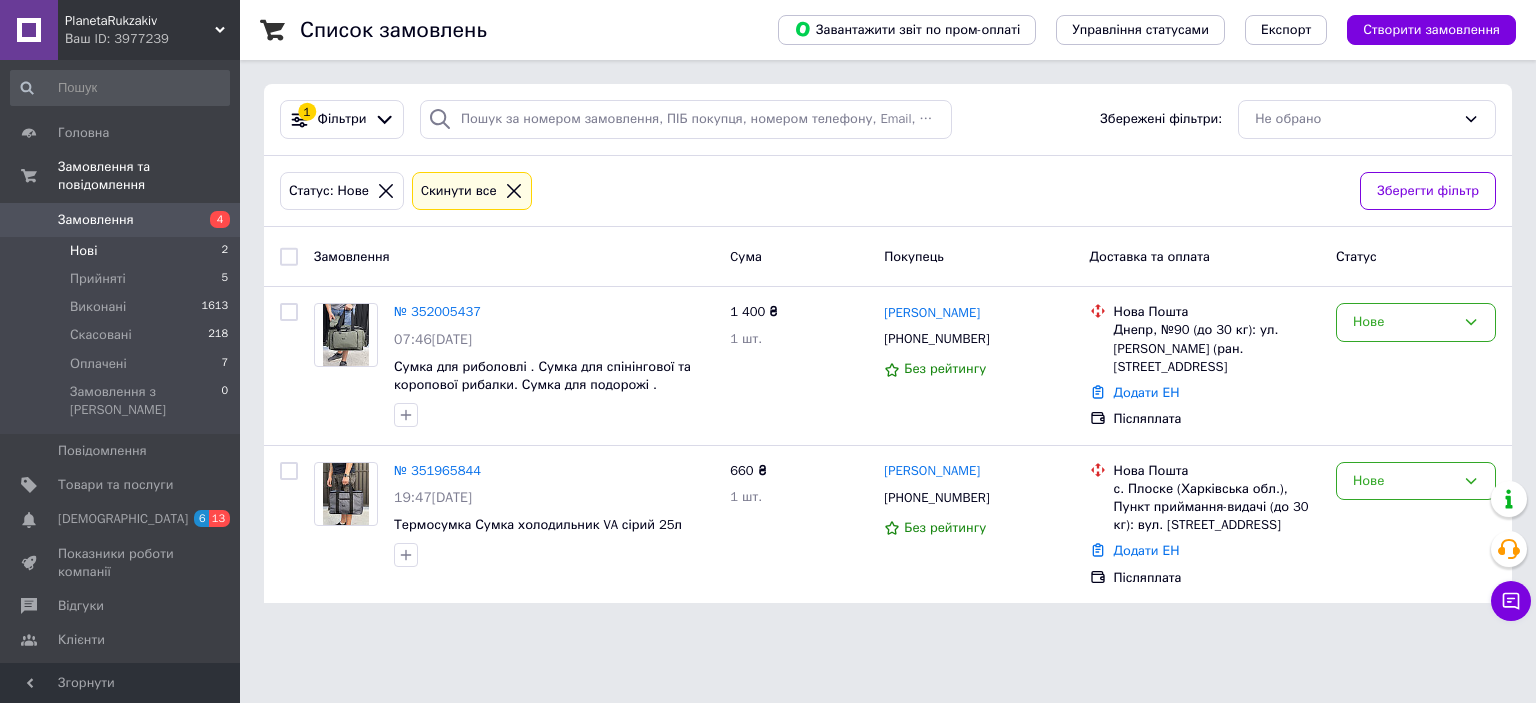 click on "Нові 2" at bounding box center [120, 251] 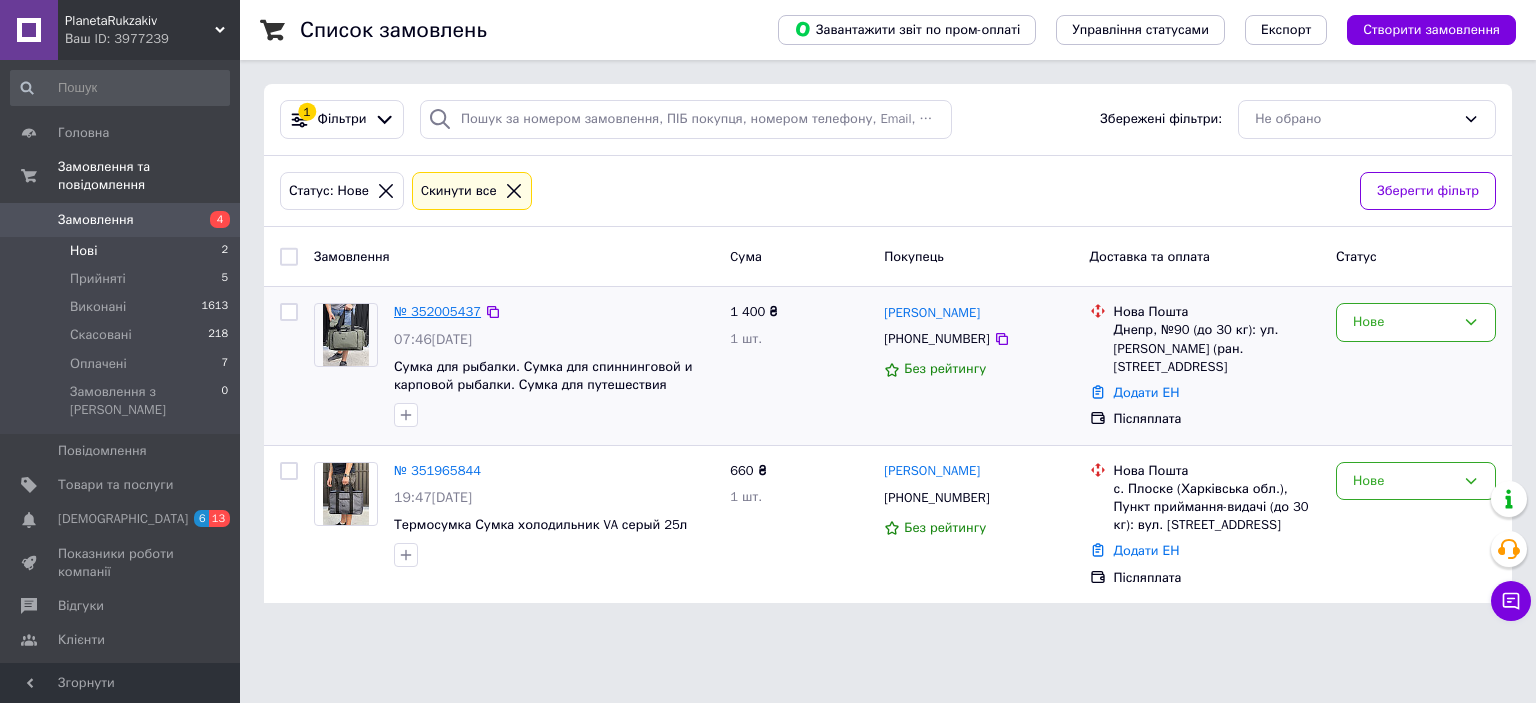 click on "№ 352005437" at bounding box center [437, 311] 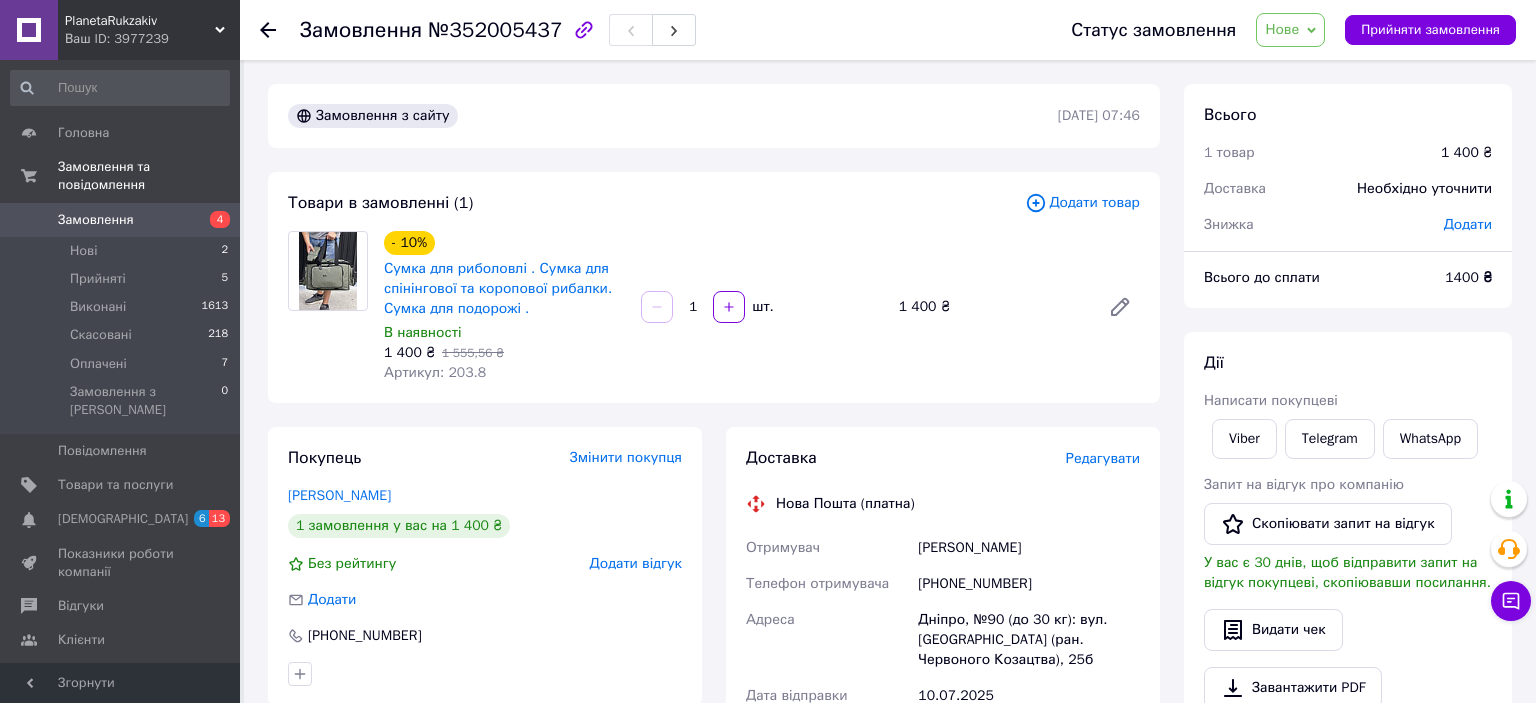 click 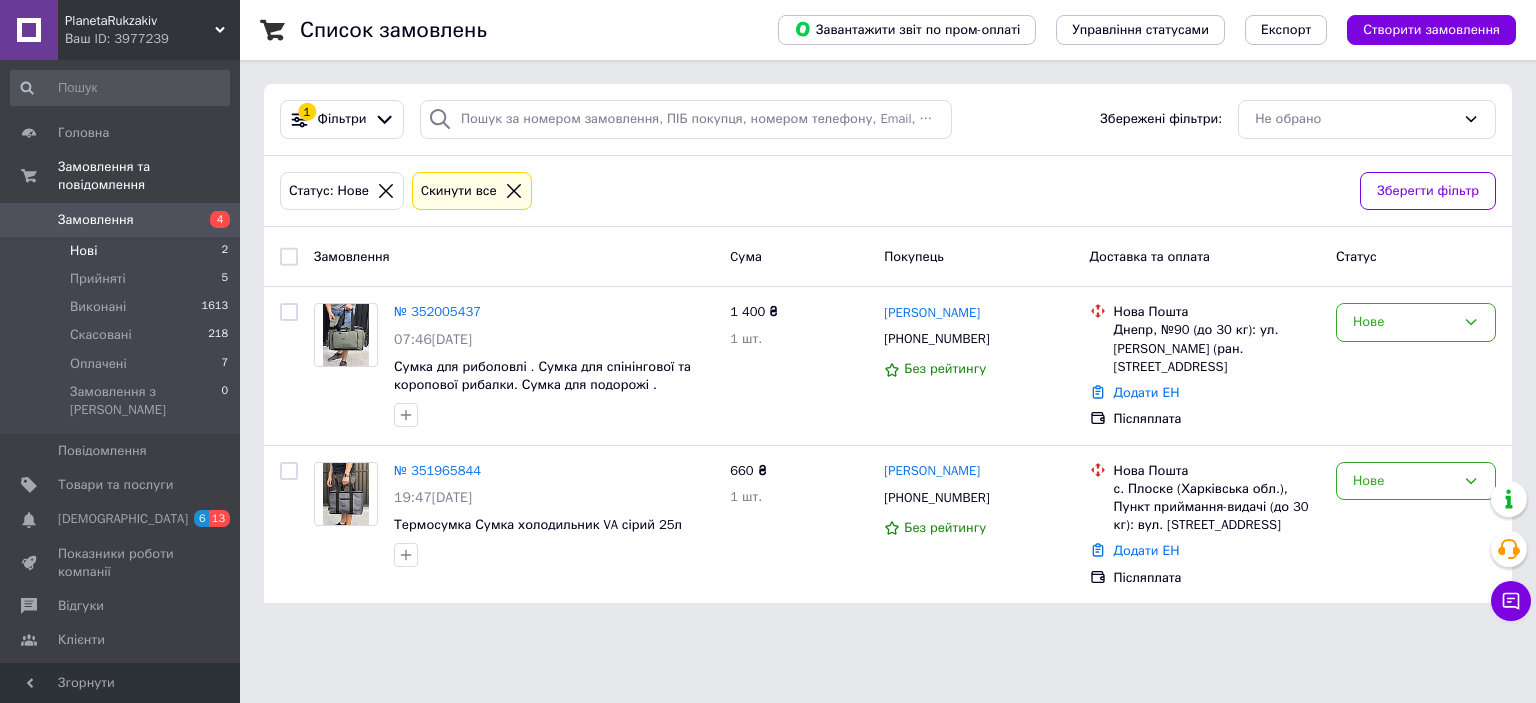 click on "Нові 2" at bounding box center [120, 251] 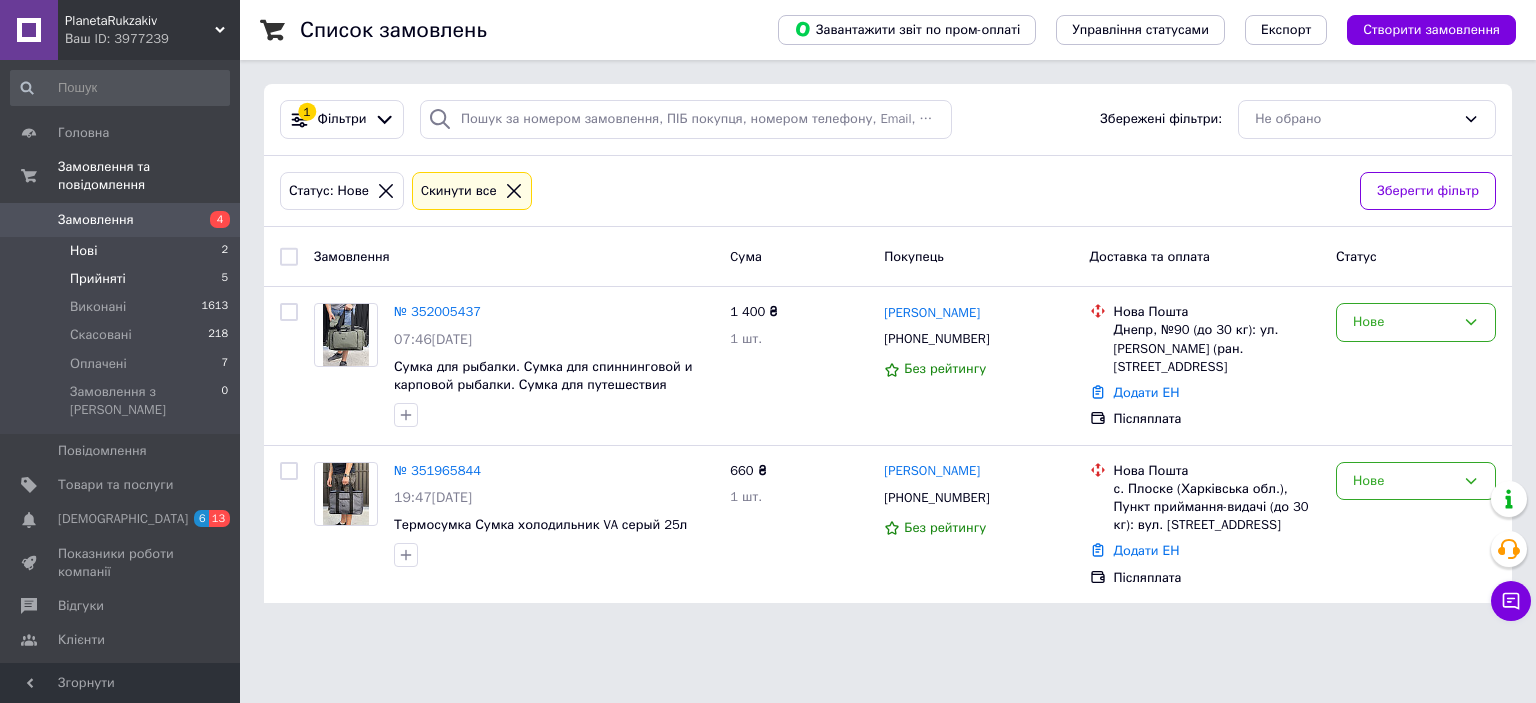 click on "Прийняті 5" at bounding box center [120, 279] 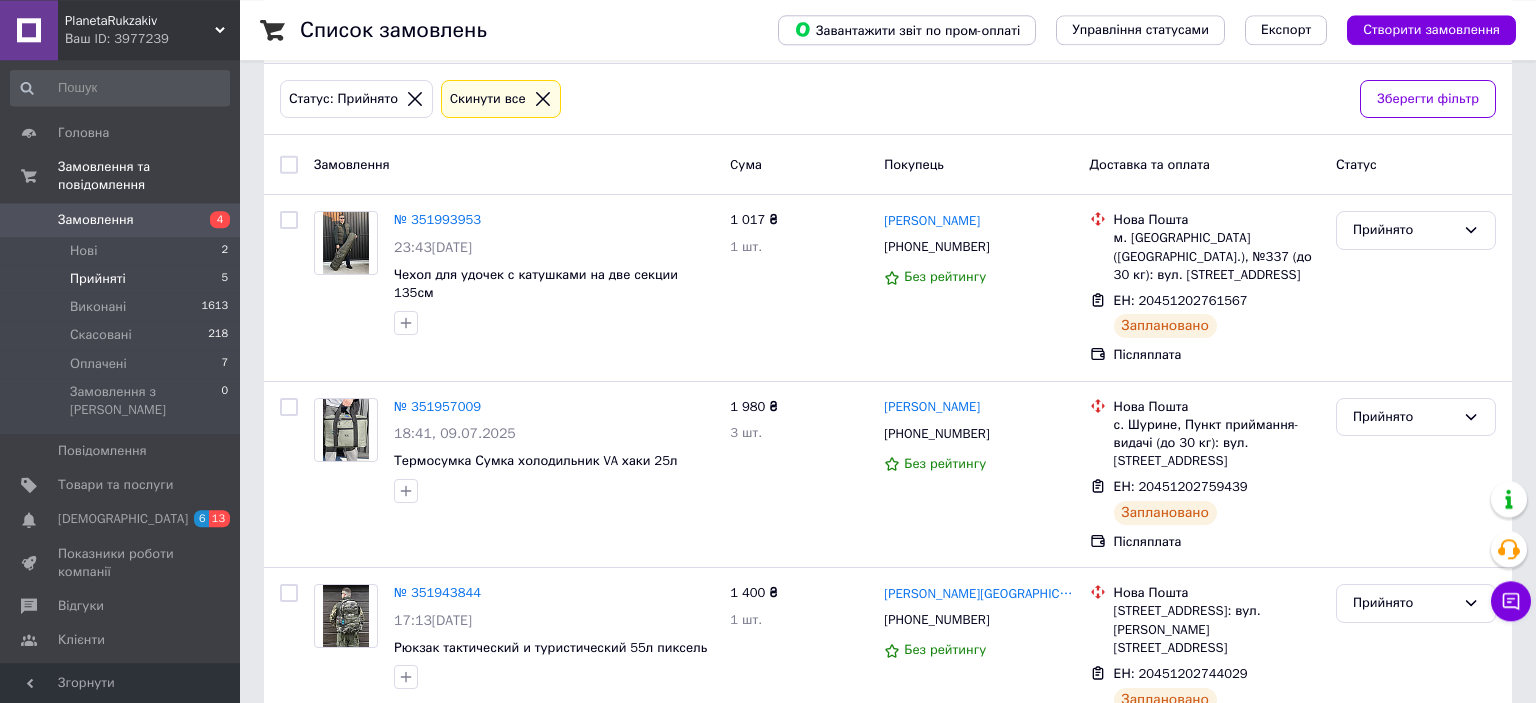 scroll, scrollTop: 76, scrollLeft: 0, axis: vertical 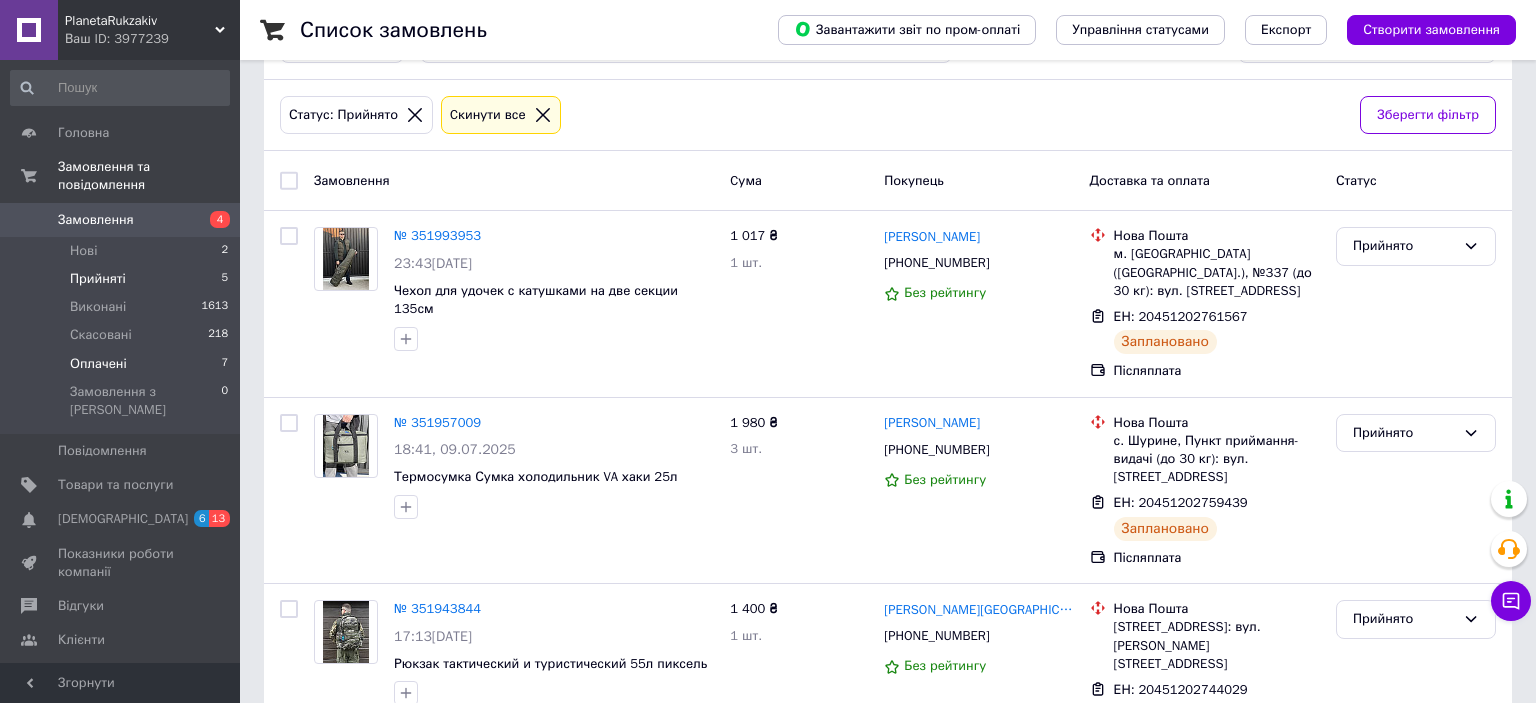 click on "Оплачені" at bounding box center (98, 364) 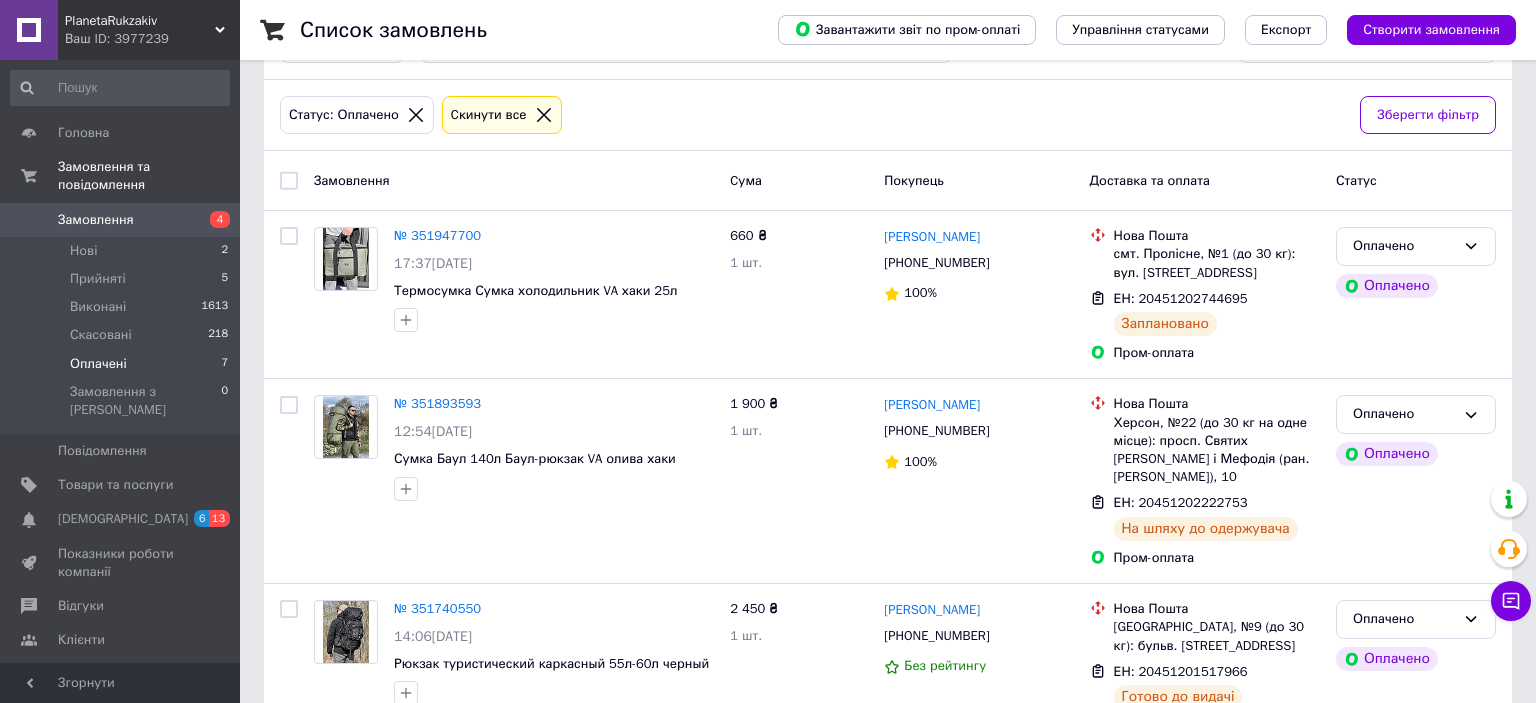 scroll, scrollTop: 0, scrollLeft: 0, axis: both 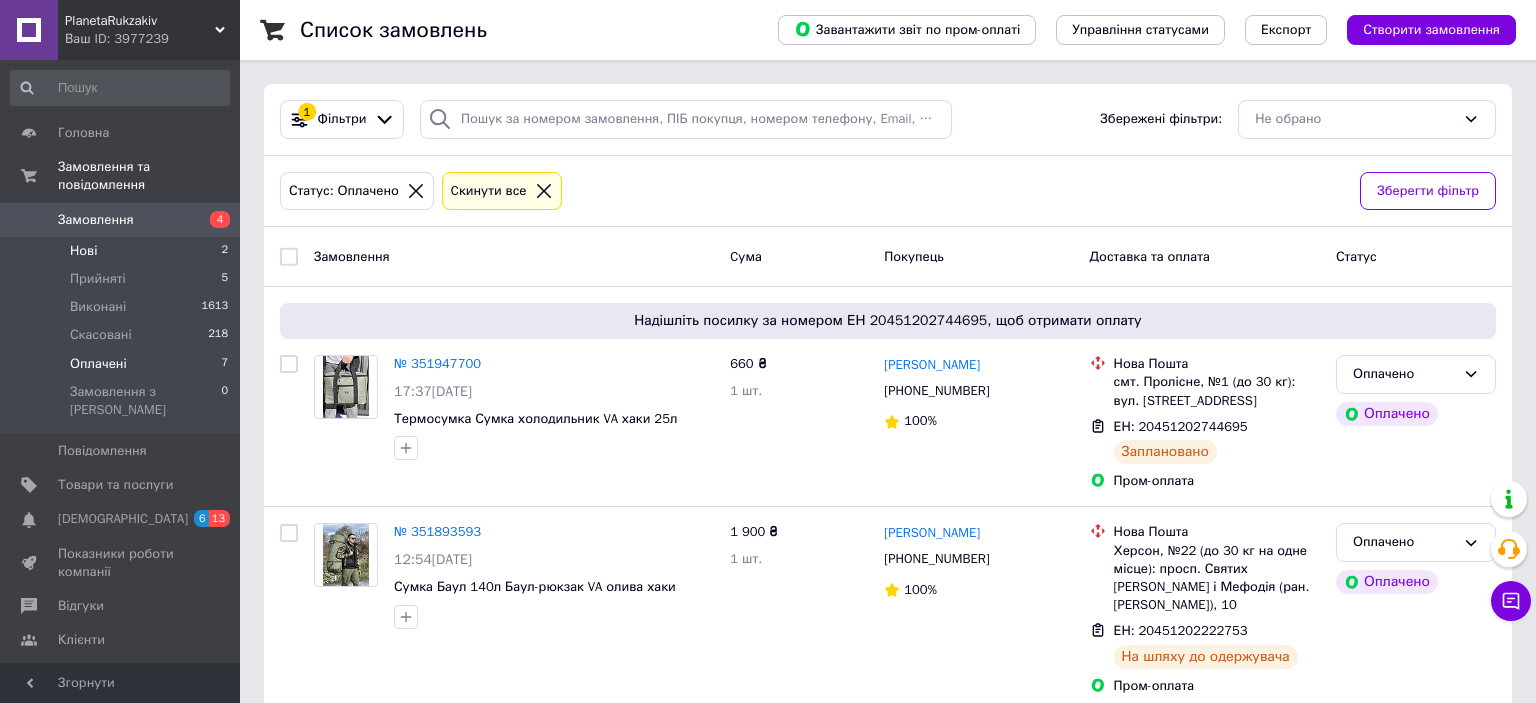 click on "Нові 2" at bounding box center (120, 251) 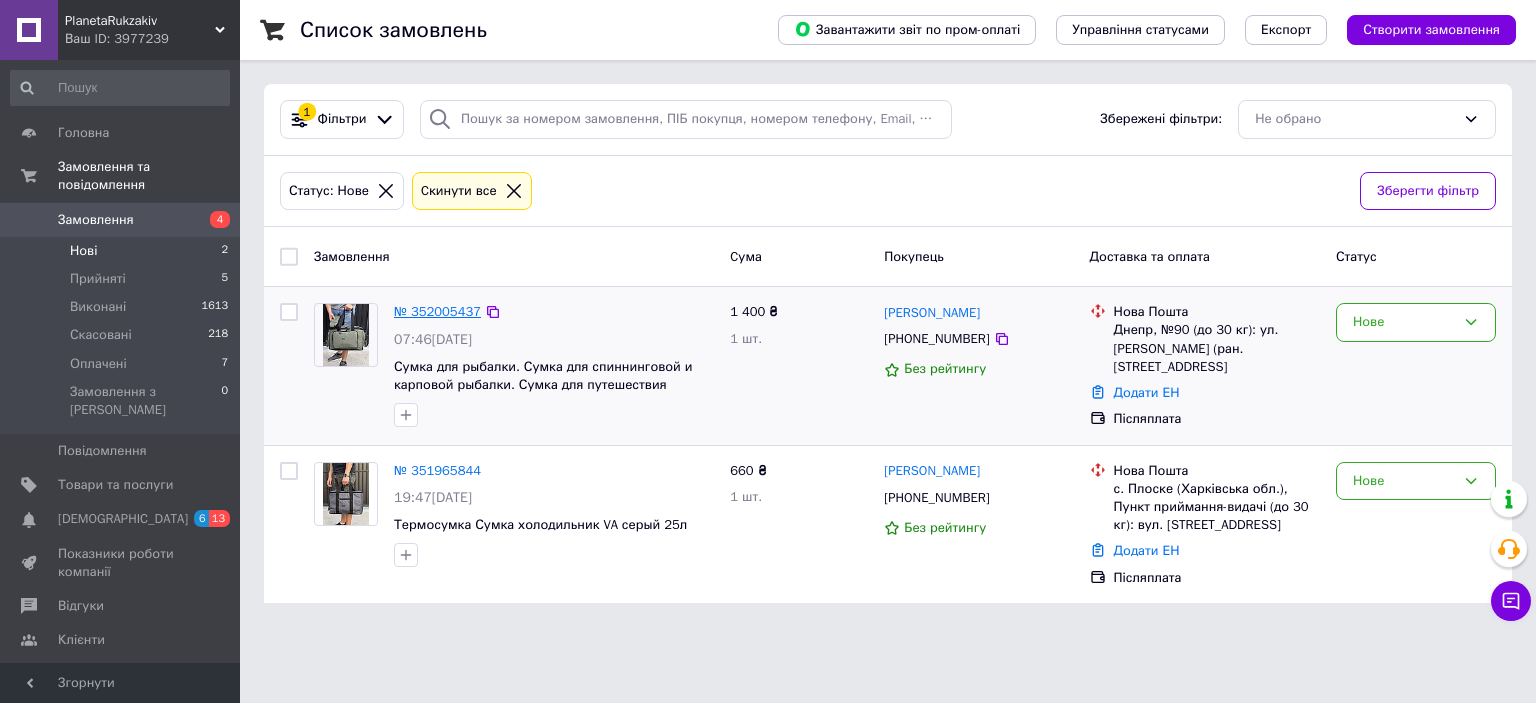 click on "№ 352005437" at bounding box center [437, 311] 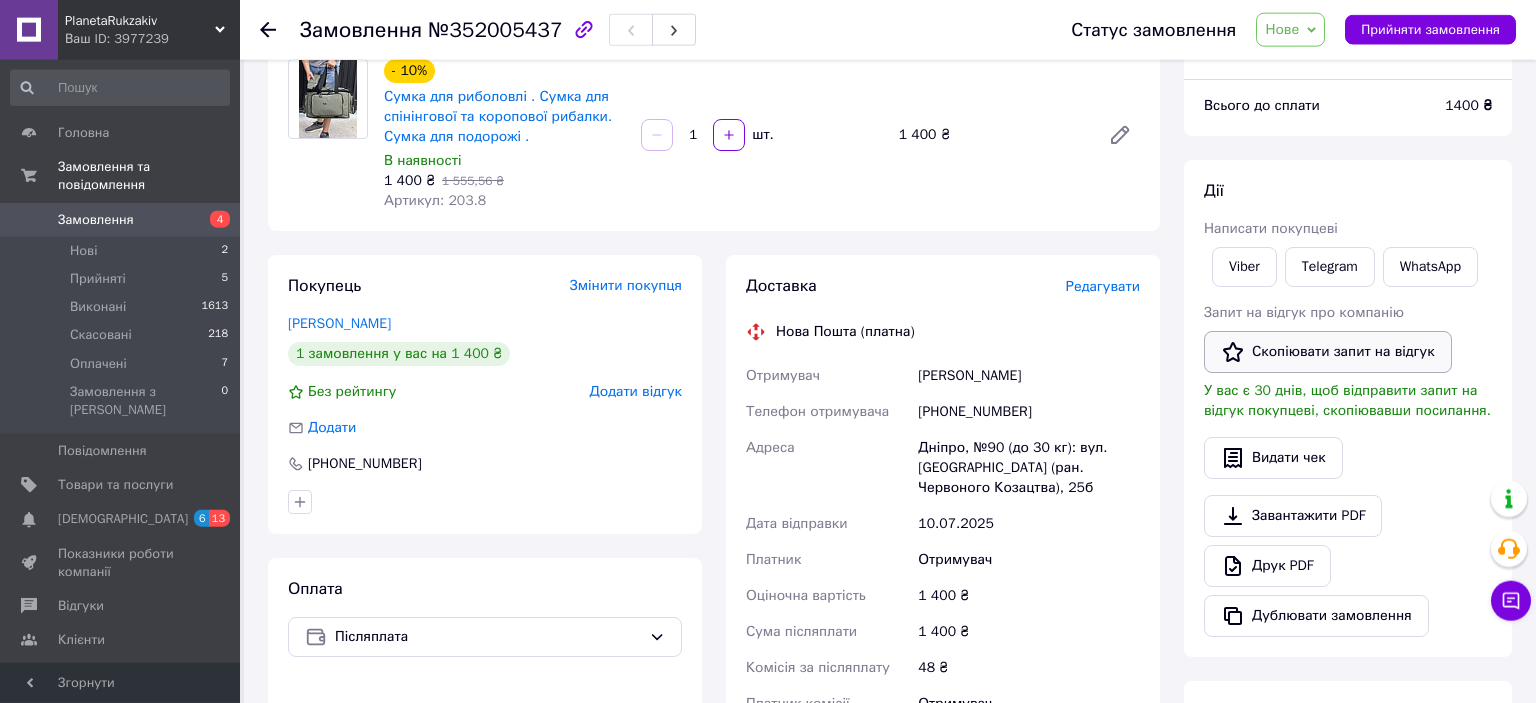 scroll, scrollTop: 0, scrollLeft: 0, axis: both 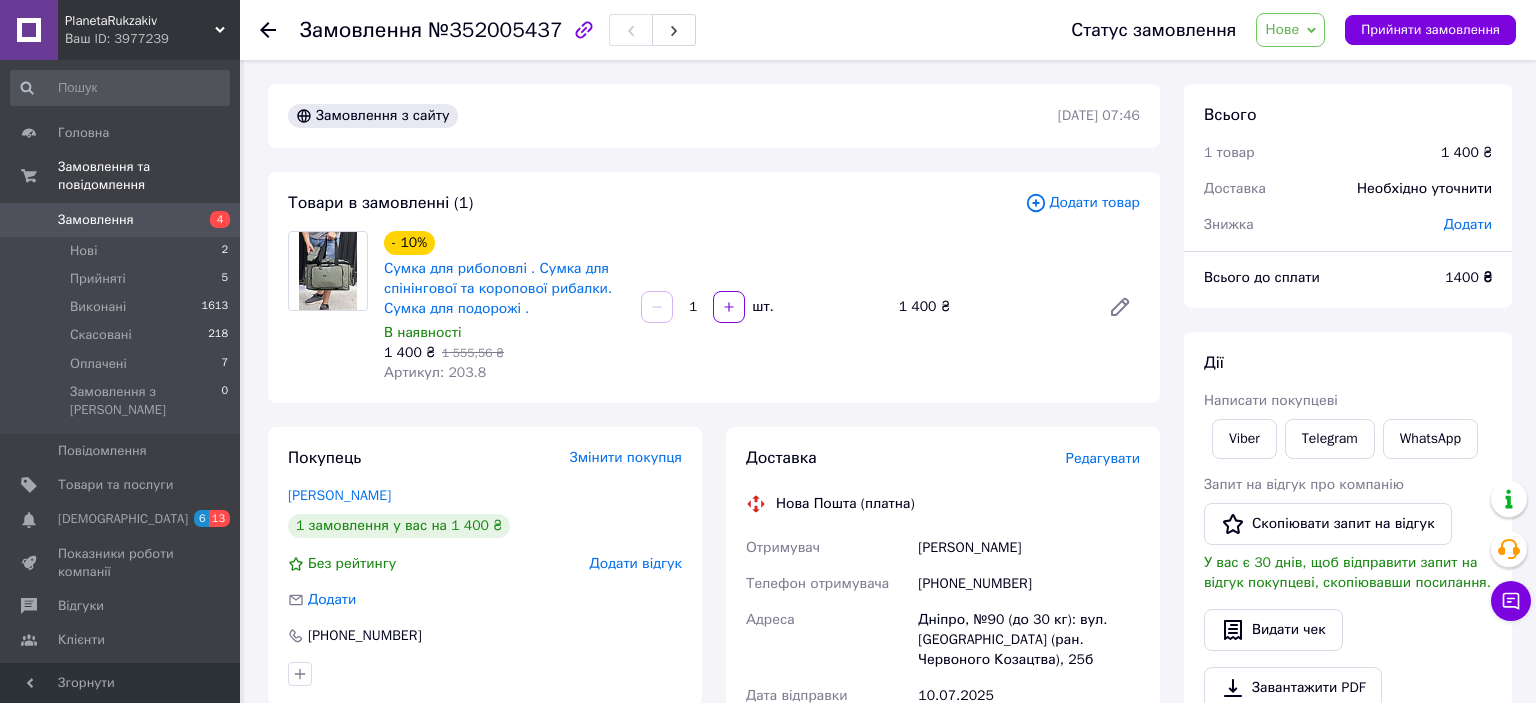 click on "Нове" at bounding box center [1282, 29] 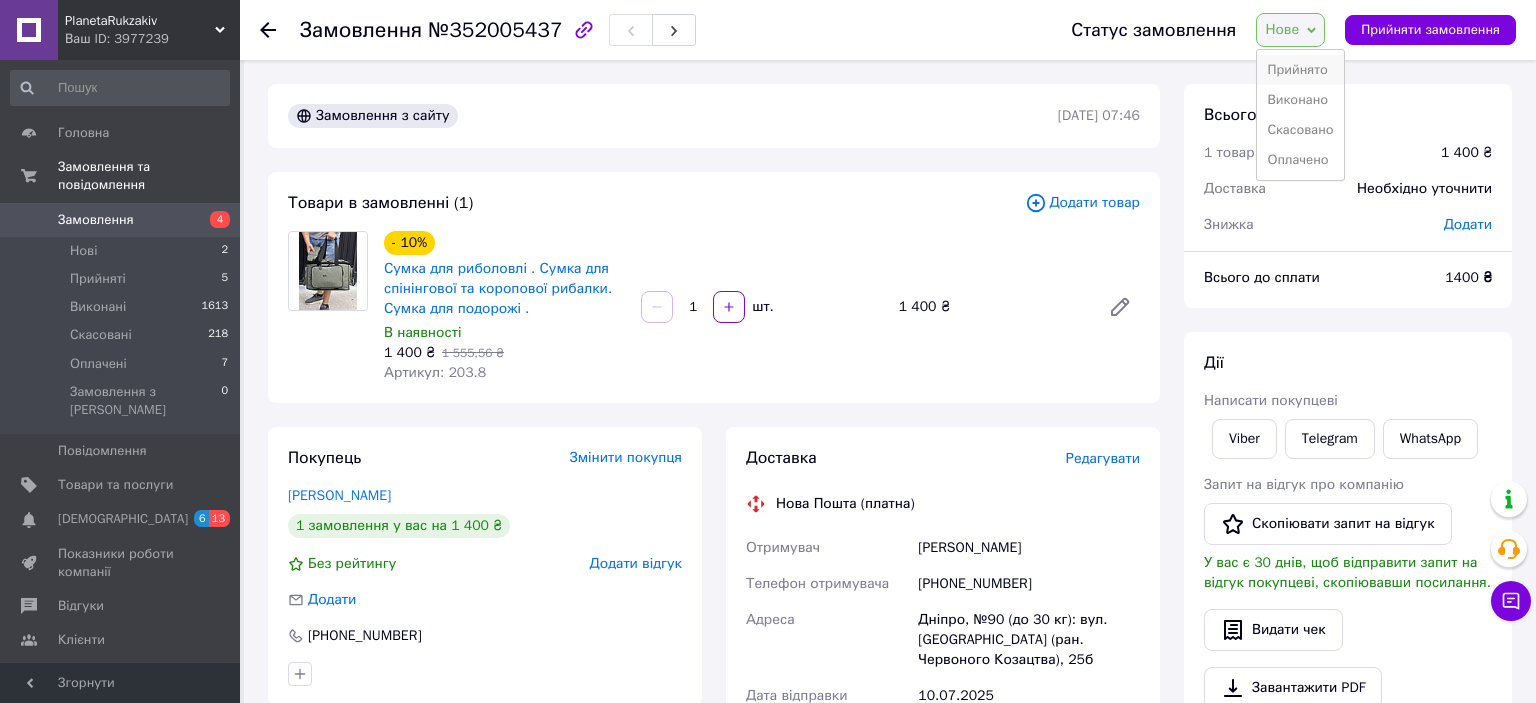 click on "Прийнято" at bounding box center (1300, 70) 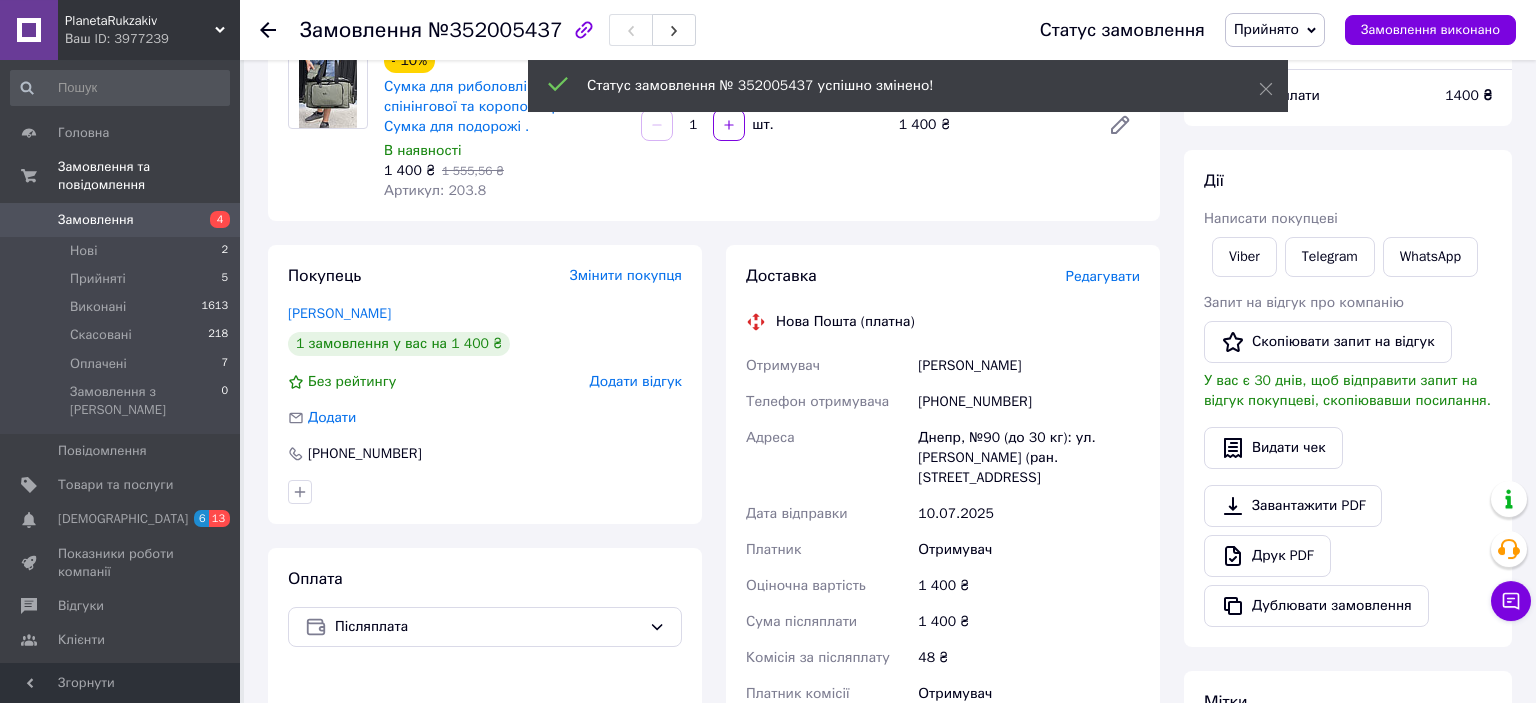 scroll, scrollTop: 211, scrollLeft: 0, axis: vertical 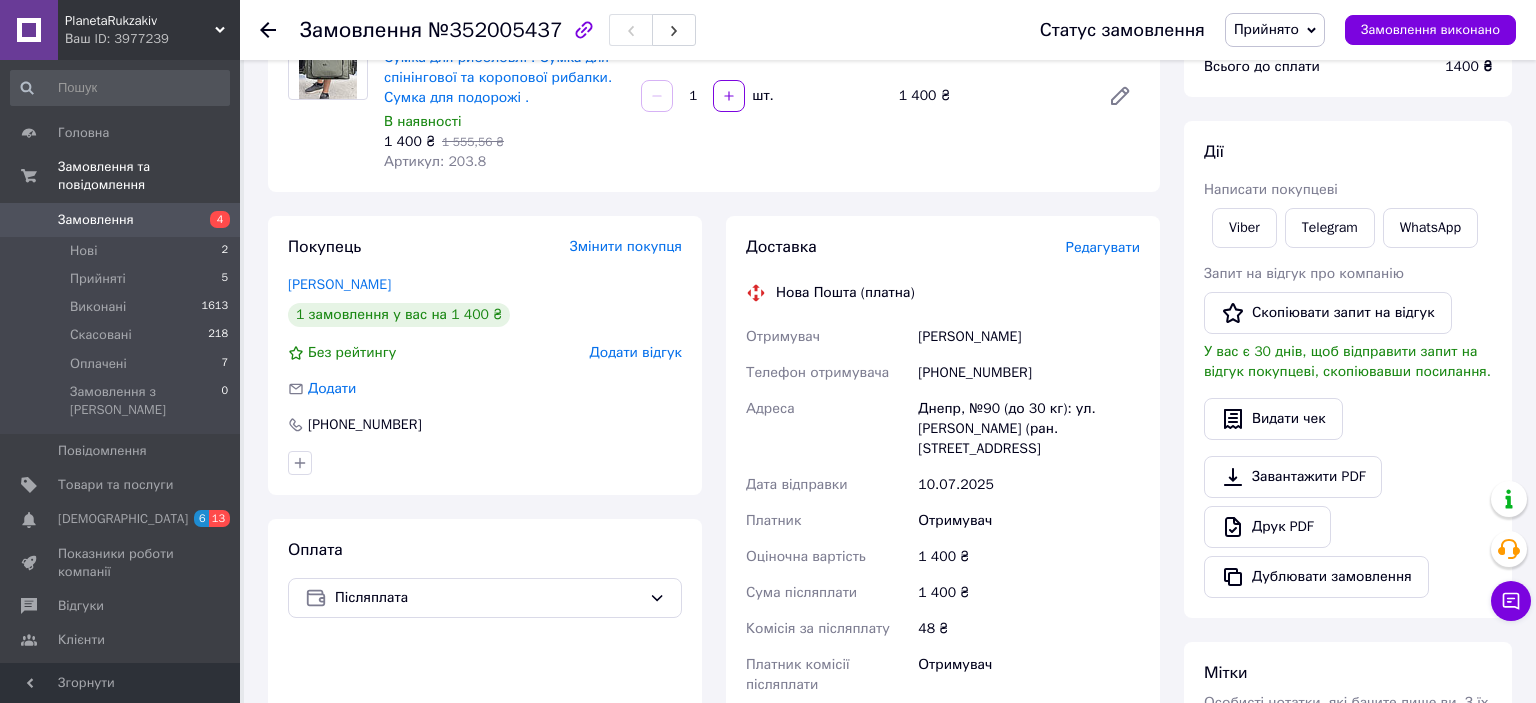click on "Редагувати" at bounding box center [1103, 247] 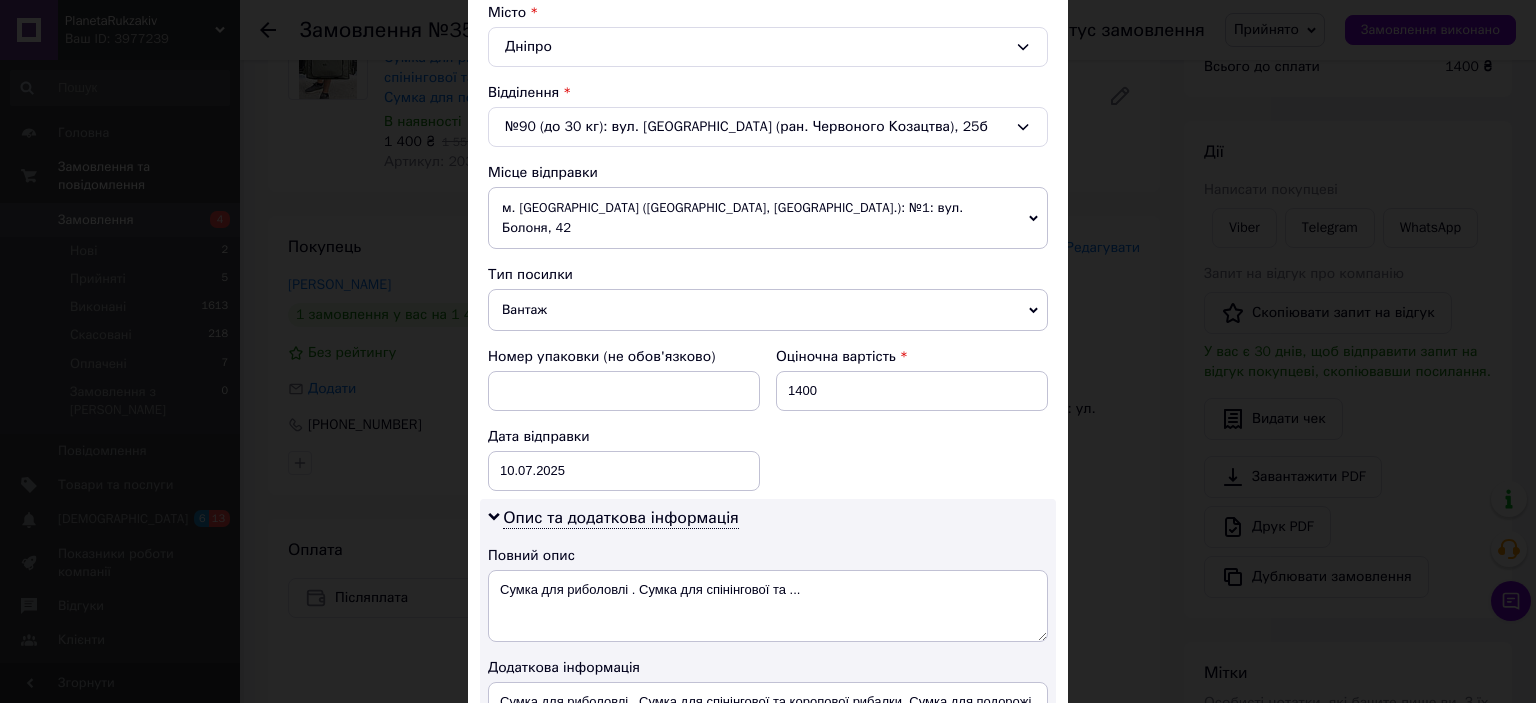 scroll, scrollTop: 1040, scrollLeft: 0, axis: vertical 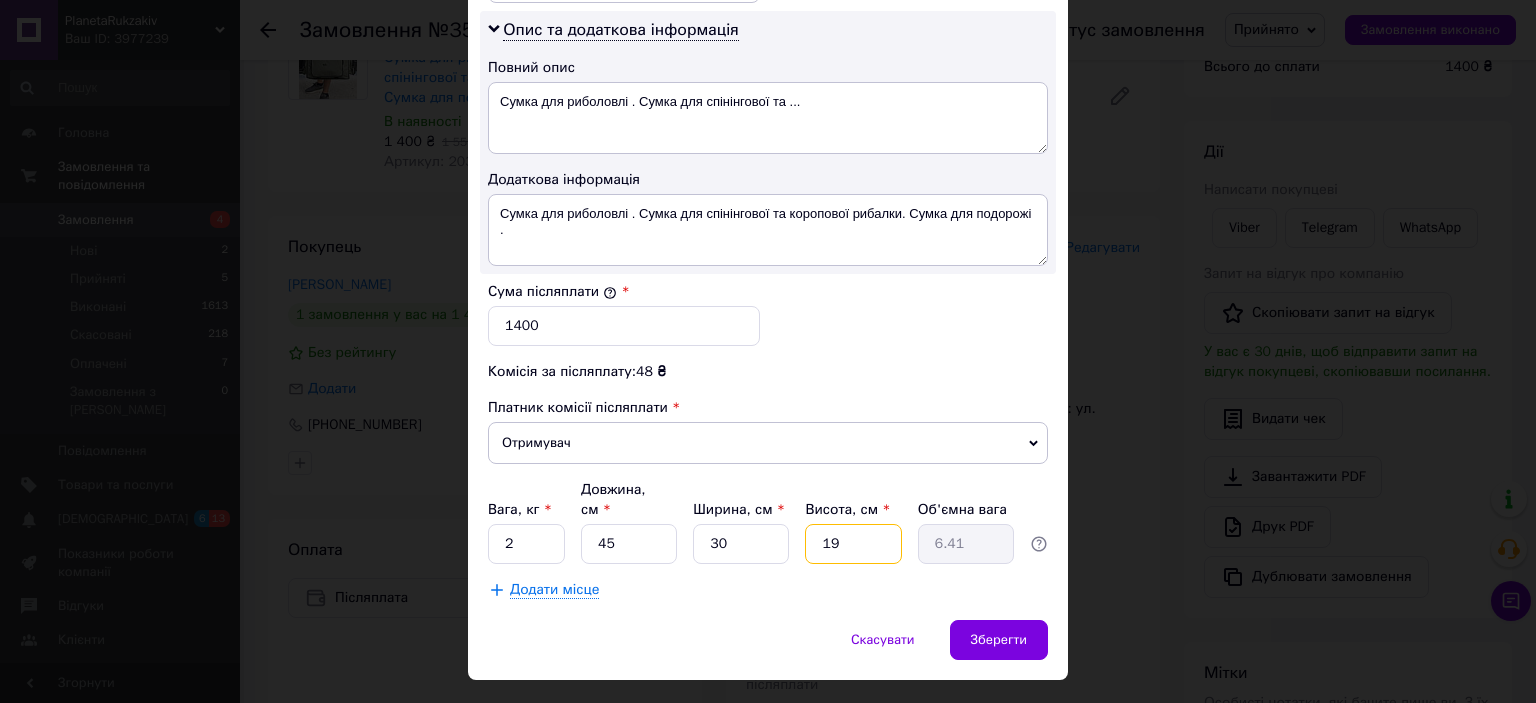 drag, startPoint x: 856, startPoint y: 510, endPoint x: 821, endPoint y: 502, distance: 35.902645 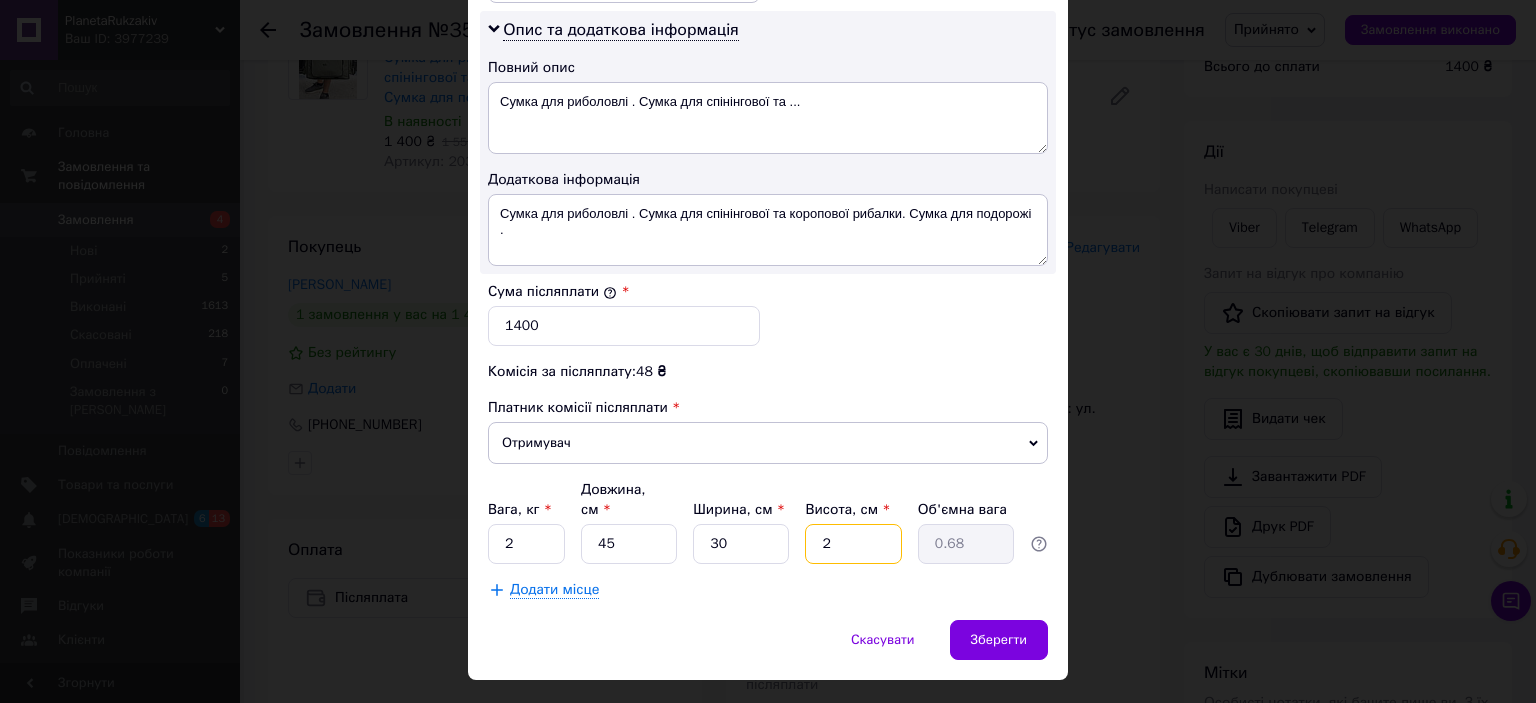 type on "20" 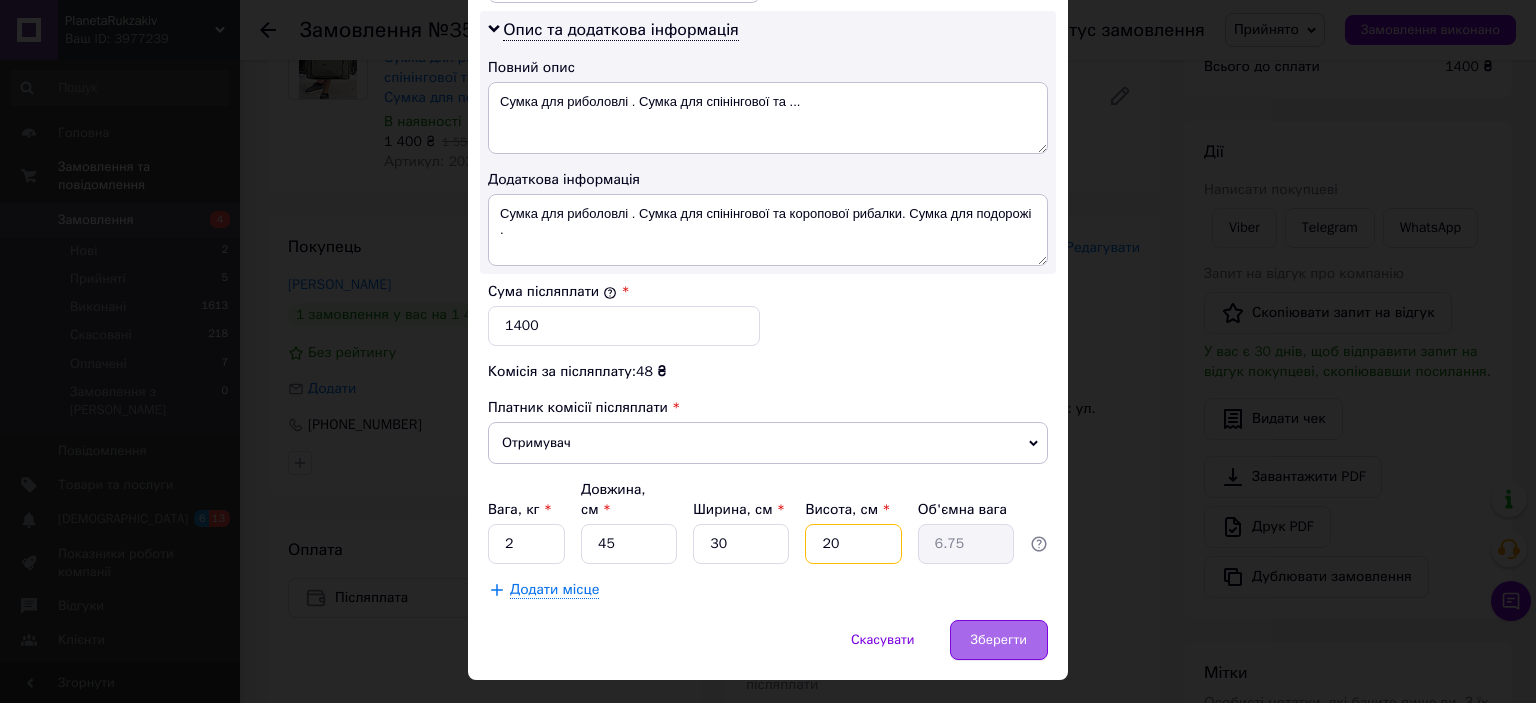 type on "20" 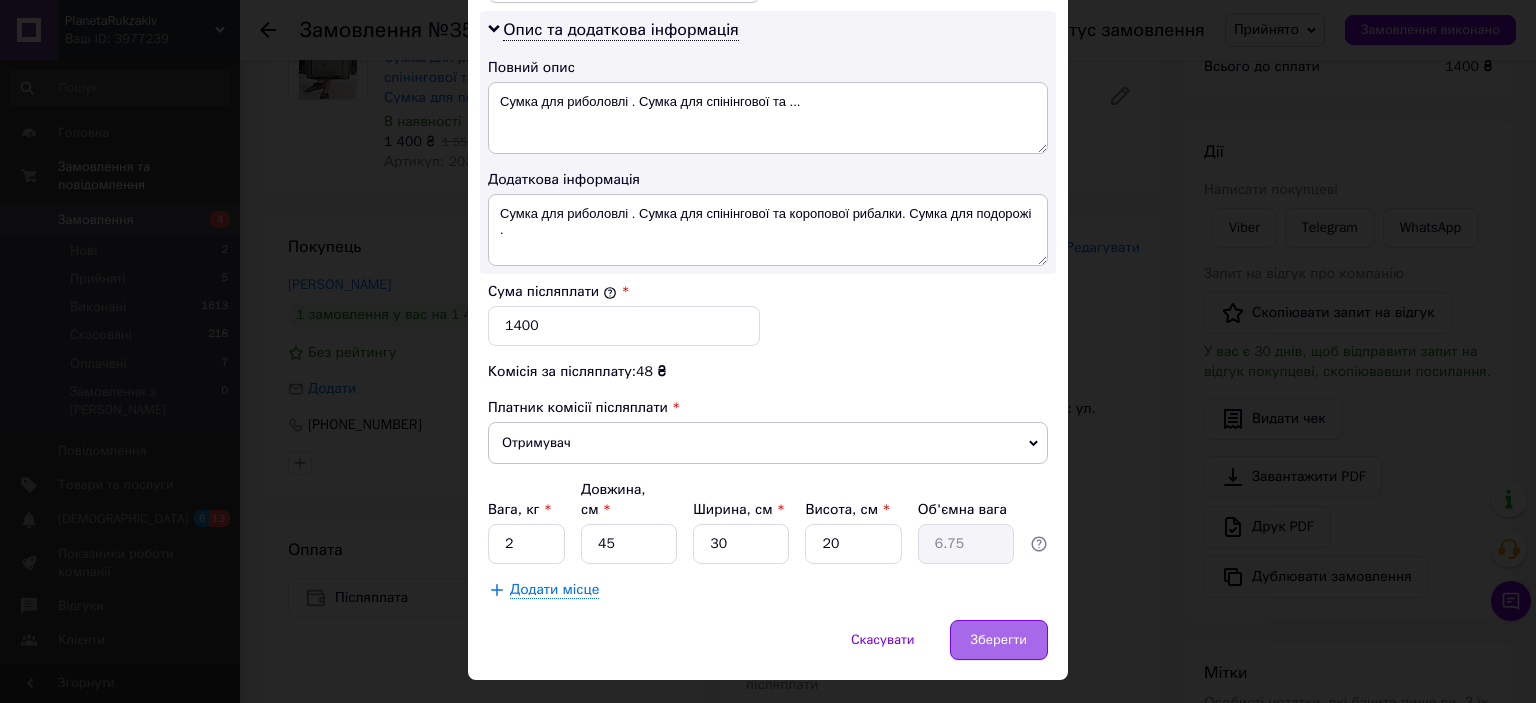 click on "Зберегти" at bounding box center (999, 640) 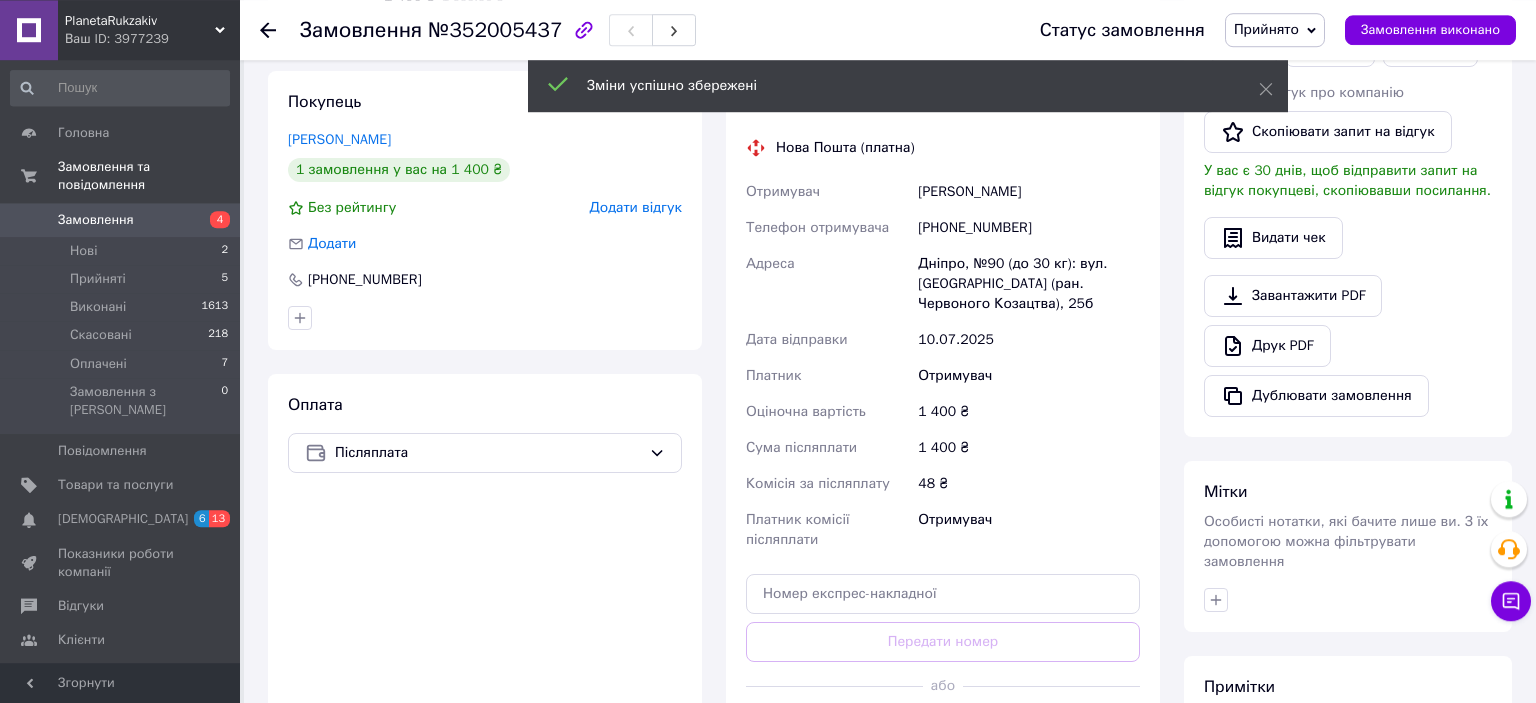 scroll, scrollTop: 528, scrollLeft: 0, axis: vertical 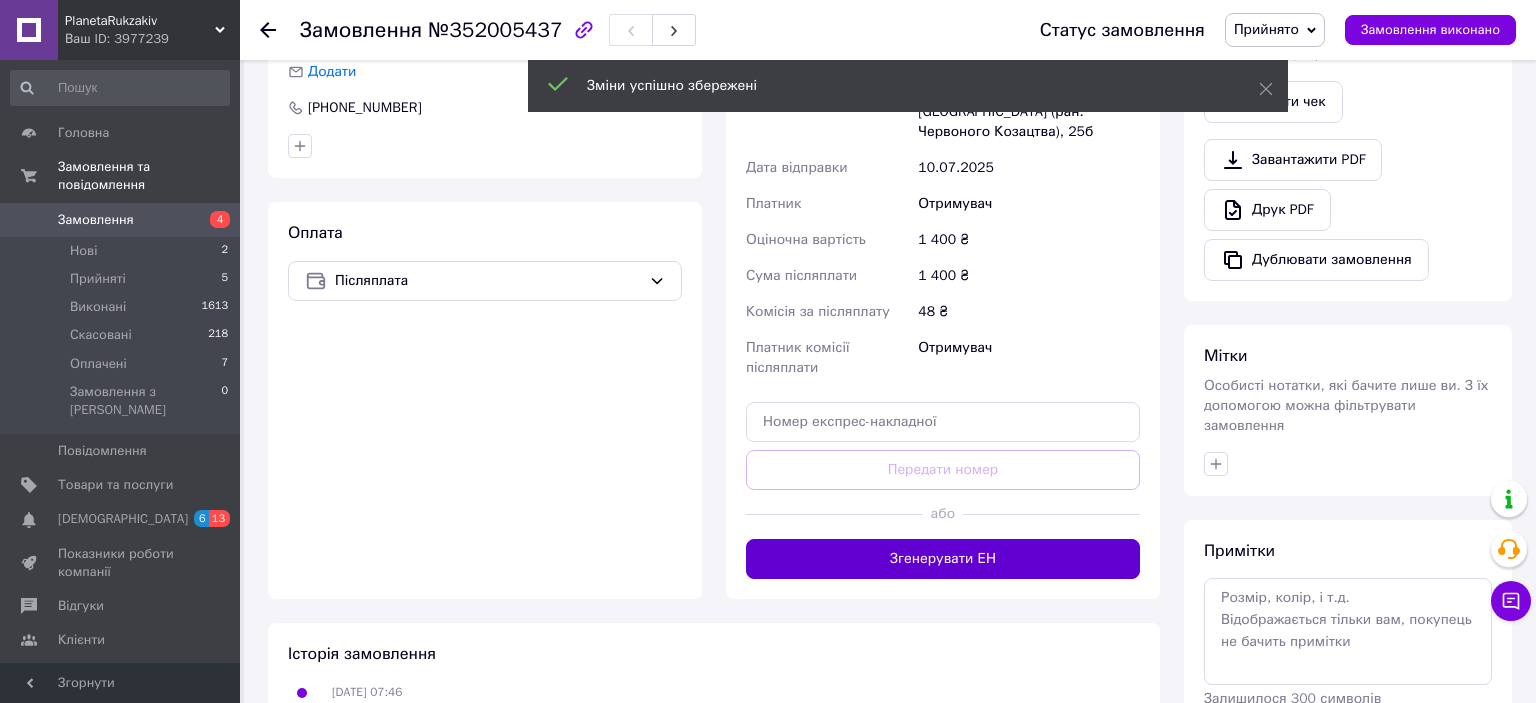 click on "Згенерувати ЕН" at bounding box center [943, 559] 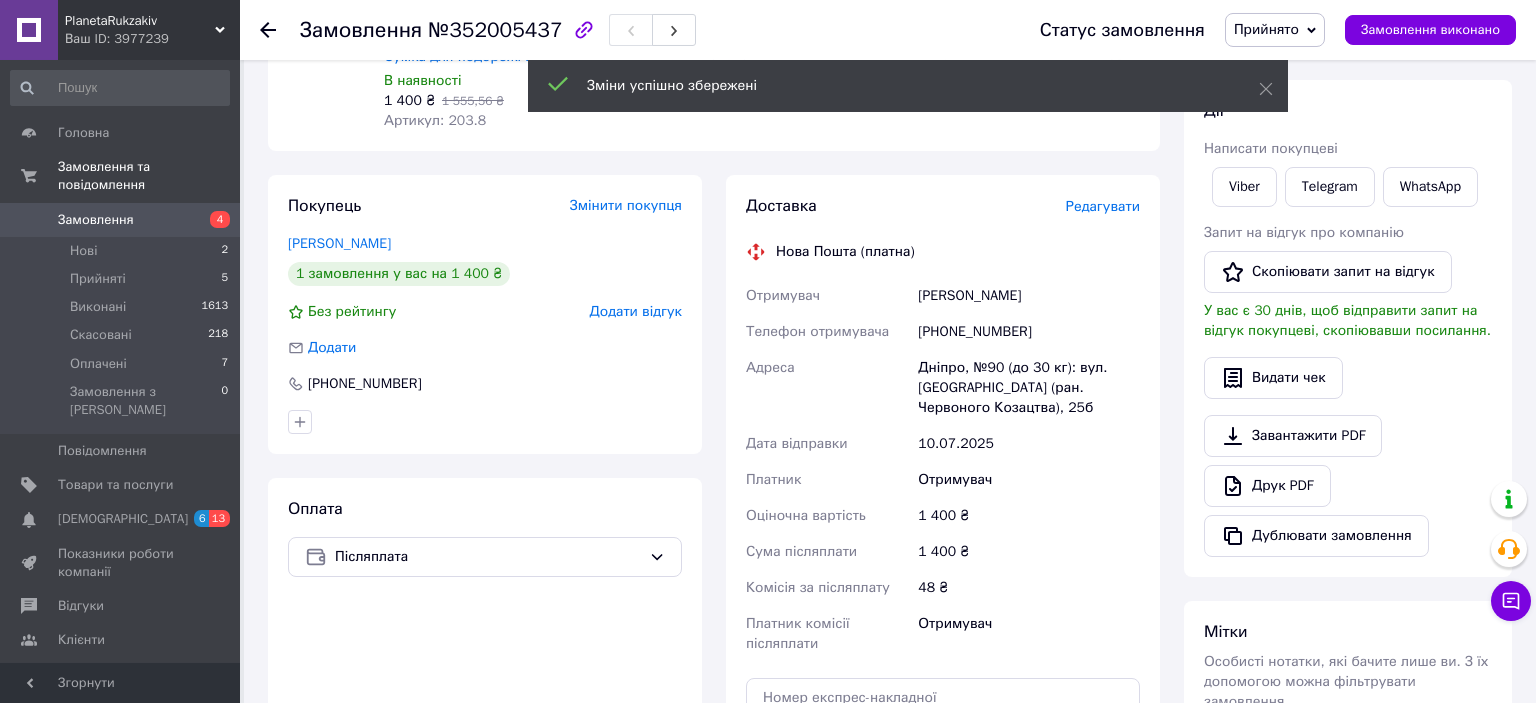 scroll, scrollTop: 105, scrollLeft: 0, axis: vertical 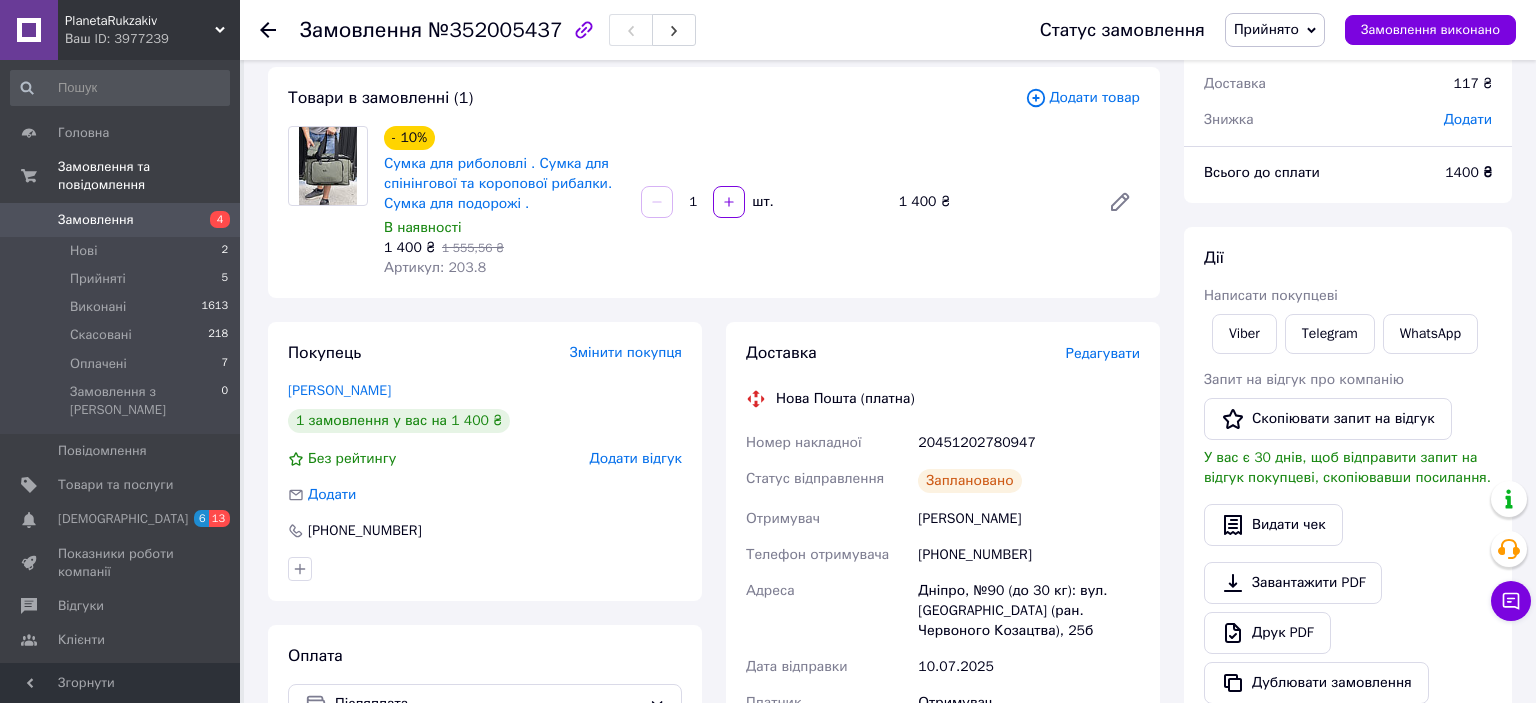 click 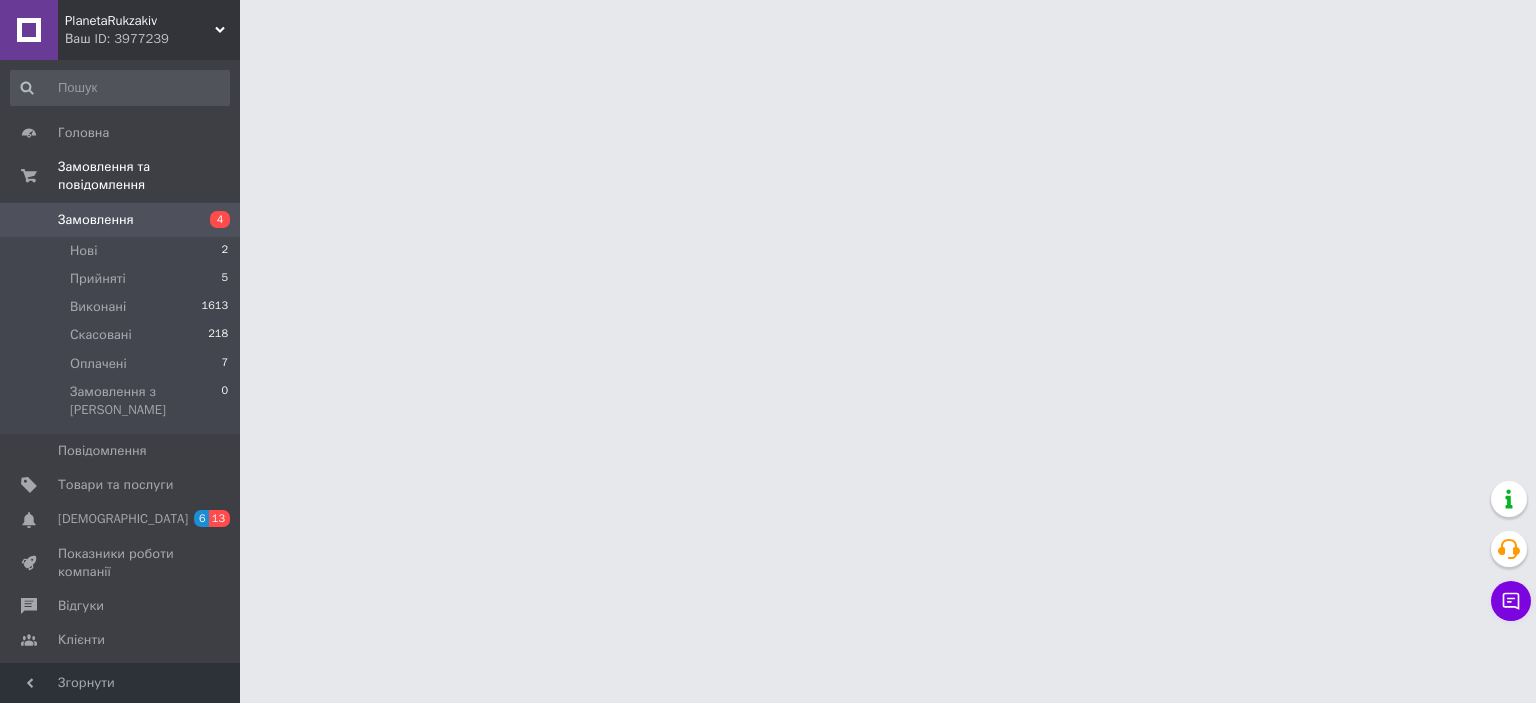 scroll, scrollTop: 0, scrollLeft: 0, axis: both 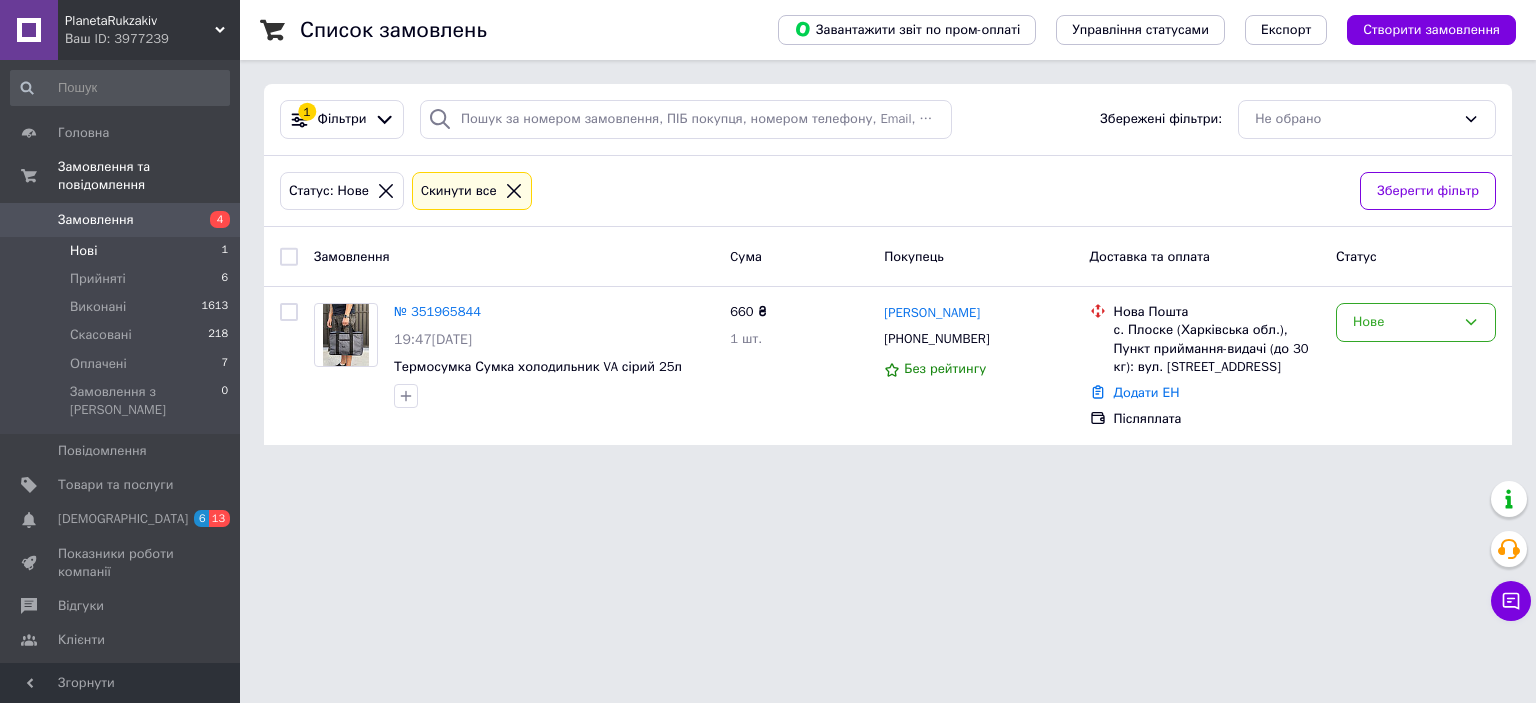 click on "Нові 1" at bounding box center (120, 251) 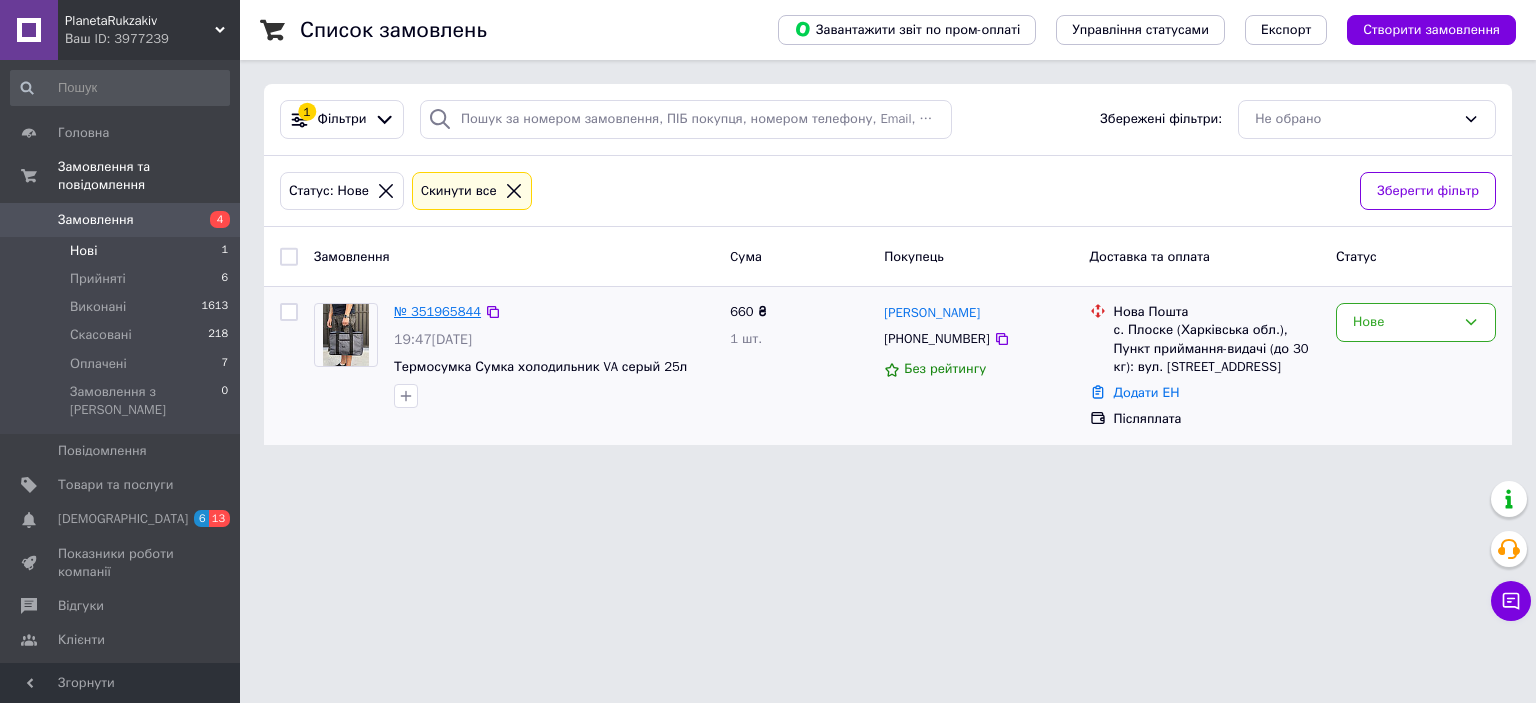click on "№ 351965844" at bounding box center (437, 311) 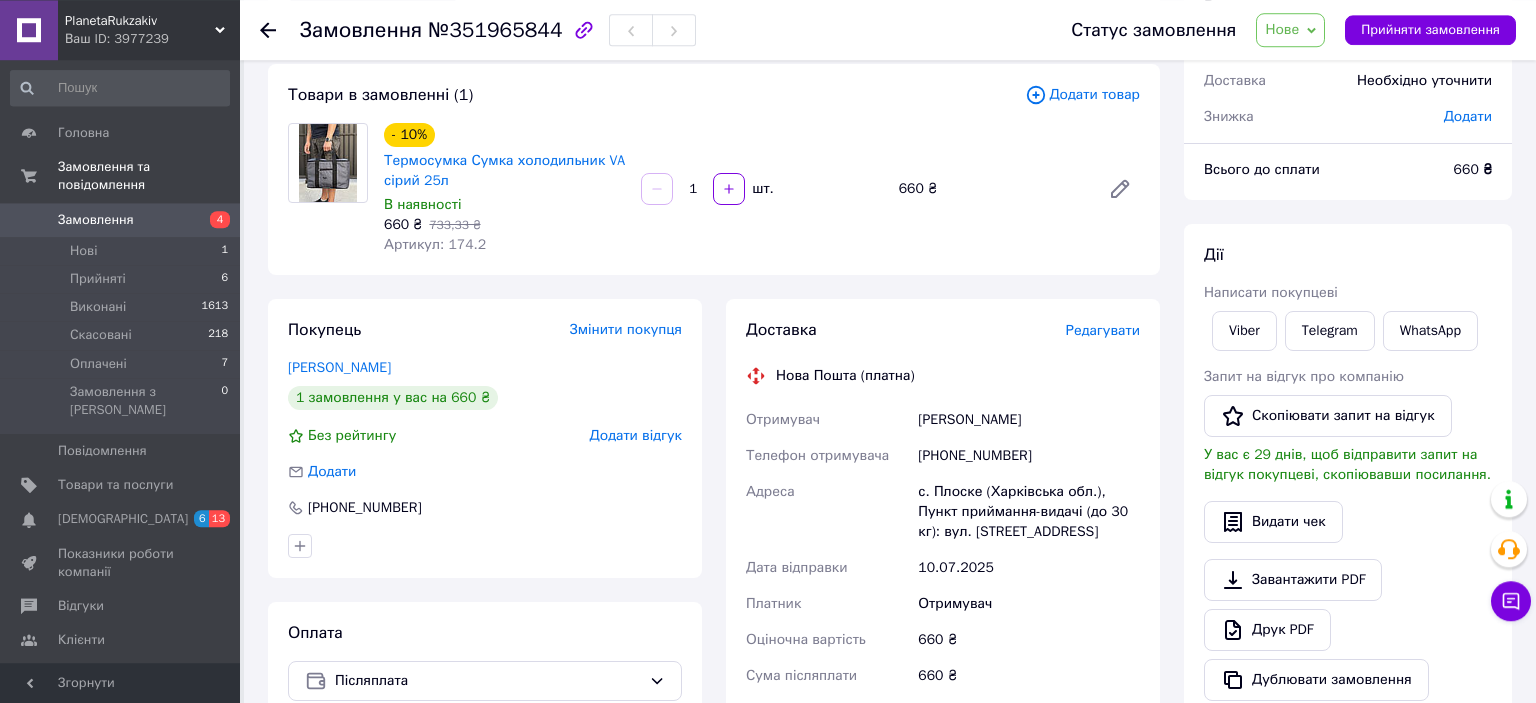 scroll, scrollTop: 111, scrollLeft: 0, axis: vertical 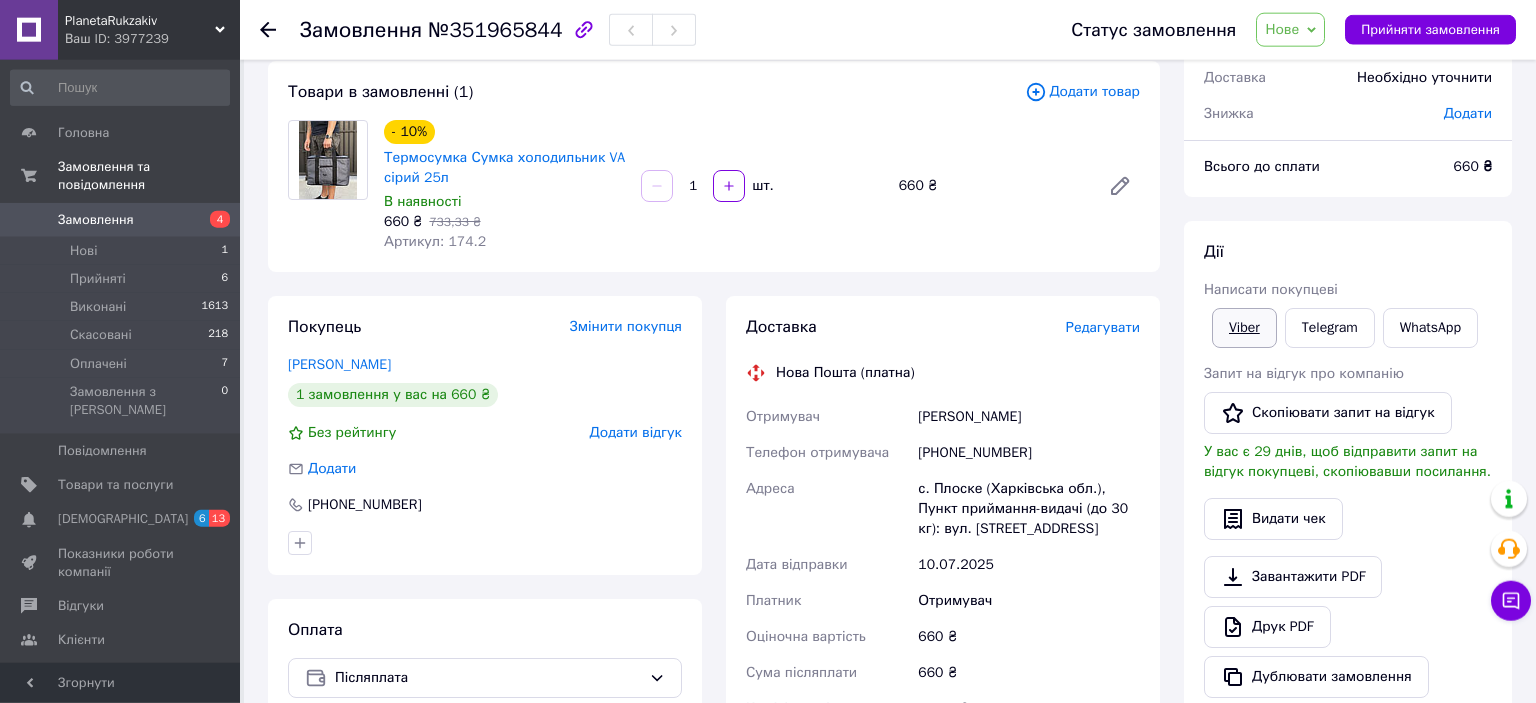 click on "Viber" at bounding box center (1244, 328) 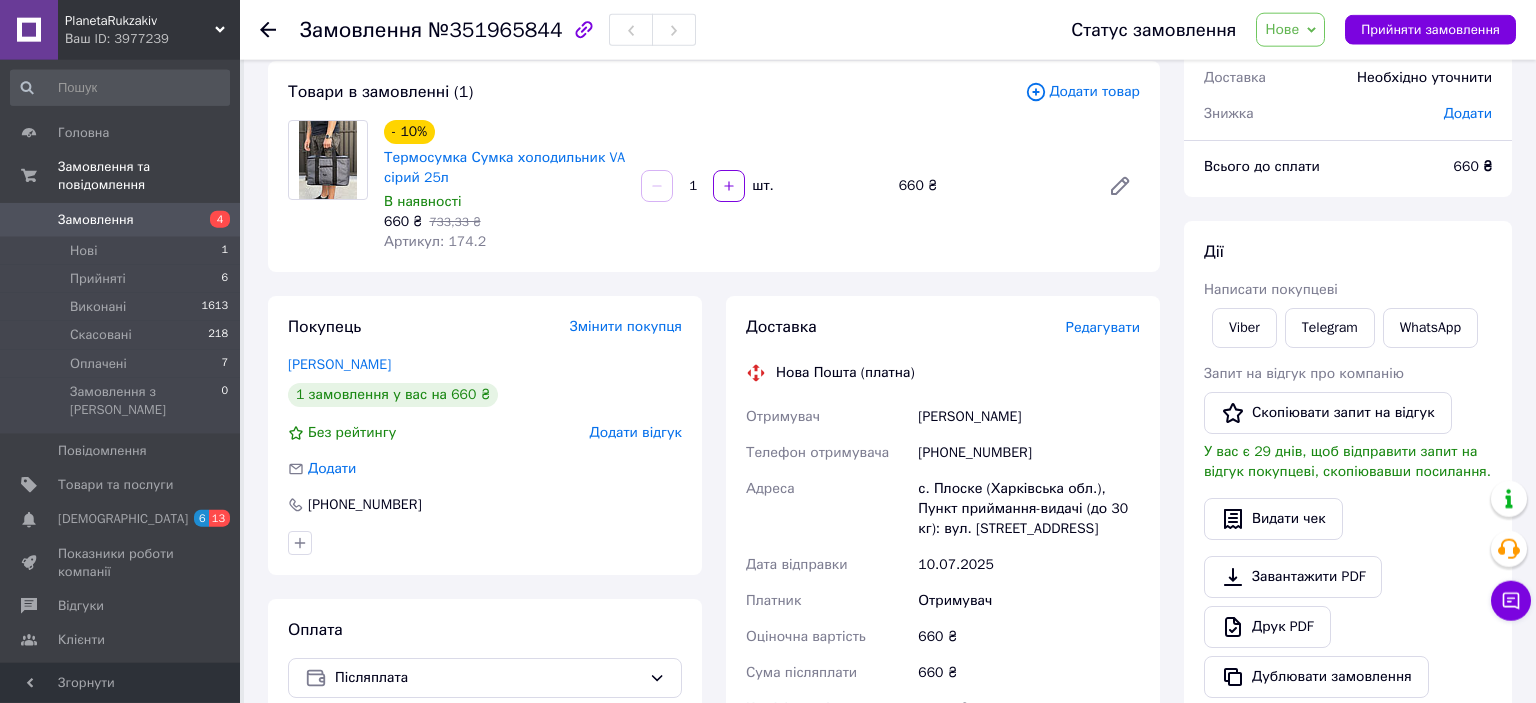 click 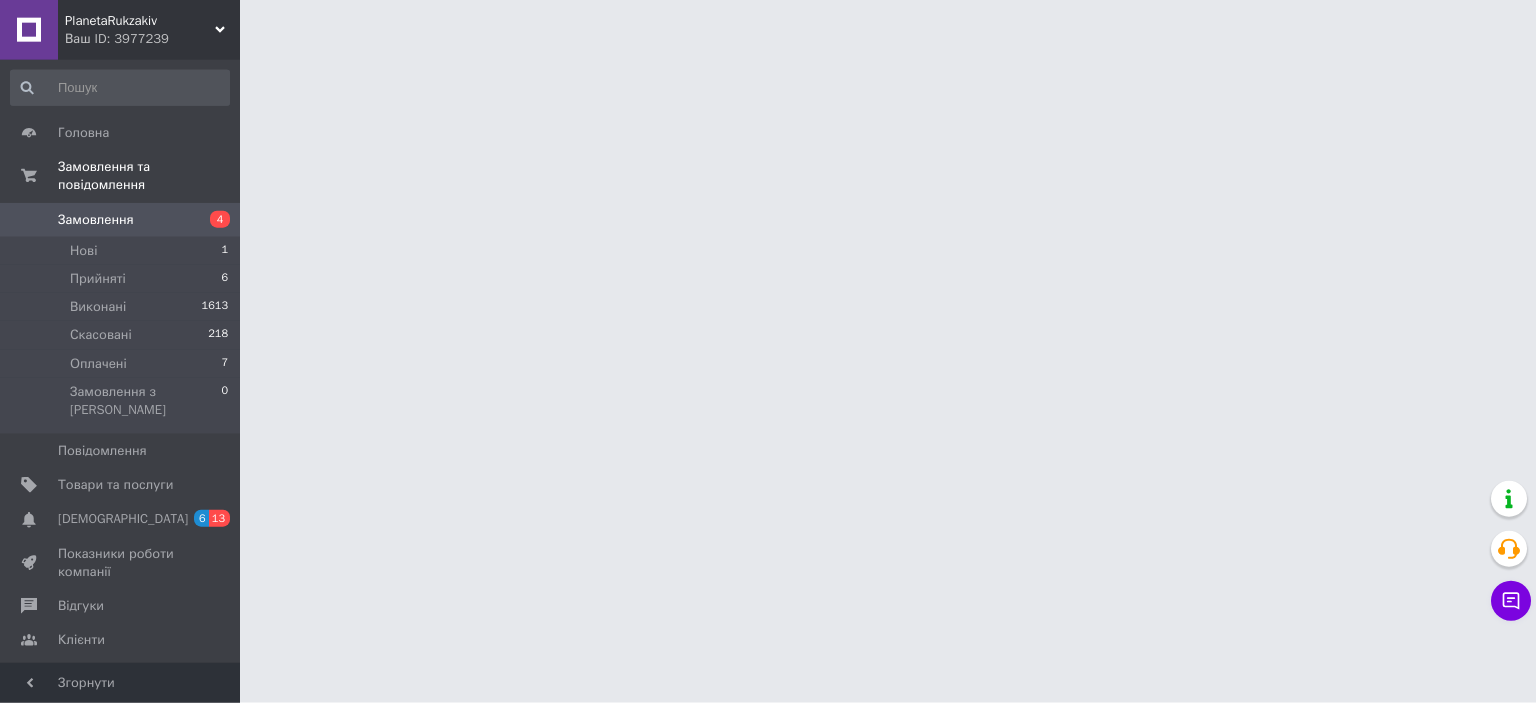 scroll, scrollTop: 0, scrollLeft: 0, axis: both 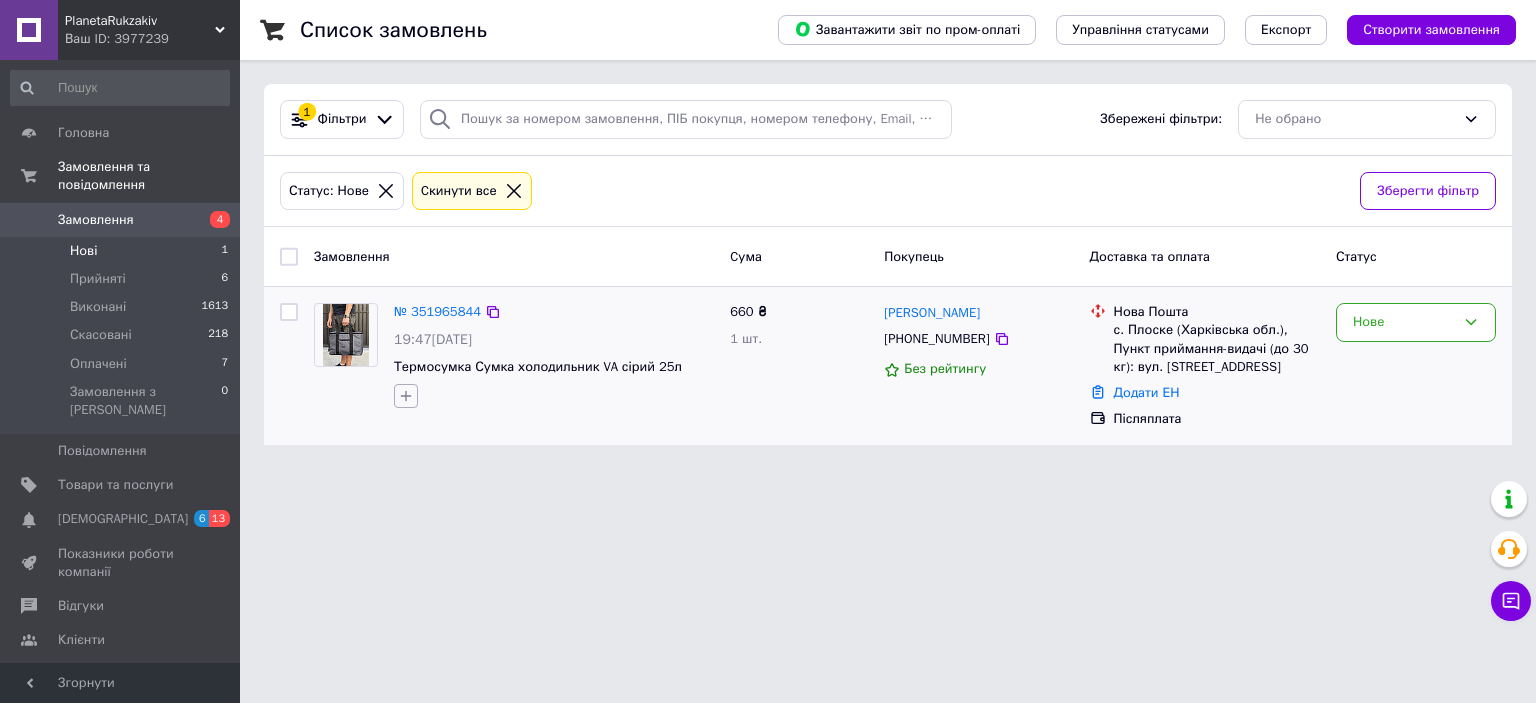 click 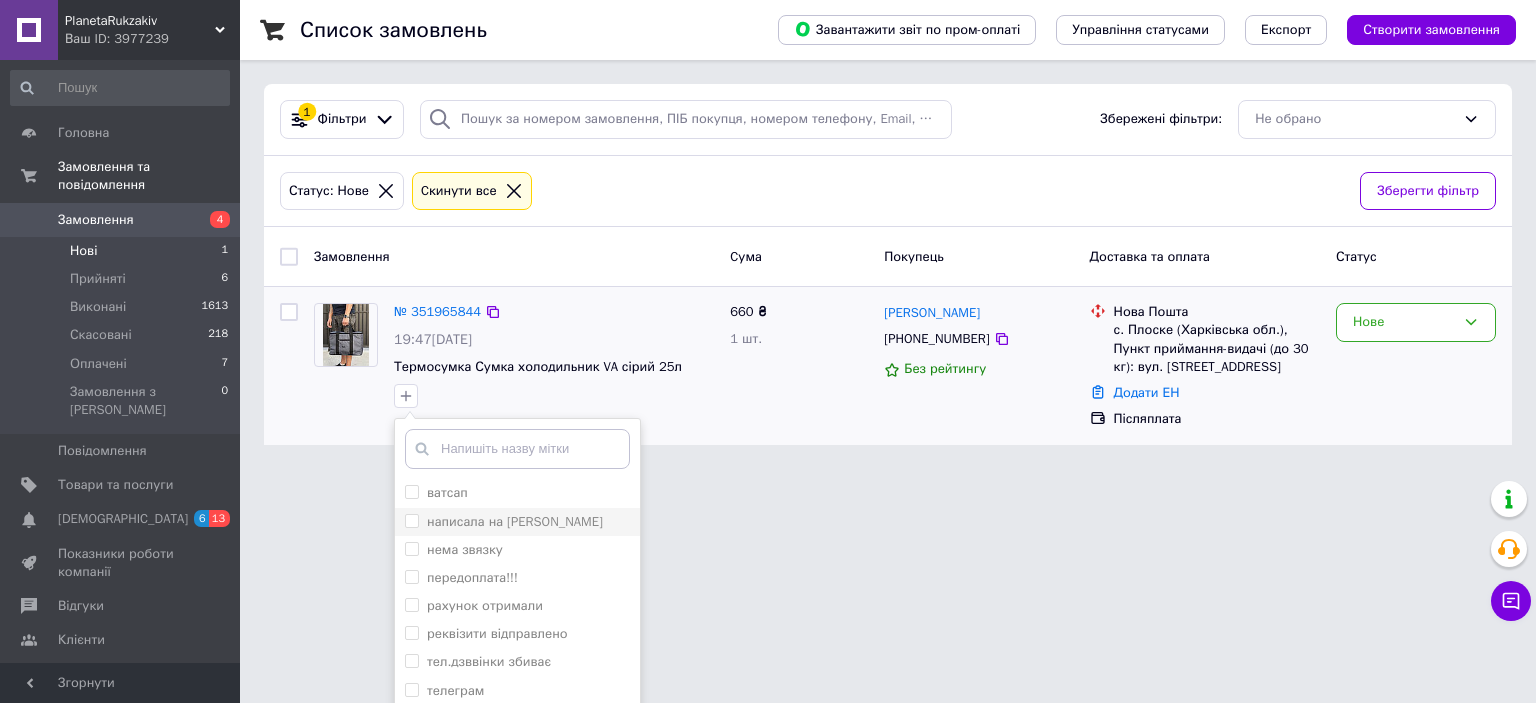 click on "написала на [PERSON_NAME]" at bounding box center [515, 521] 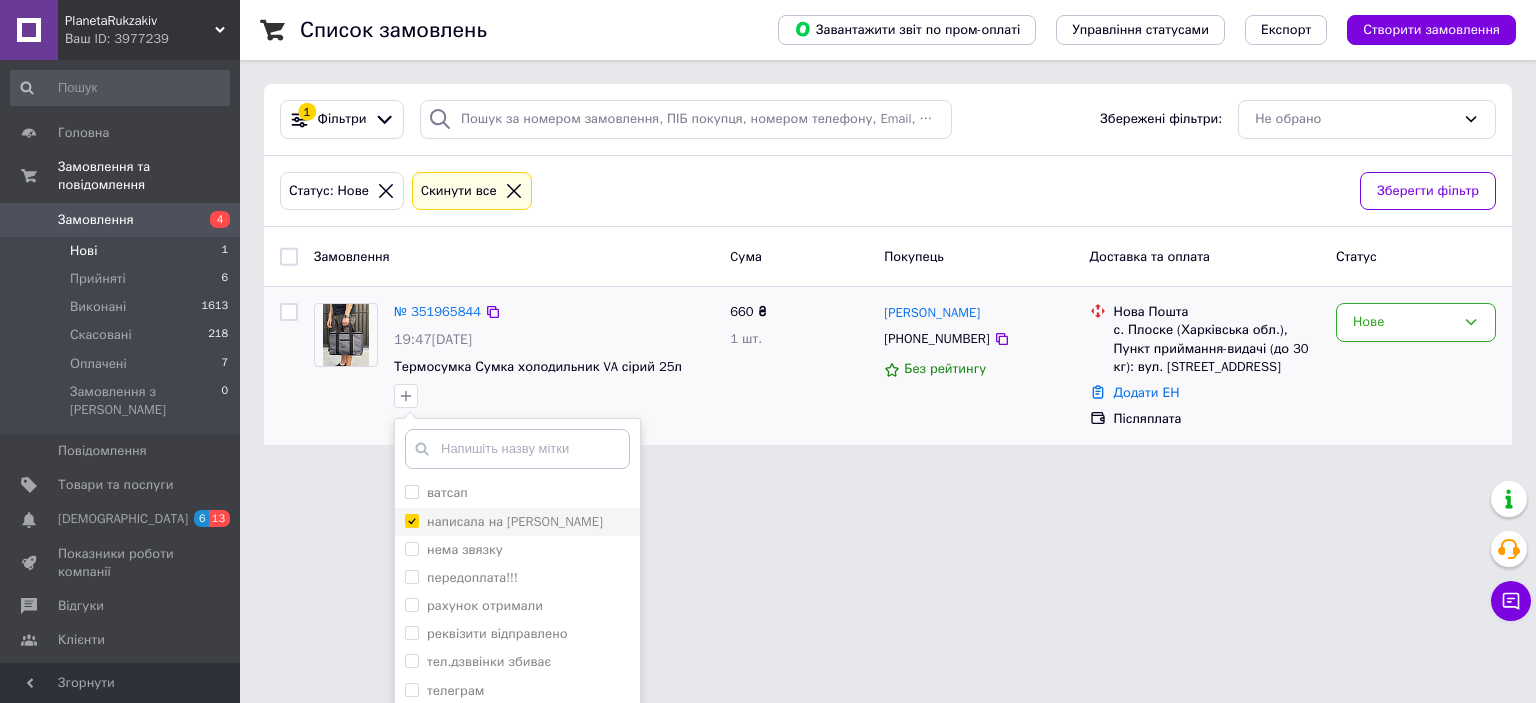checkbox on "true" 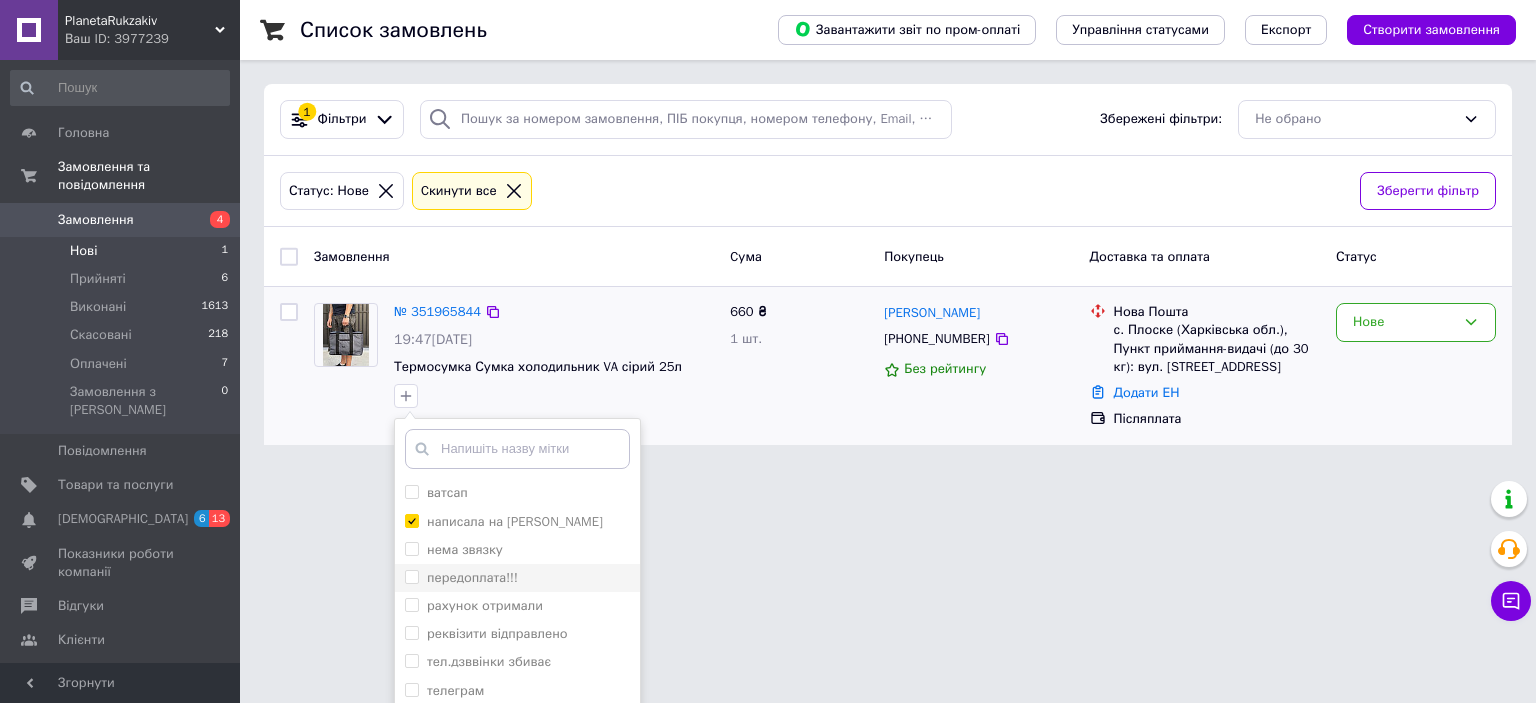 scroll, scrollTop: 65, scrollLeft: 0, axis: vertical 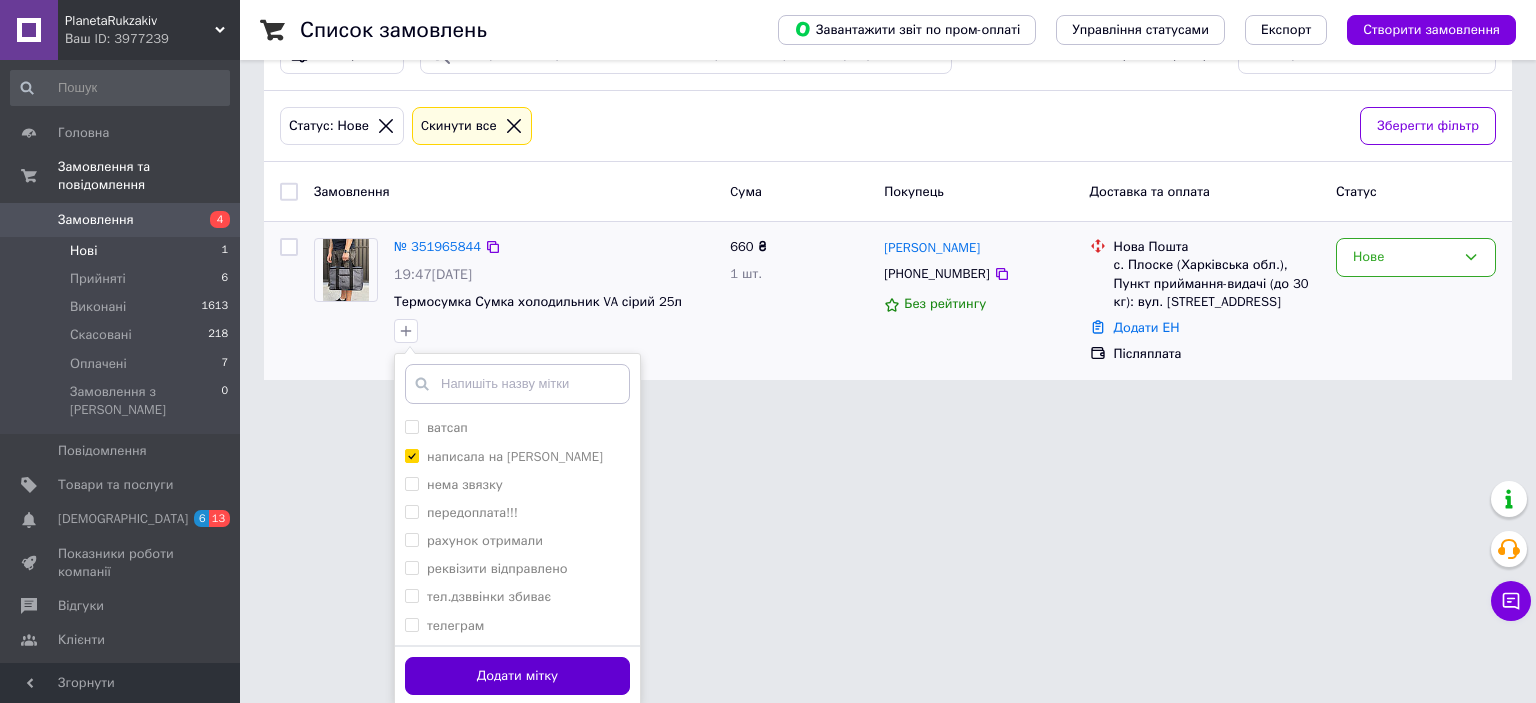 click on "Додати мітку" at bounding box center (517, 676) 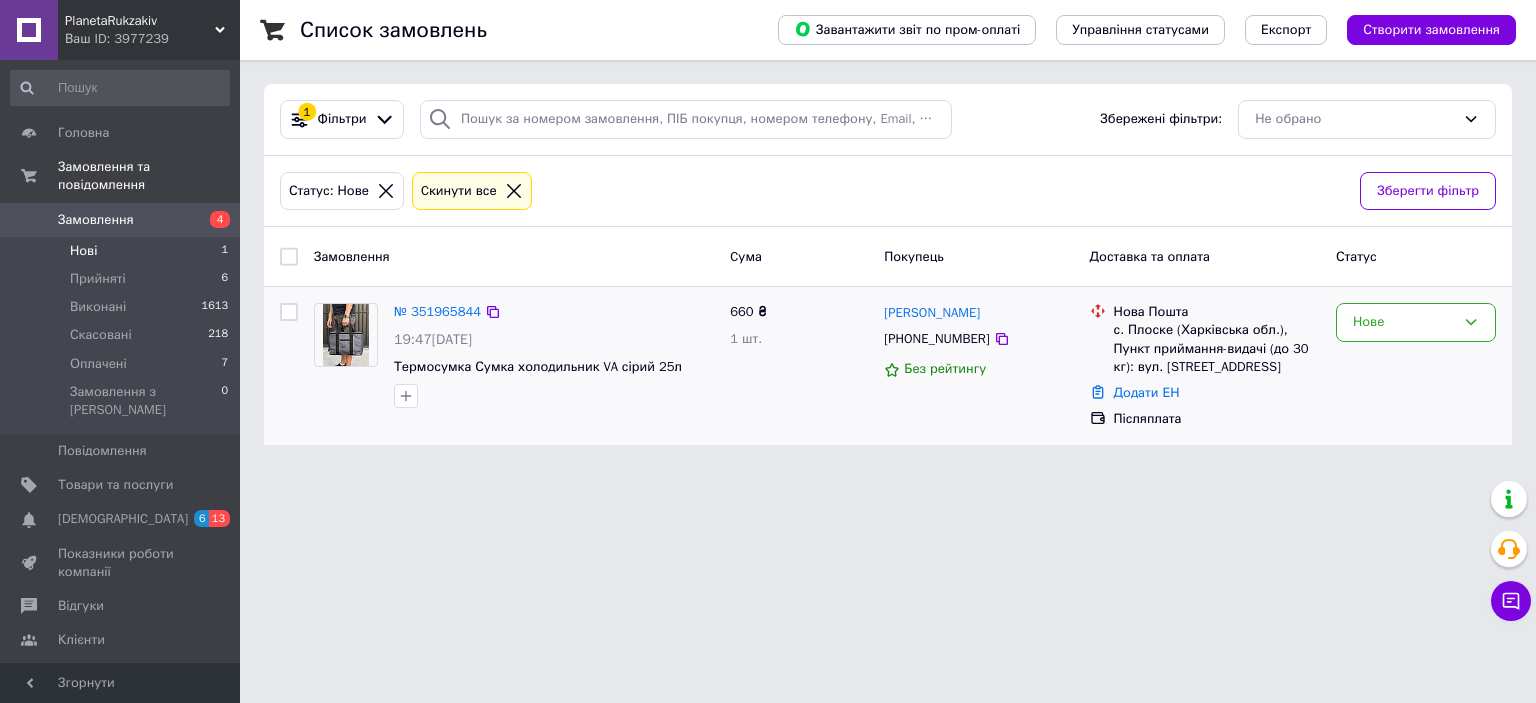 scroll, scrollTop: 0, scrollLeft: 0, axis: both 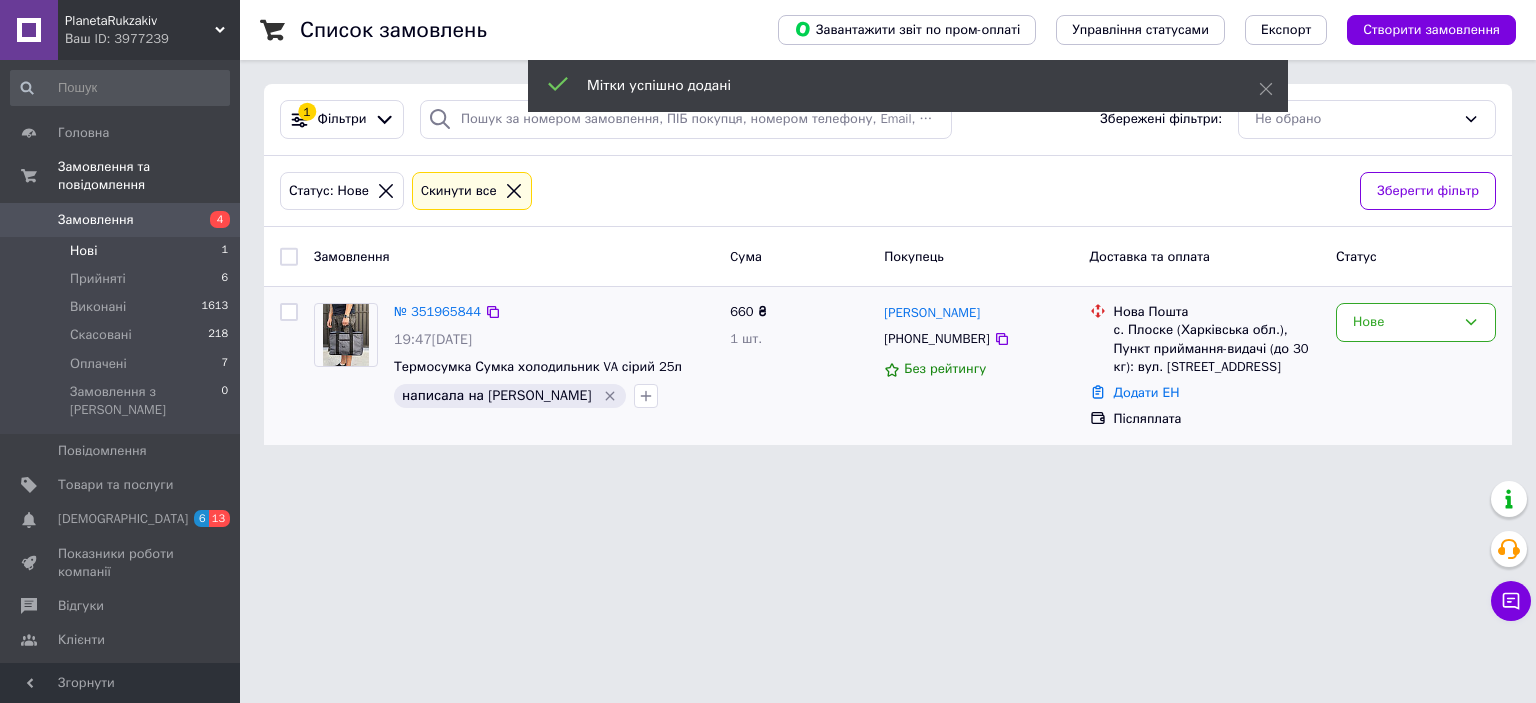 click on "Нові 1" at bounding box center [120, 251] 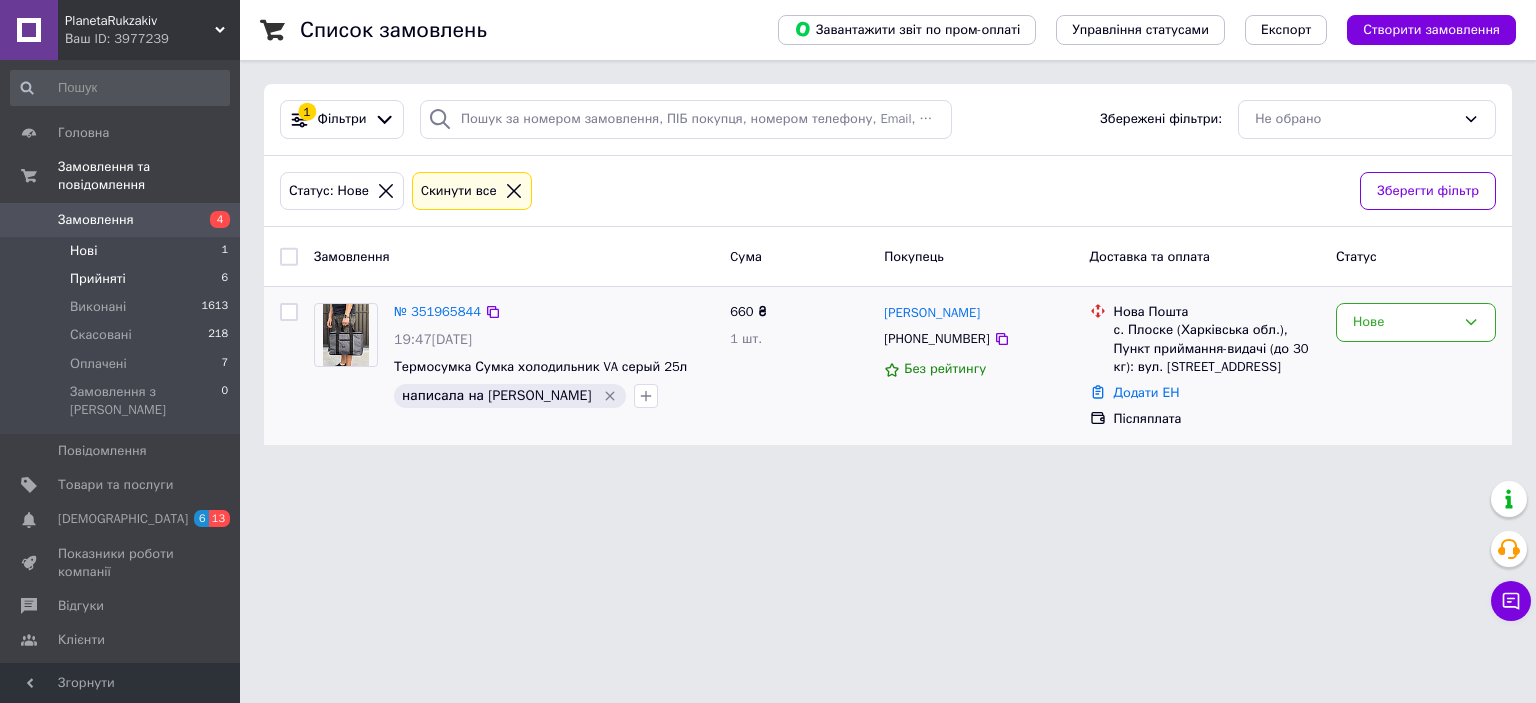 click on "Прийняті" at bounding box center [98, 279] 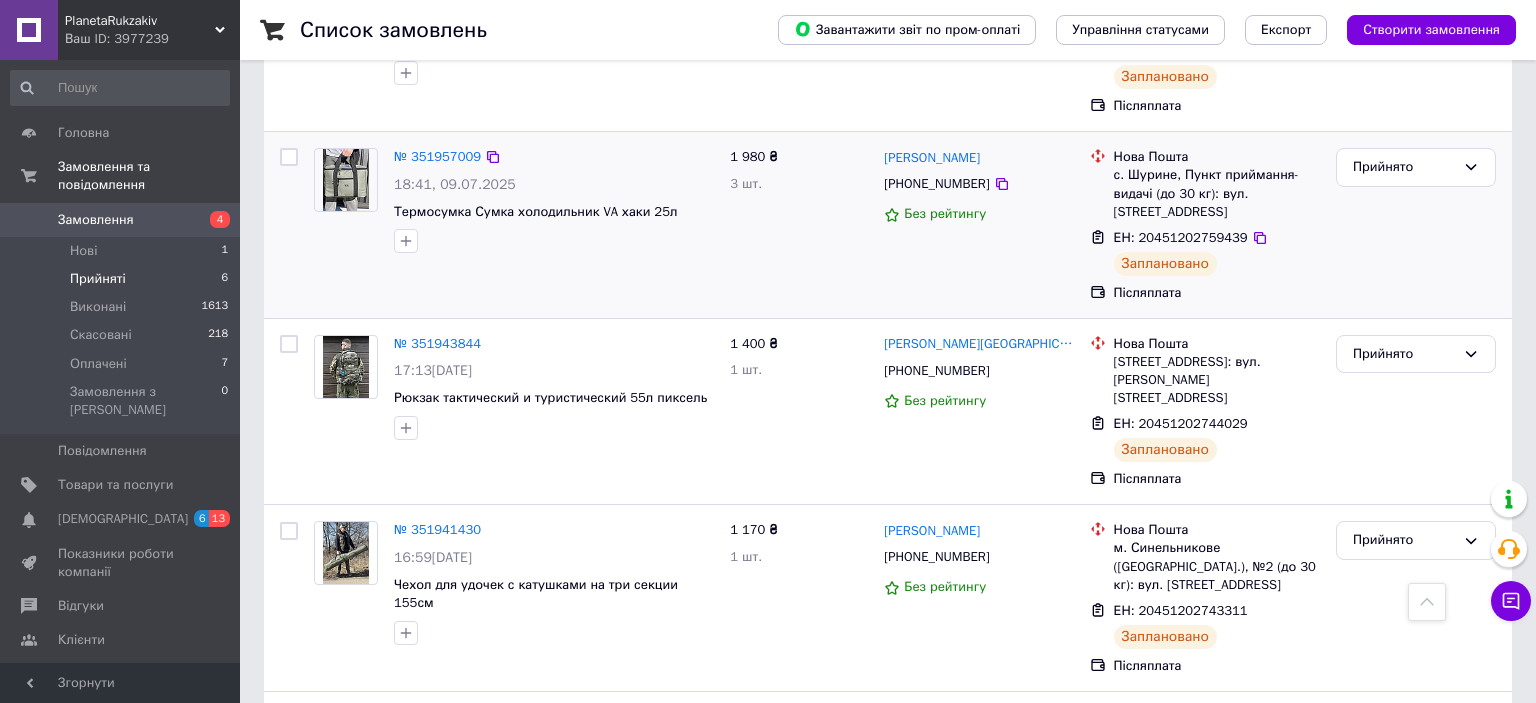 scroll, scrollTop: 685, scrollLeft: 0, axis: vertical 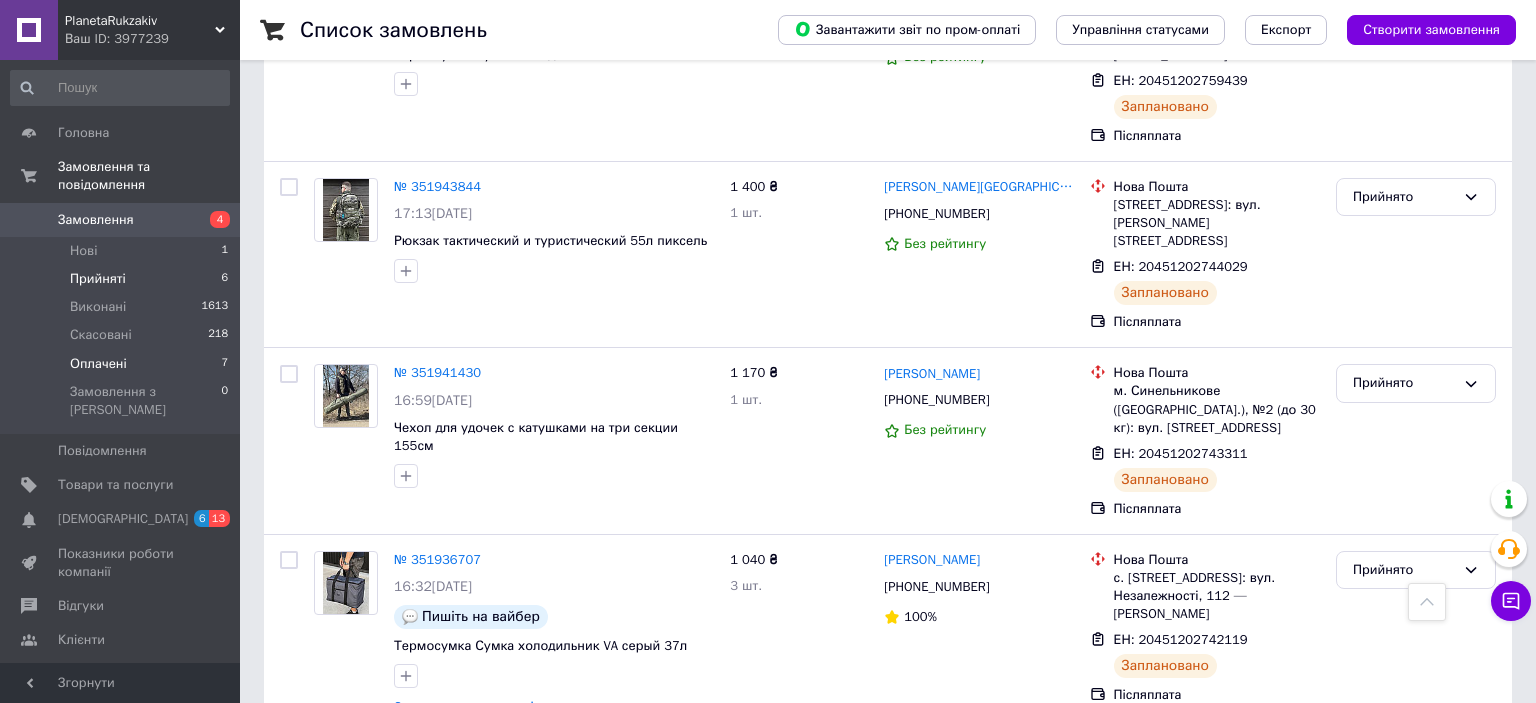 click on "Оплачені 7" at bounding box center (120, 364) 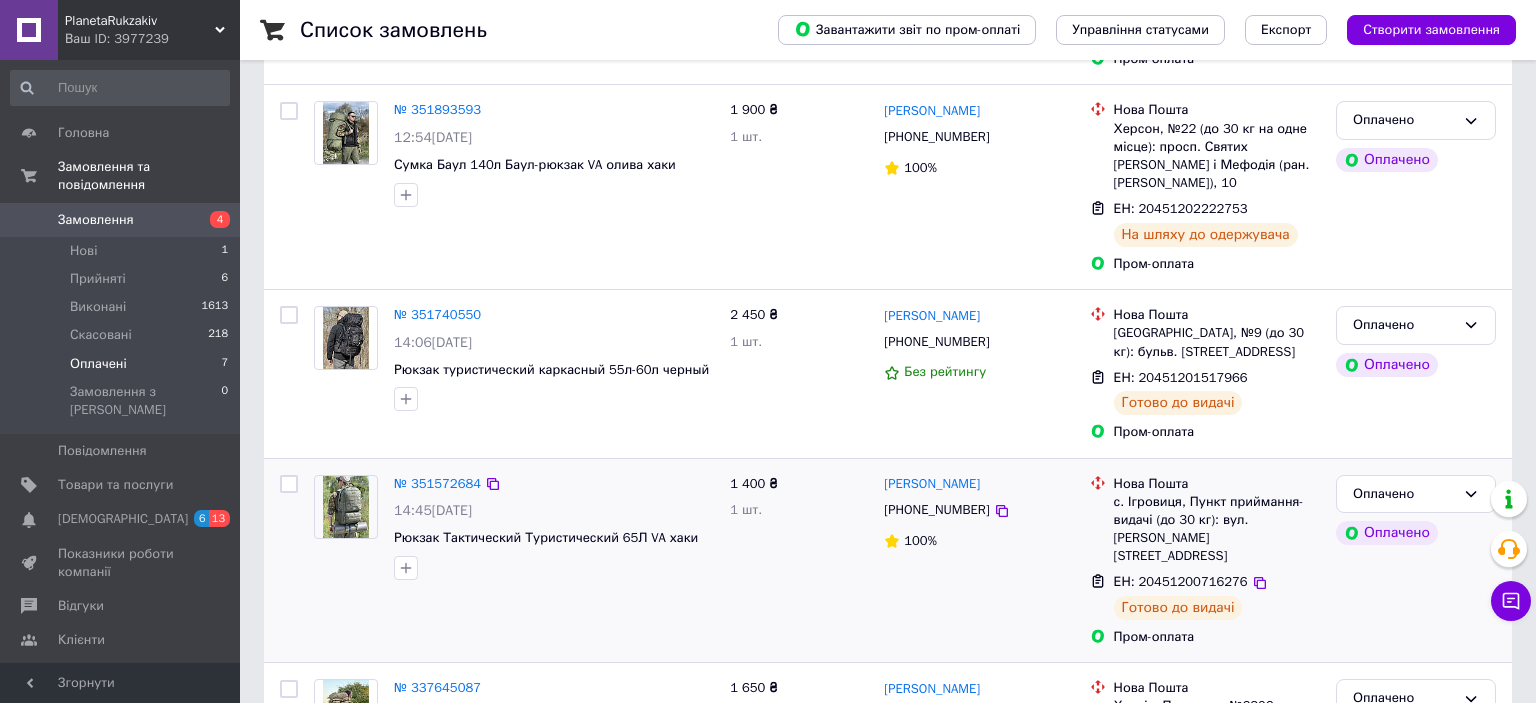 scroll, scrollTop: 844, scrollLeft: 0, axis: vertical 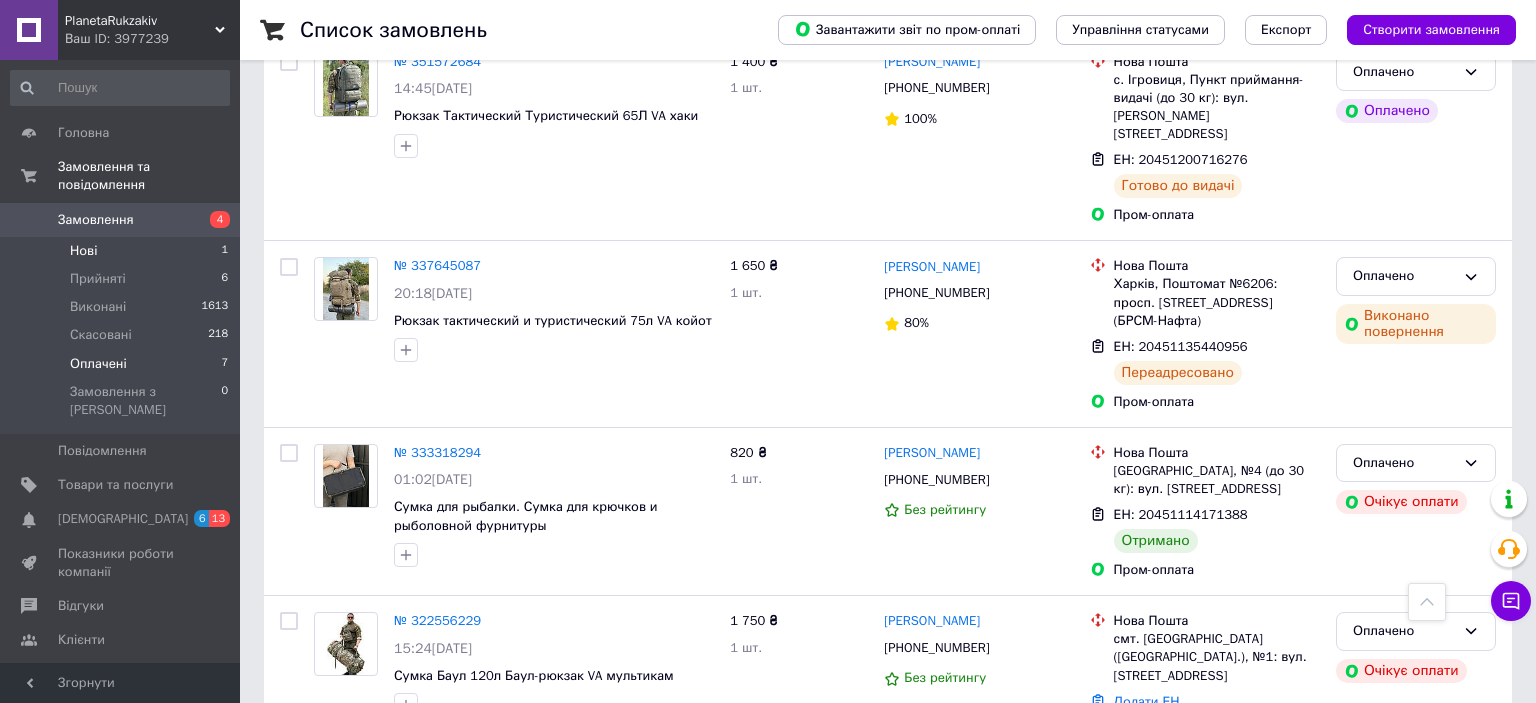 click on "Нові 1" at bounding box center (120, 251) 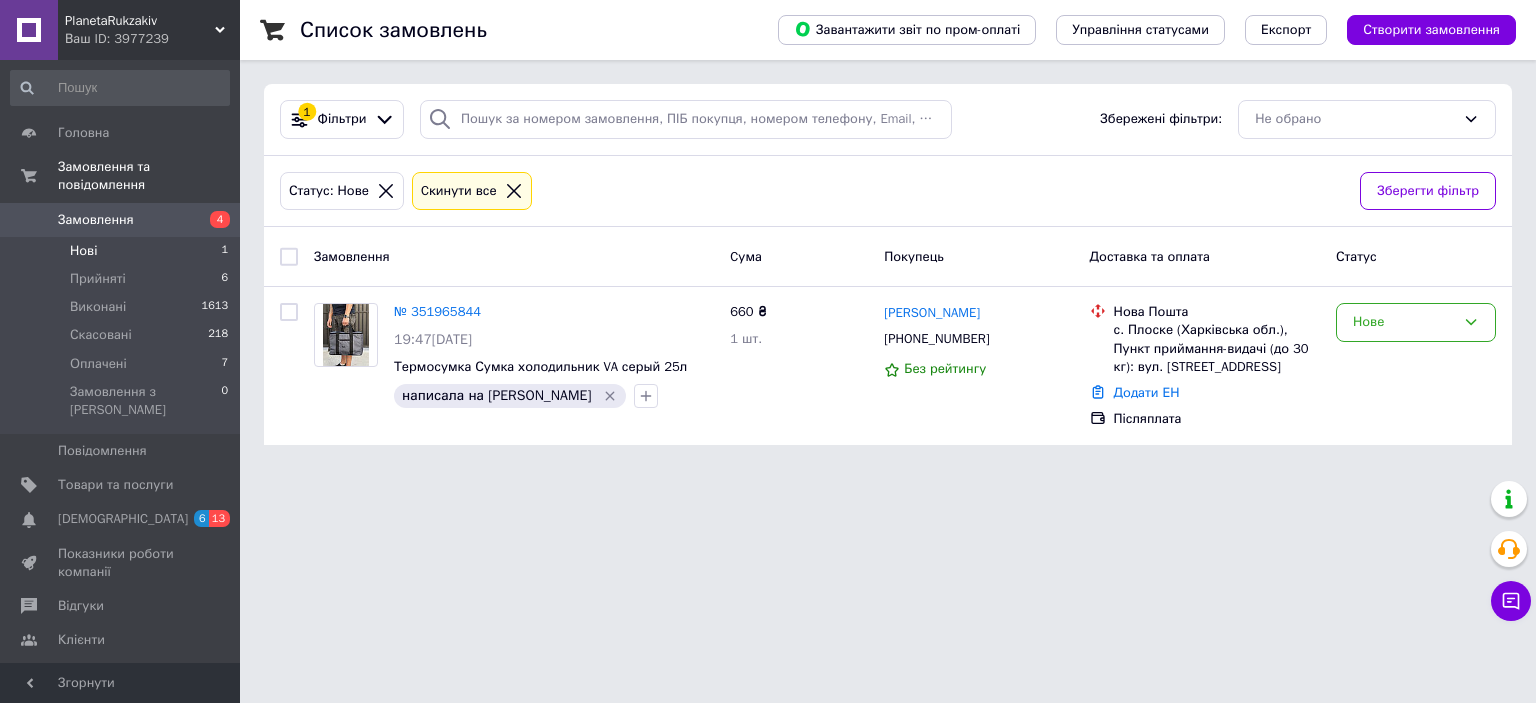 scroll, scrollTop: 0, scrollLeft: 0, axis: both 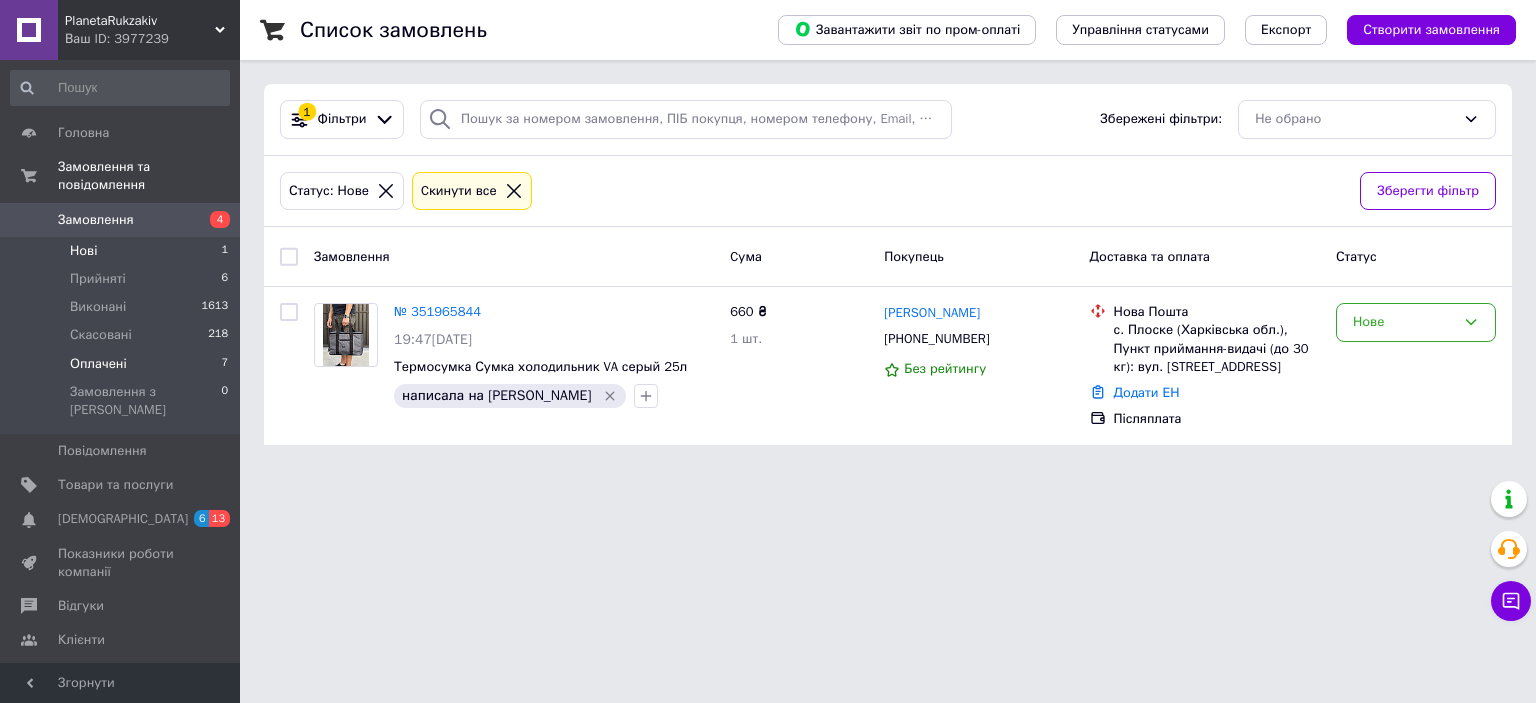 click on "Оплачені" at bounding box center (98, 364) 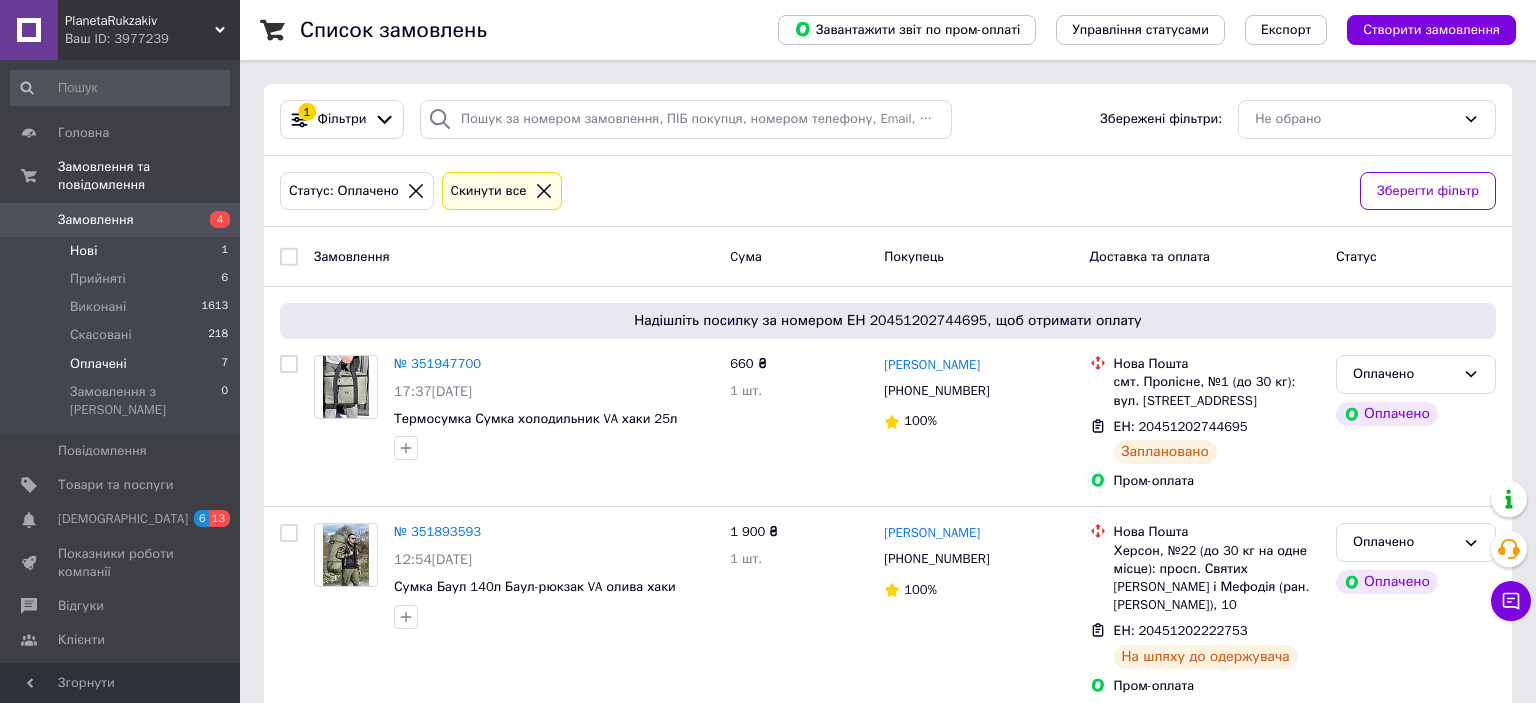 click on "Нові 1" at bounding box center [120, 251] 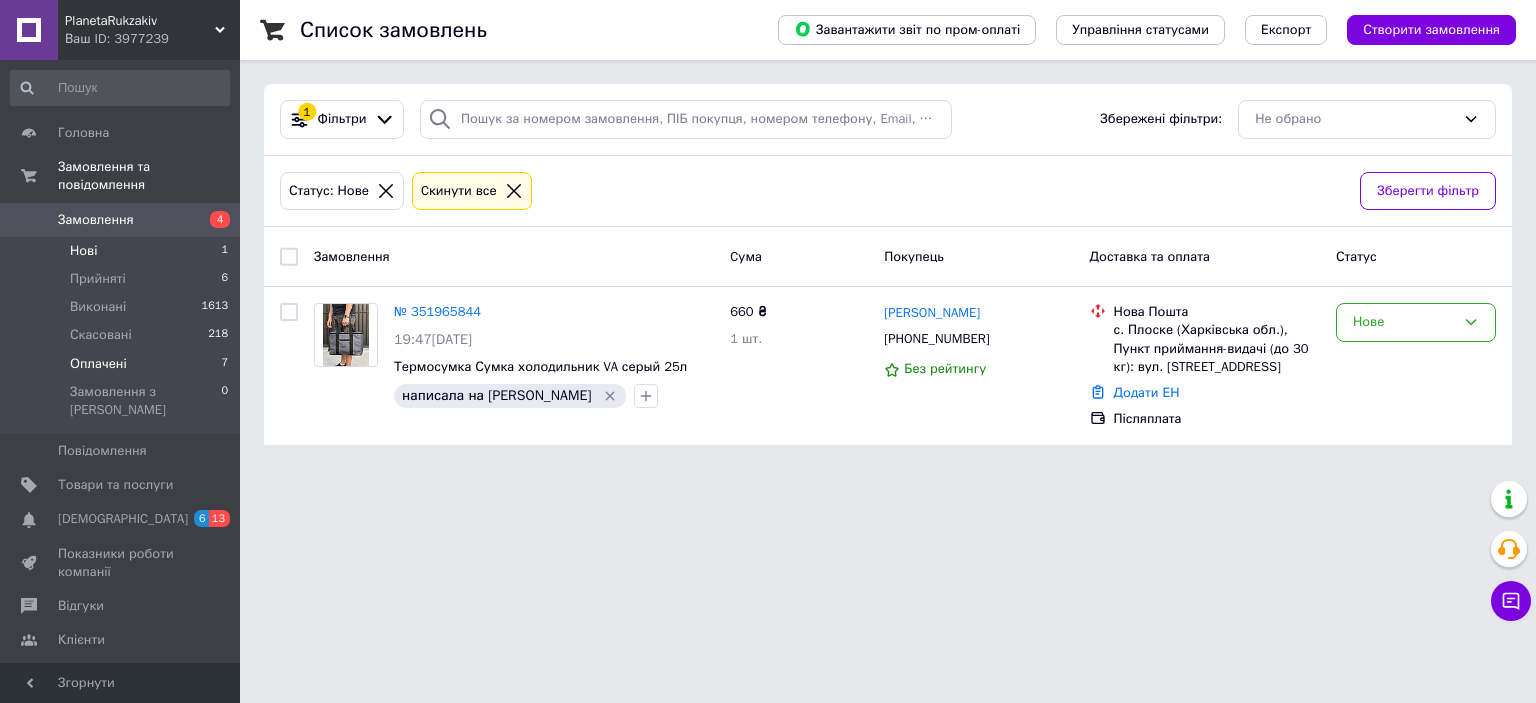 click on "Оплачені" at bounding box center [98, 364] 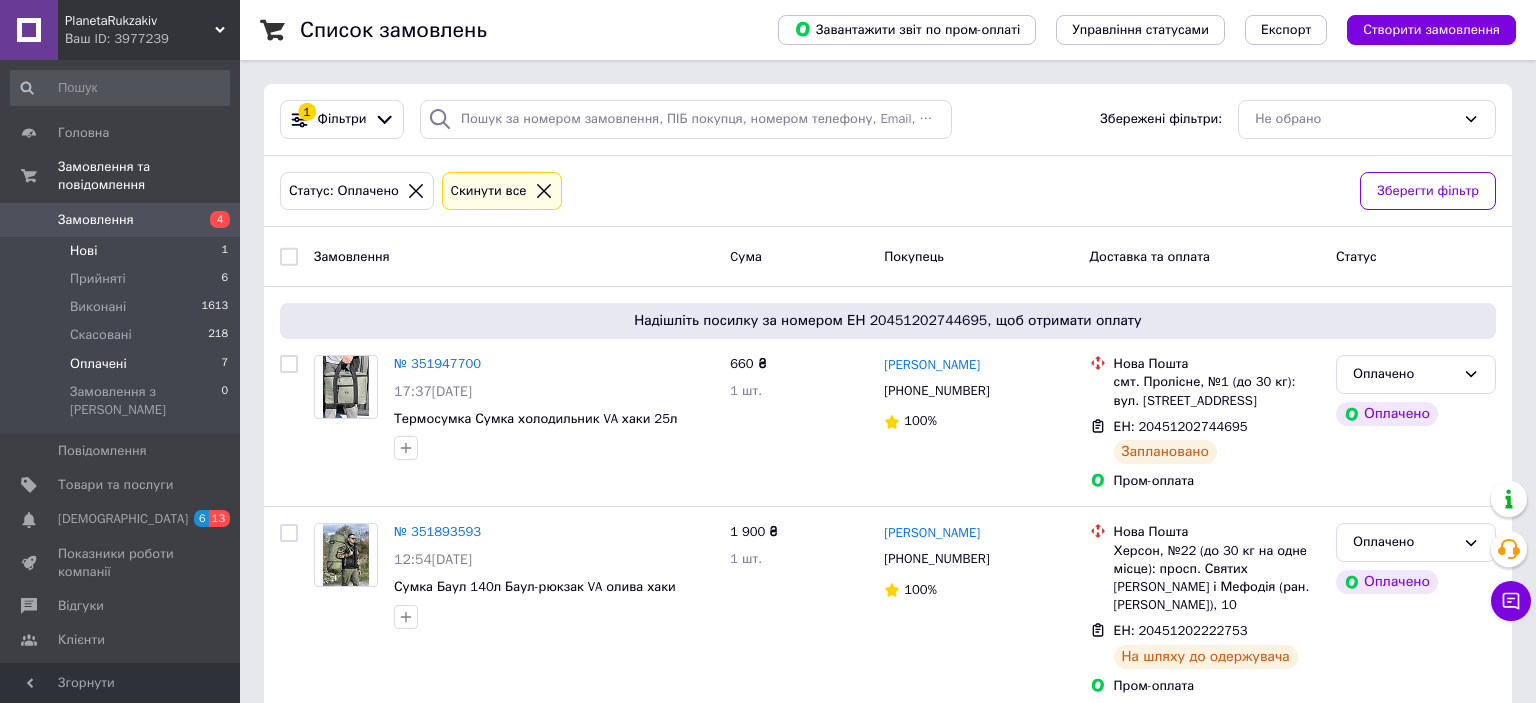 click on "Нові 1" at bounding box center [120, 251] 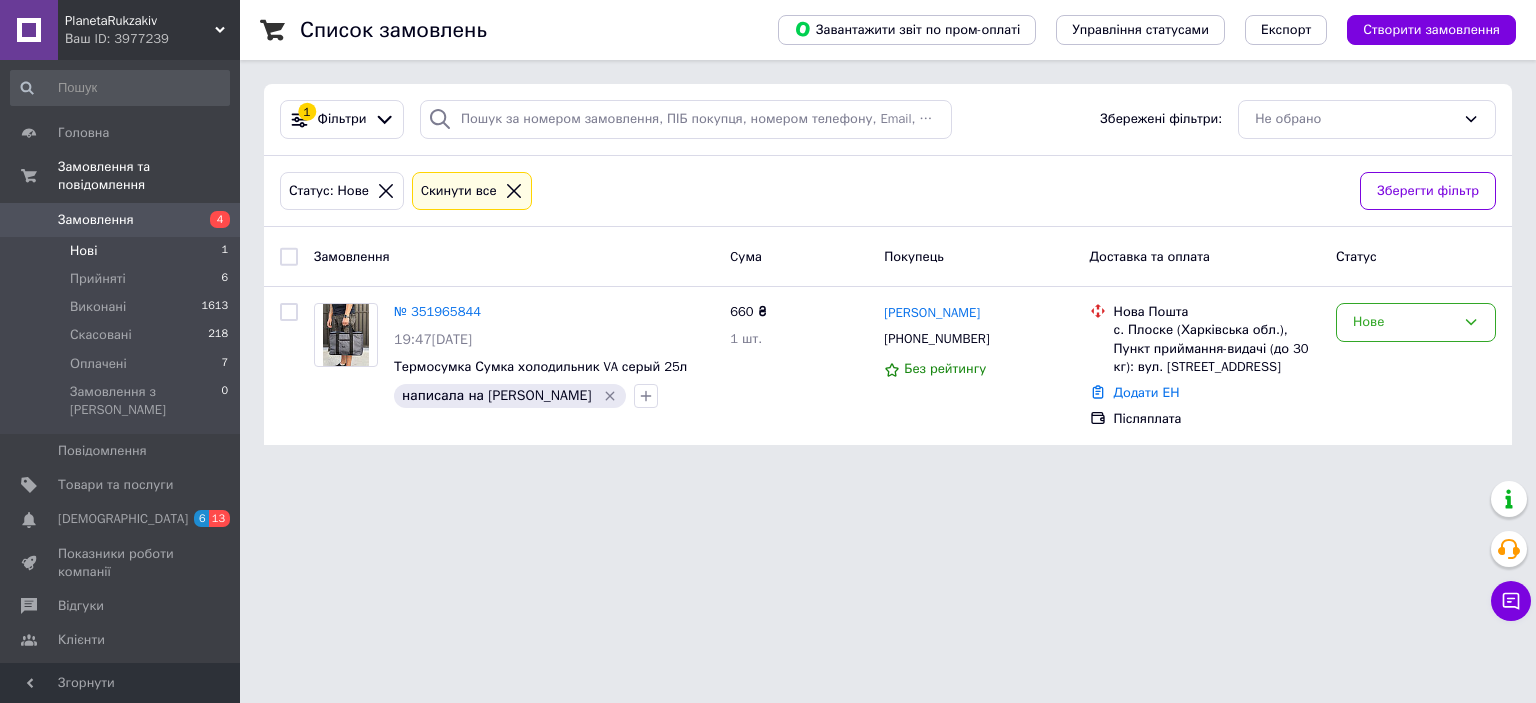 click on "Нові" at bounding box center [83, 251] 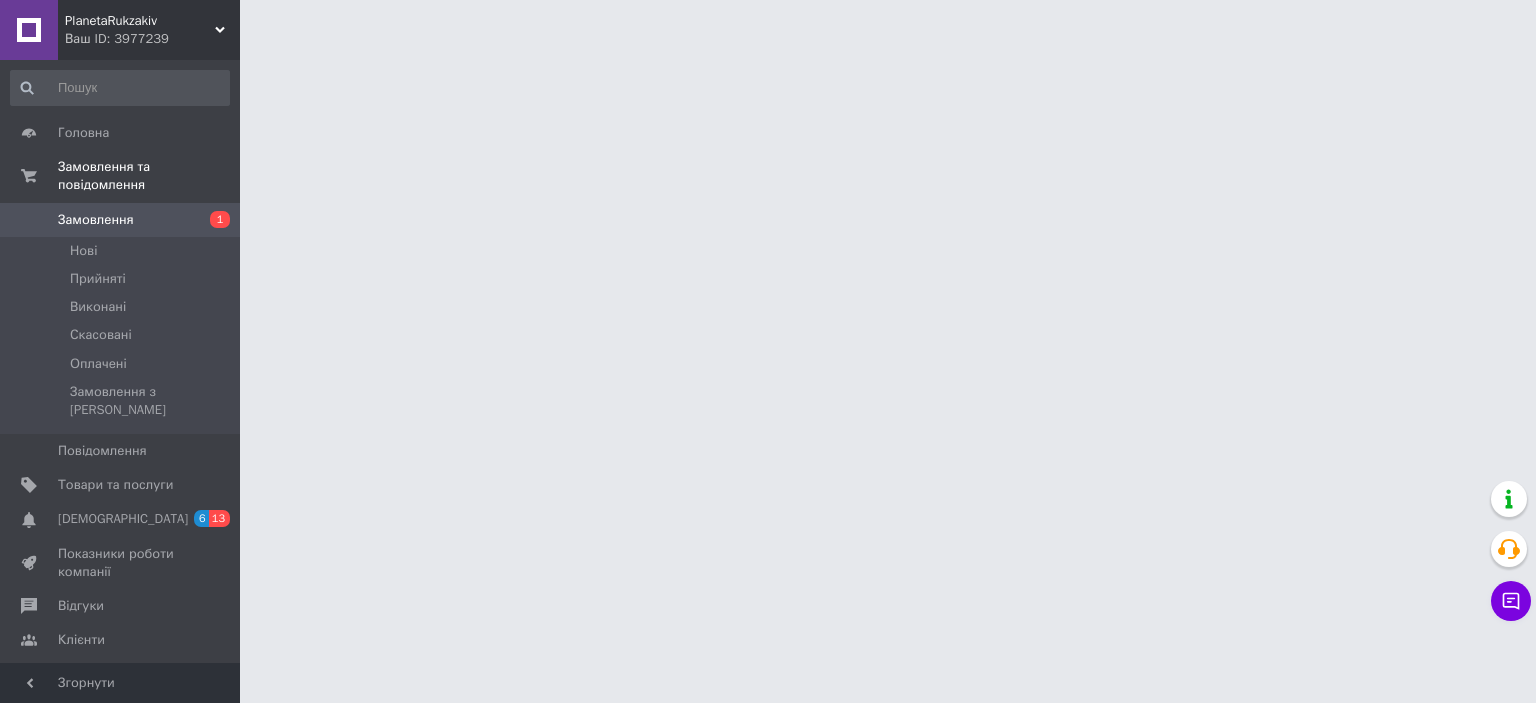 scroll, scrollTop: 0, scrollLeft: 0, axis: both 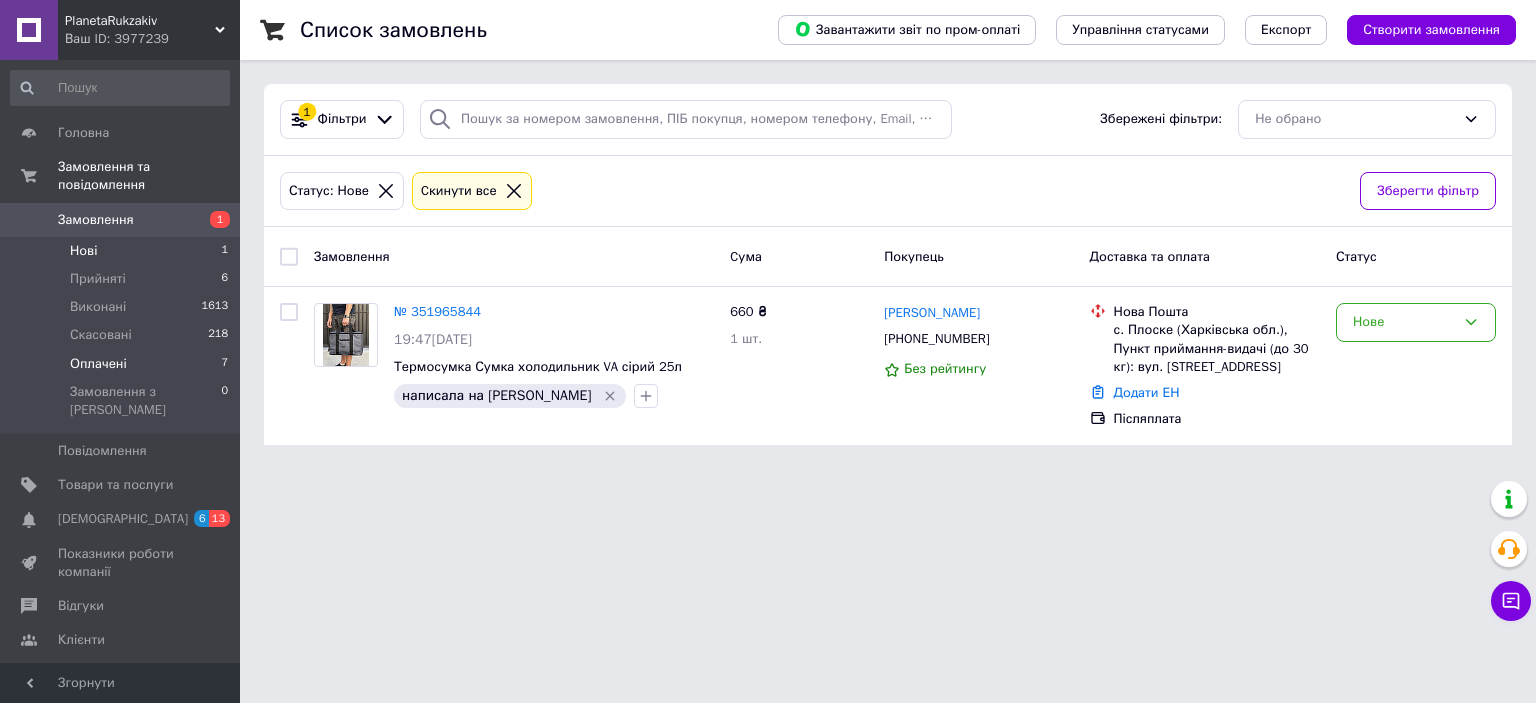 click on "Оплачені 7" at bounding box center [120, 364] 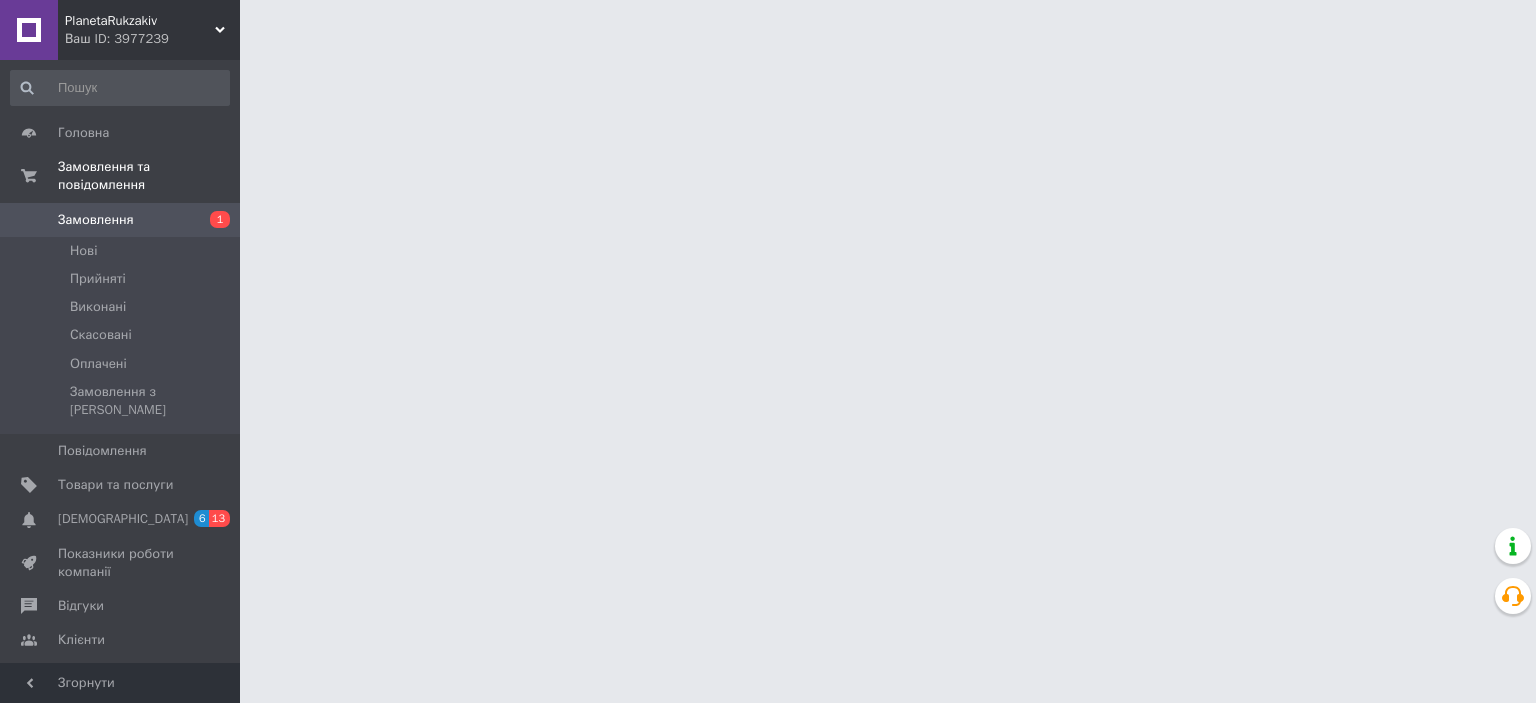 scroll, scrollTop: 0, scrollLeft: 0, axis: both 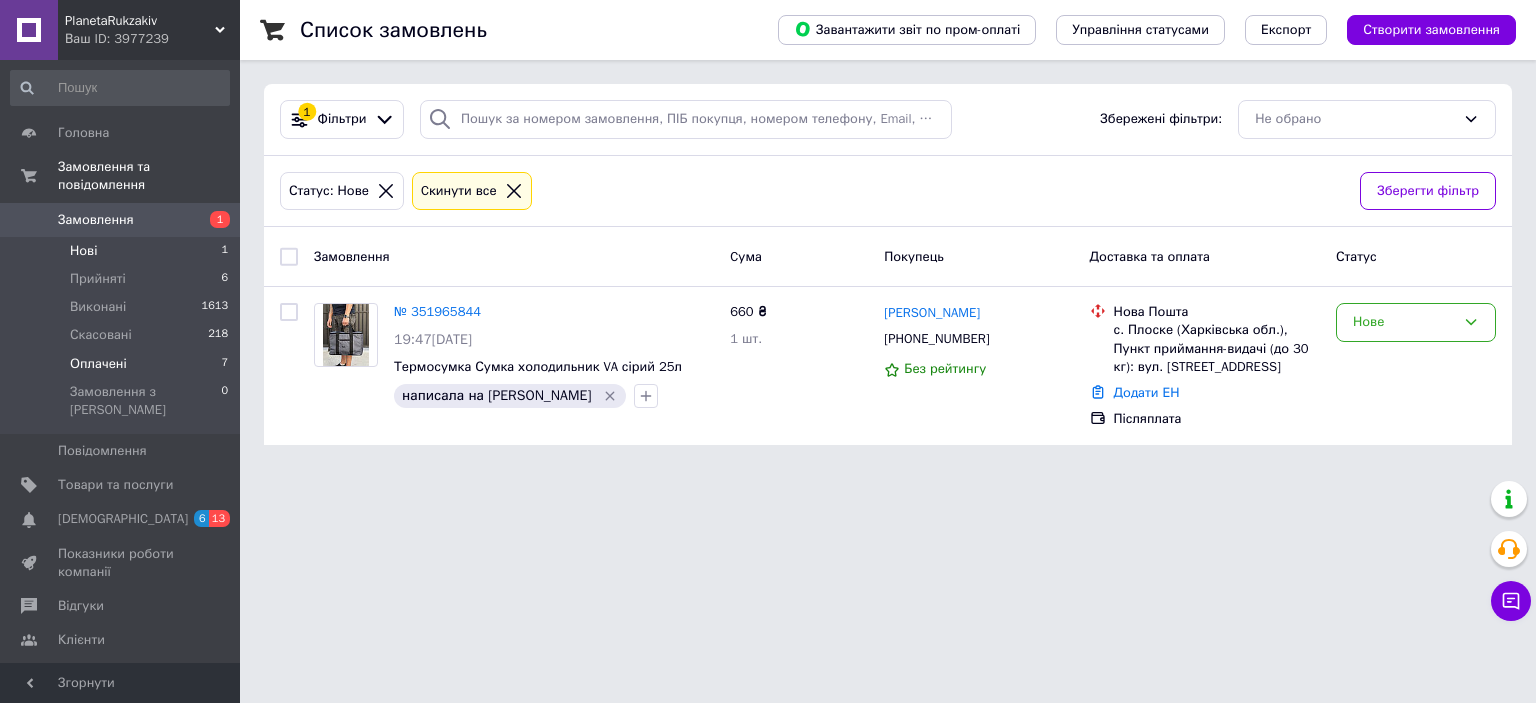 click on "Оплачені" at bounding box center [98, 364] 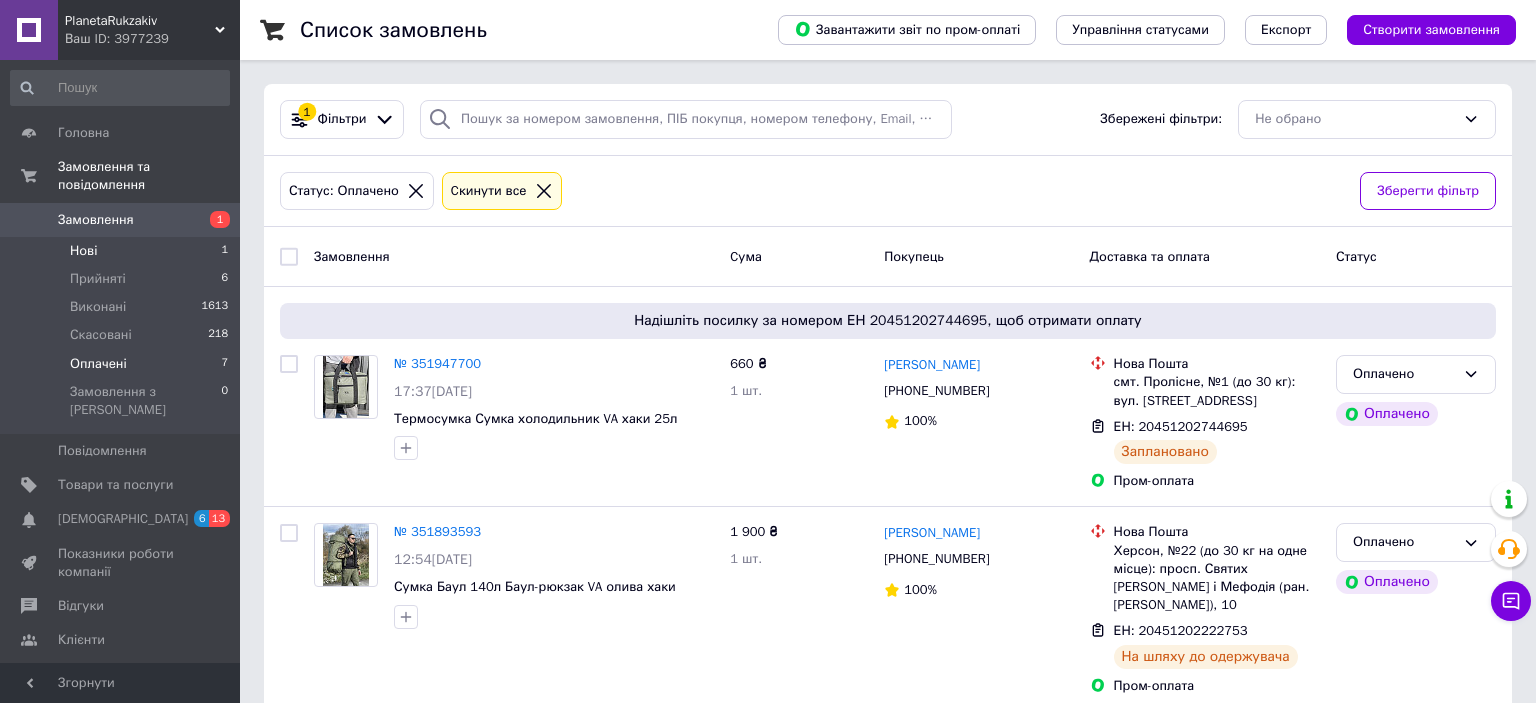 click on "Нові 1" at bounding box center [120, 251] 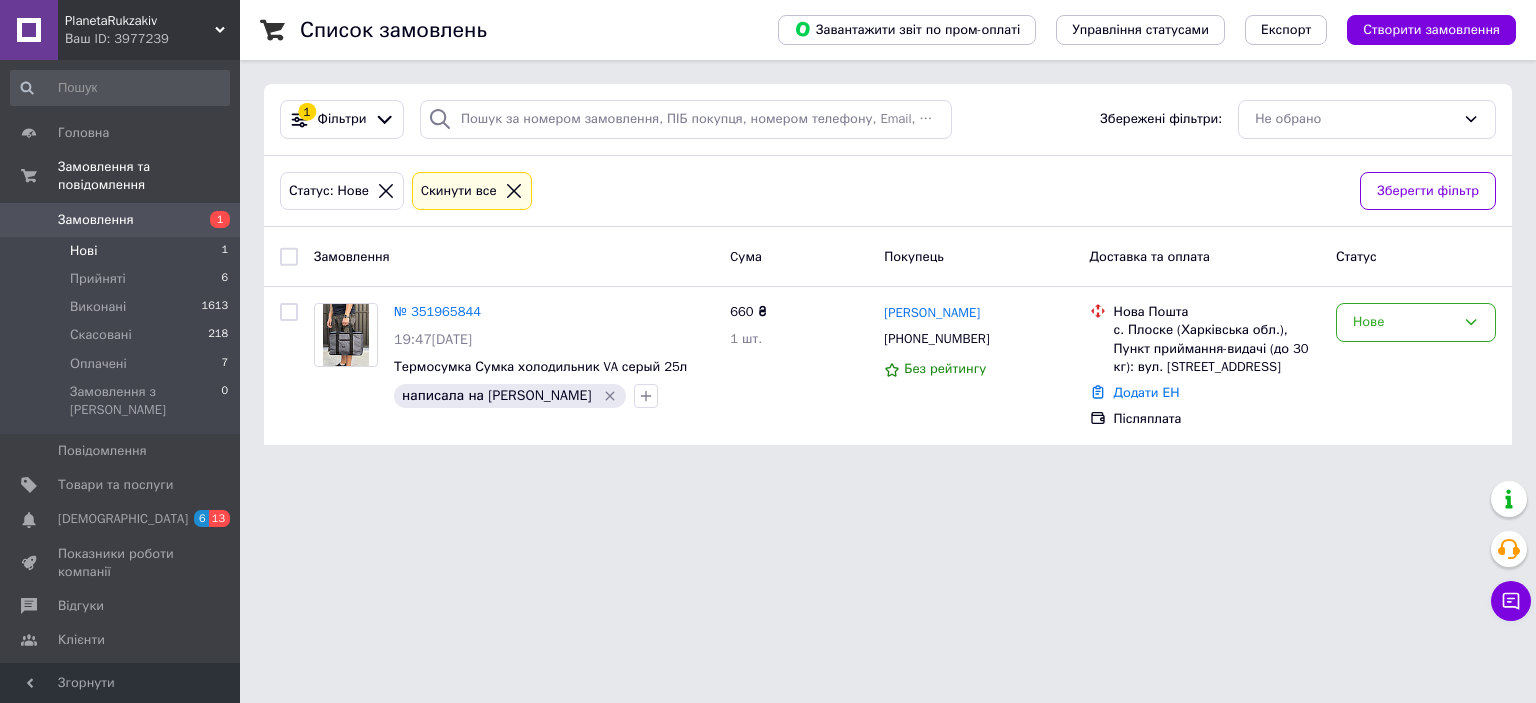 click on "Нові 1" at bounding box center [120, 251] 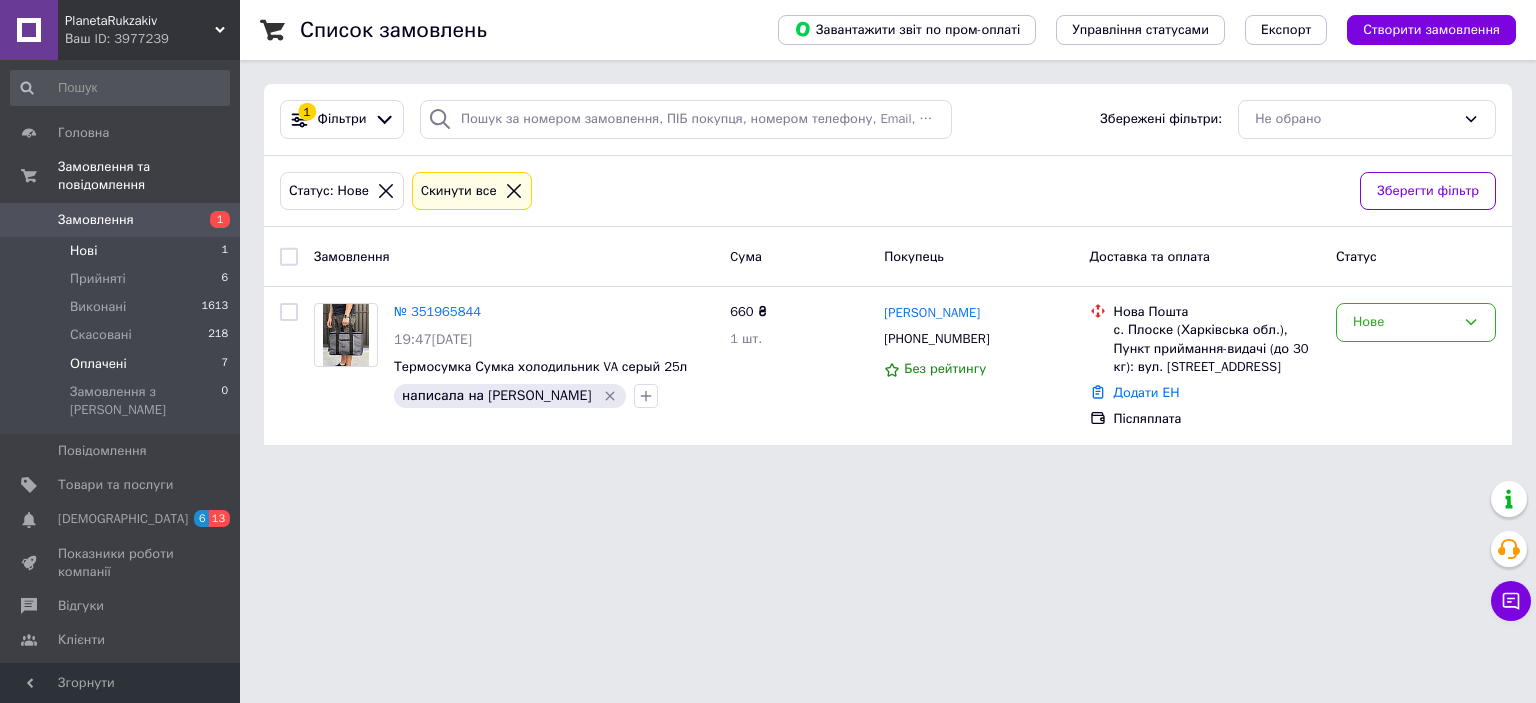 click on "Оплачені" at bounding box center (98, 364) 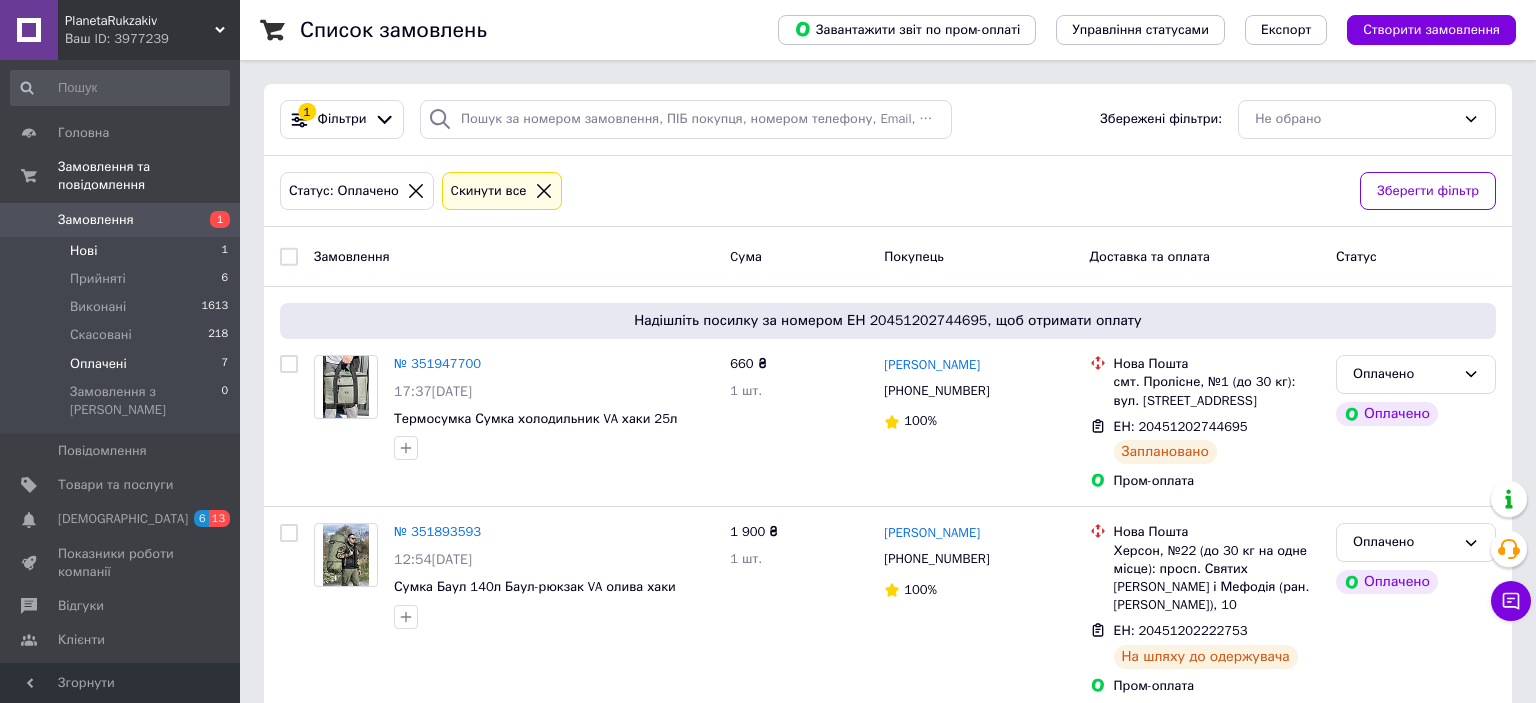 click on "Нові" at bounding box center (83, 251) 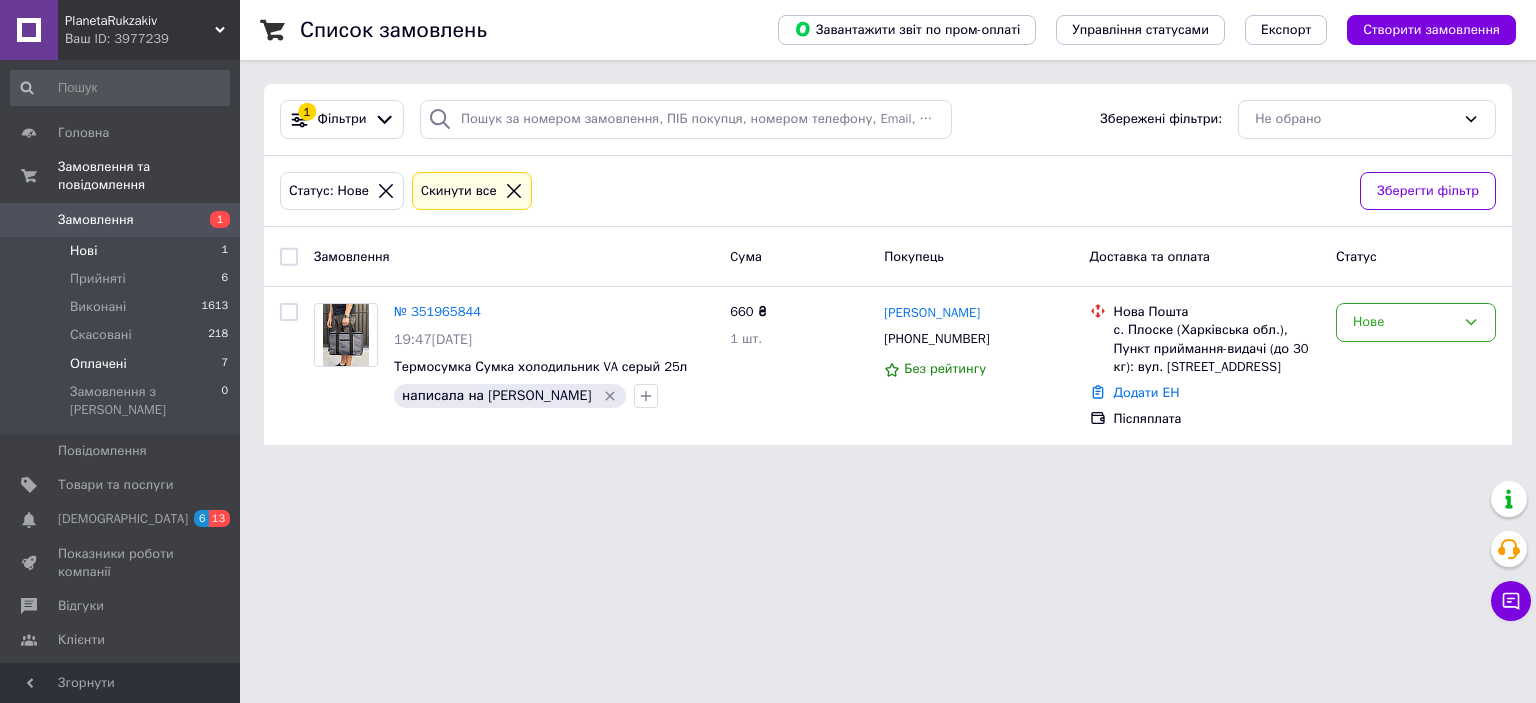 click on "Оплачені 7" at bounding box center (120, 364) 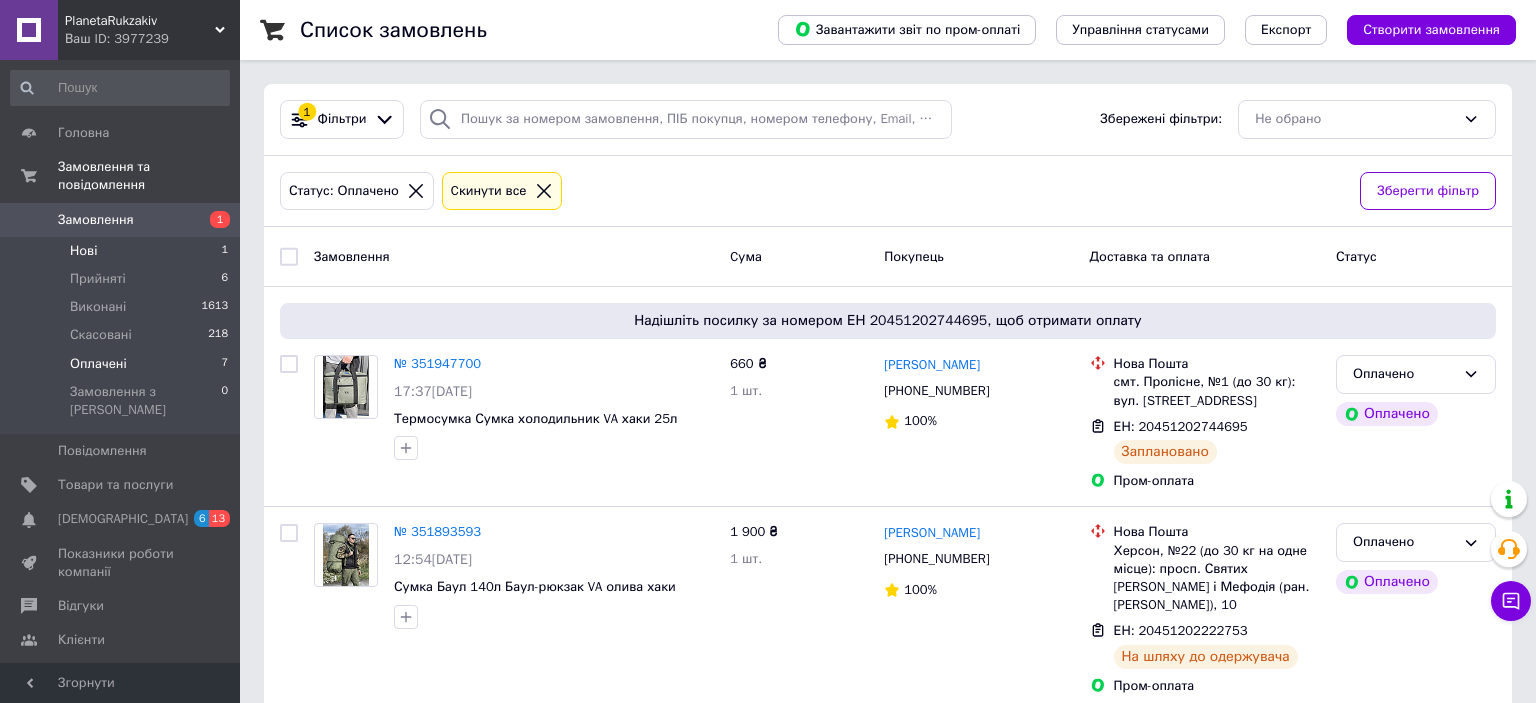 click on "Нові 1" at bounding box center [120, 251] 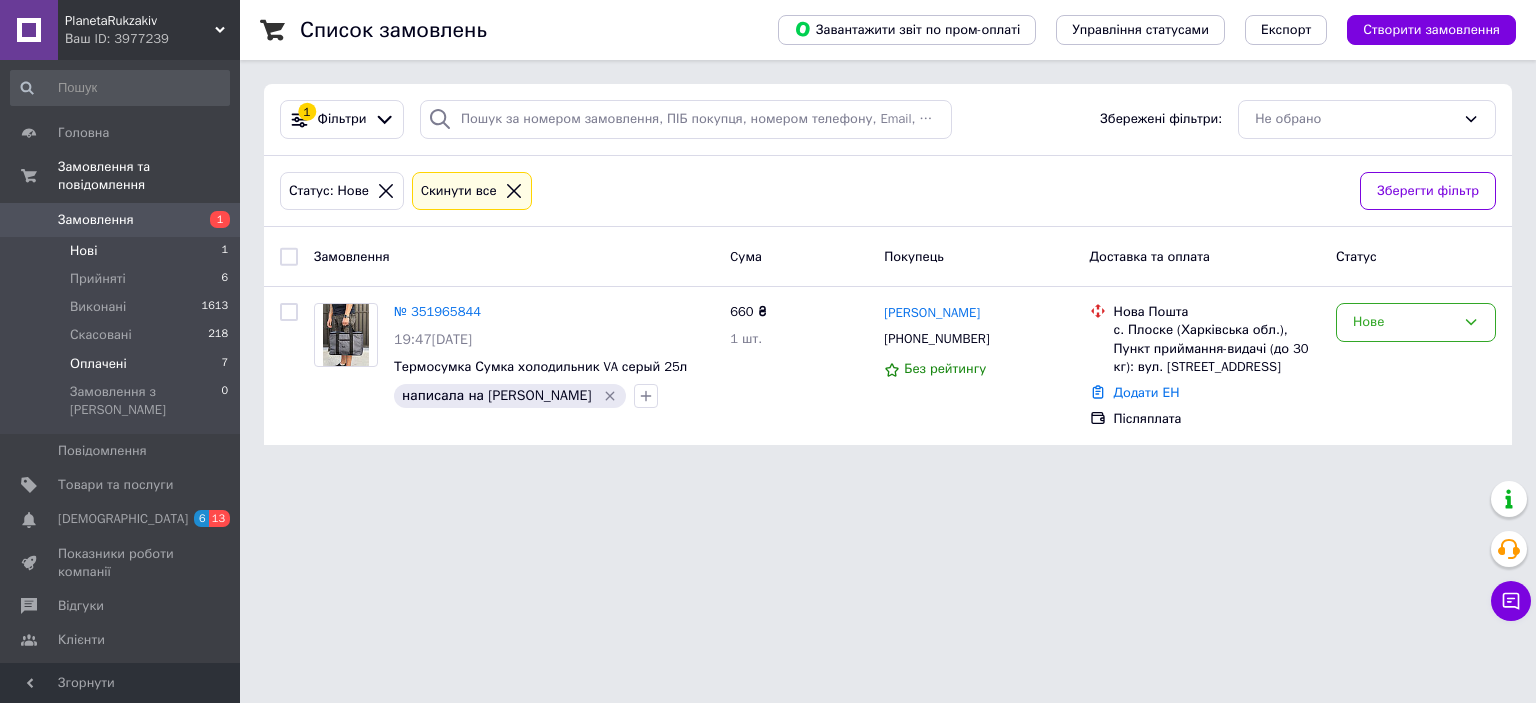 click on "Оплачені 7" at bounding box center [120, 364] 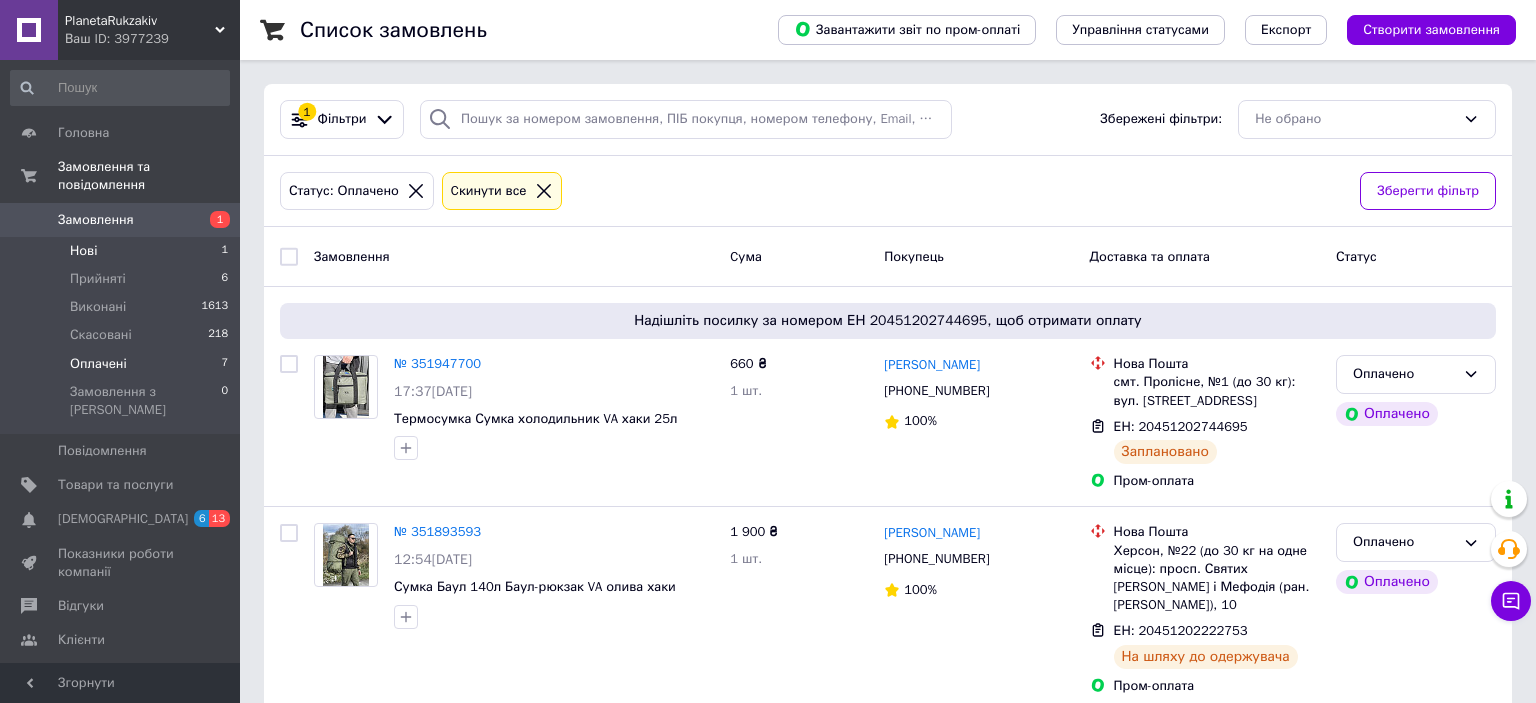 click on "Нові" at bounding box center [83, 251] 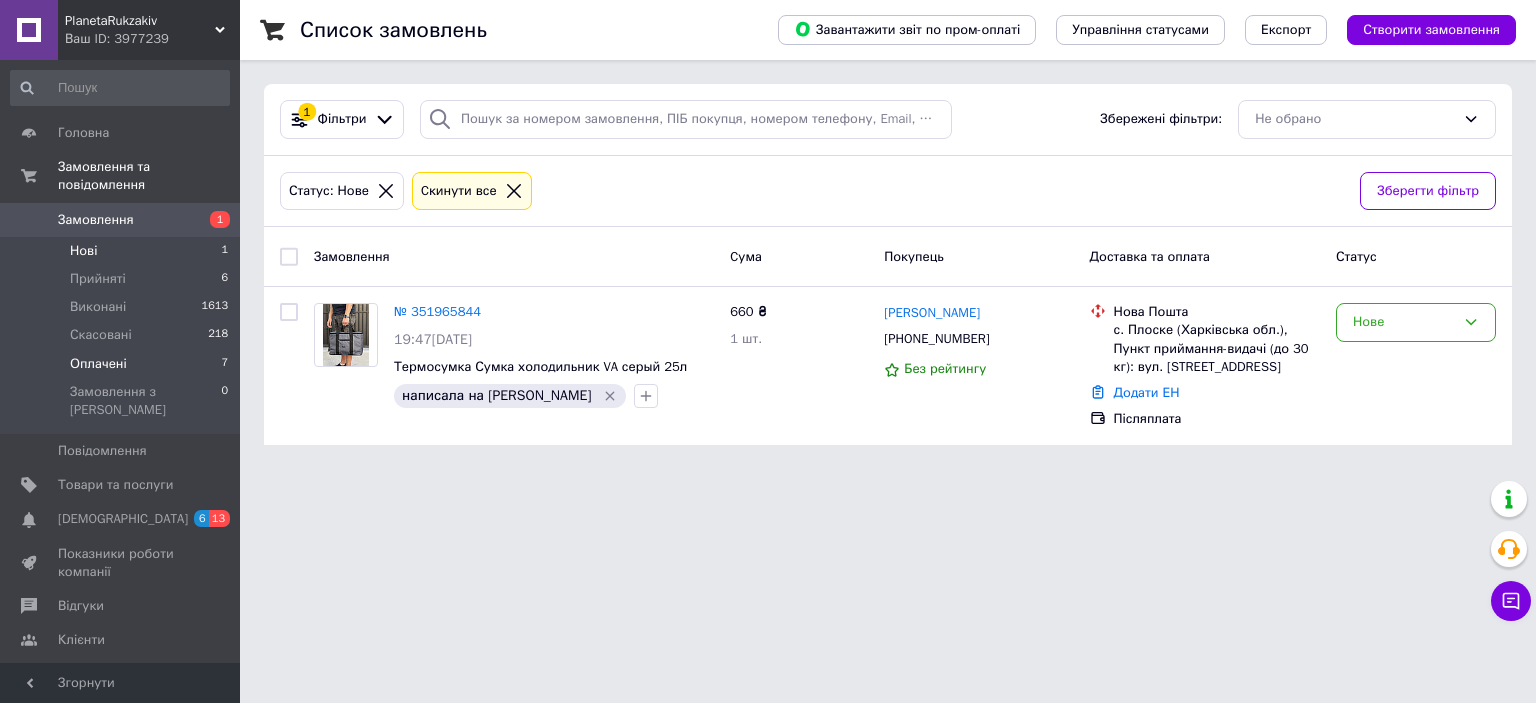 click on "Оплачені 7" at bounding box center [120, 364] 